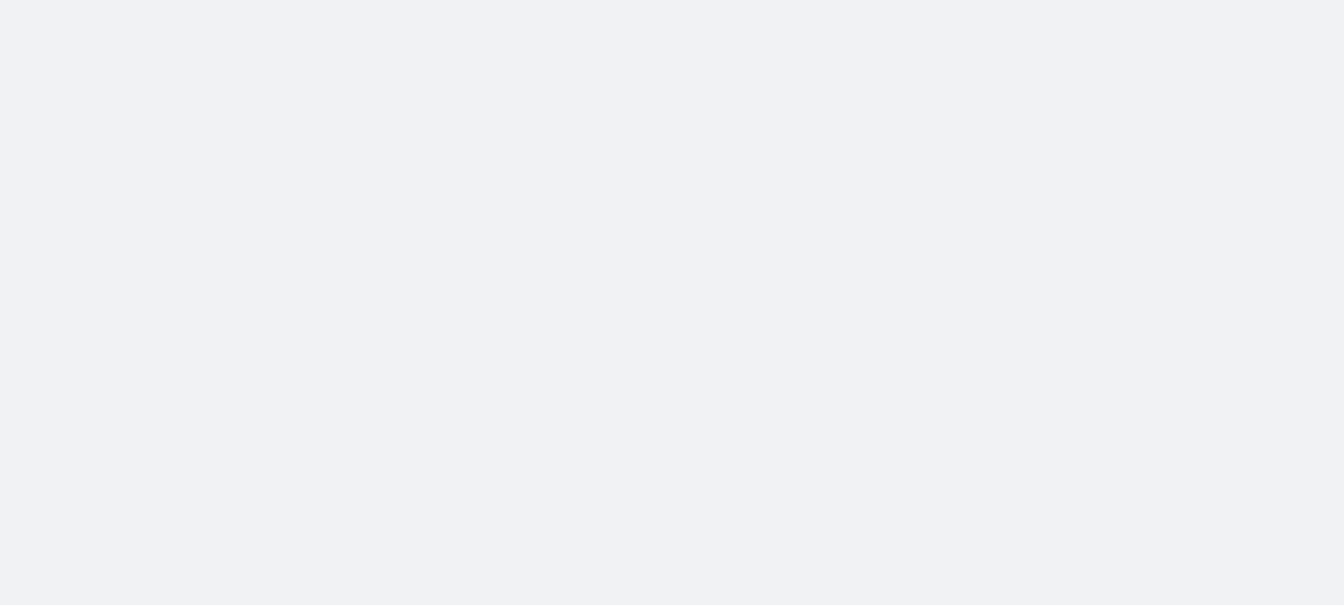 scroll, scrollTop: 0, scrollLeft: 0, axis: both 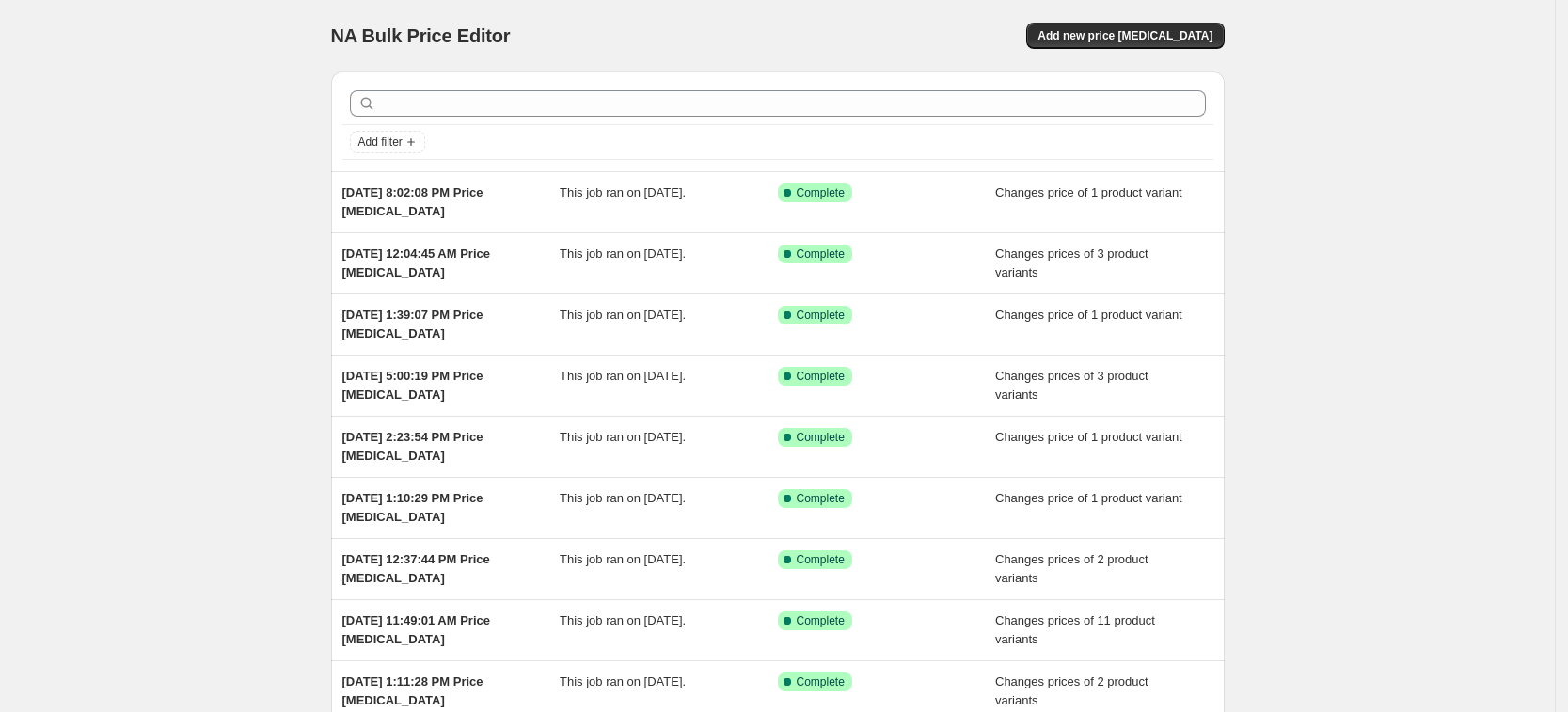 drag, startPoint x: 805, startPoint y: 48, endPoint x: 894, endPoint y: 30, distance: 90.80198 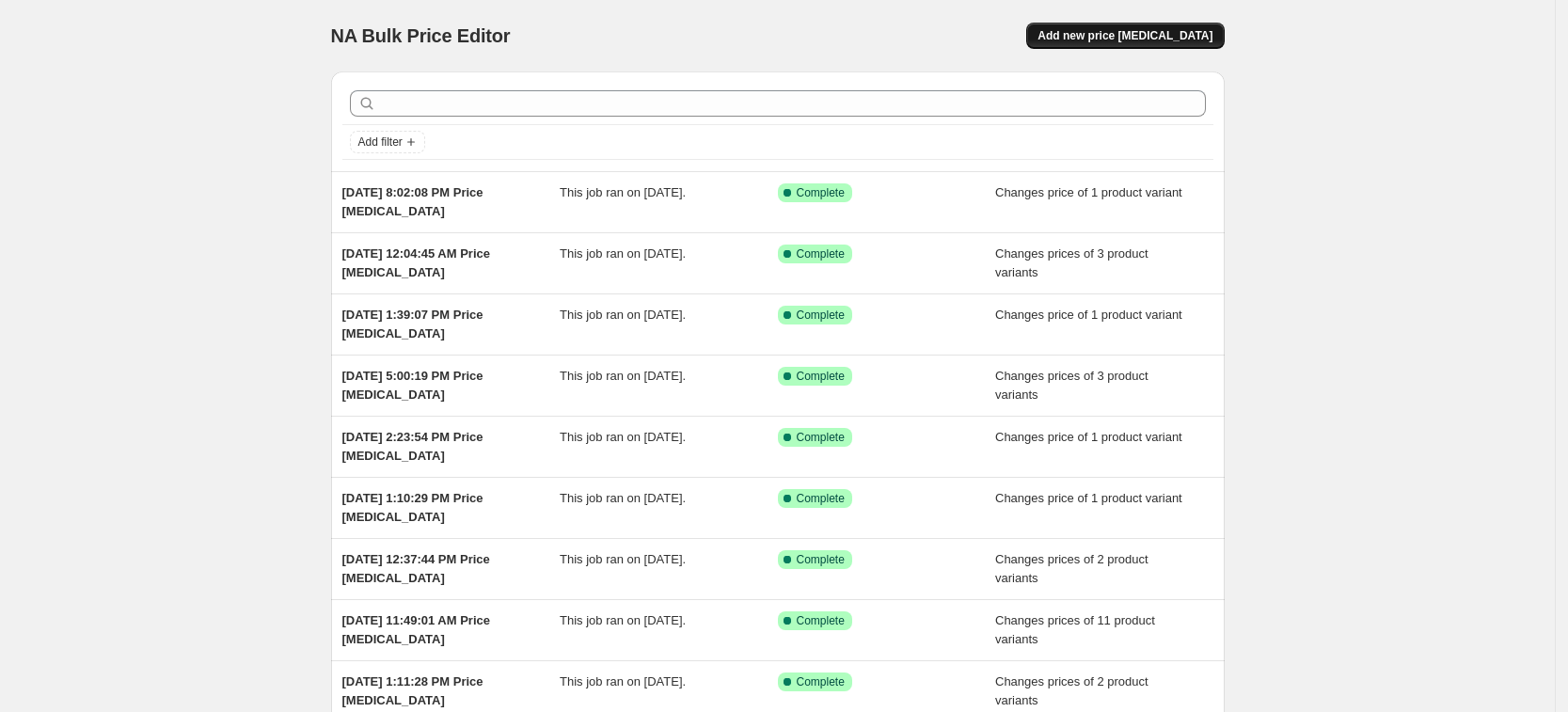 click on "Add new price [MEDICAL_DATA]" at bounding box center (1125, 36) 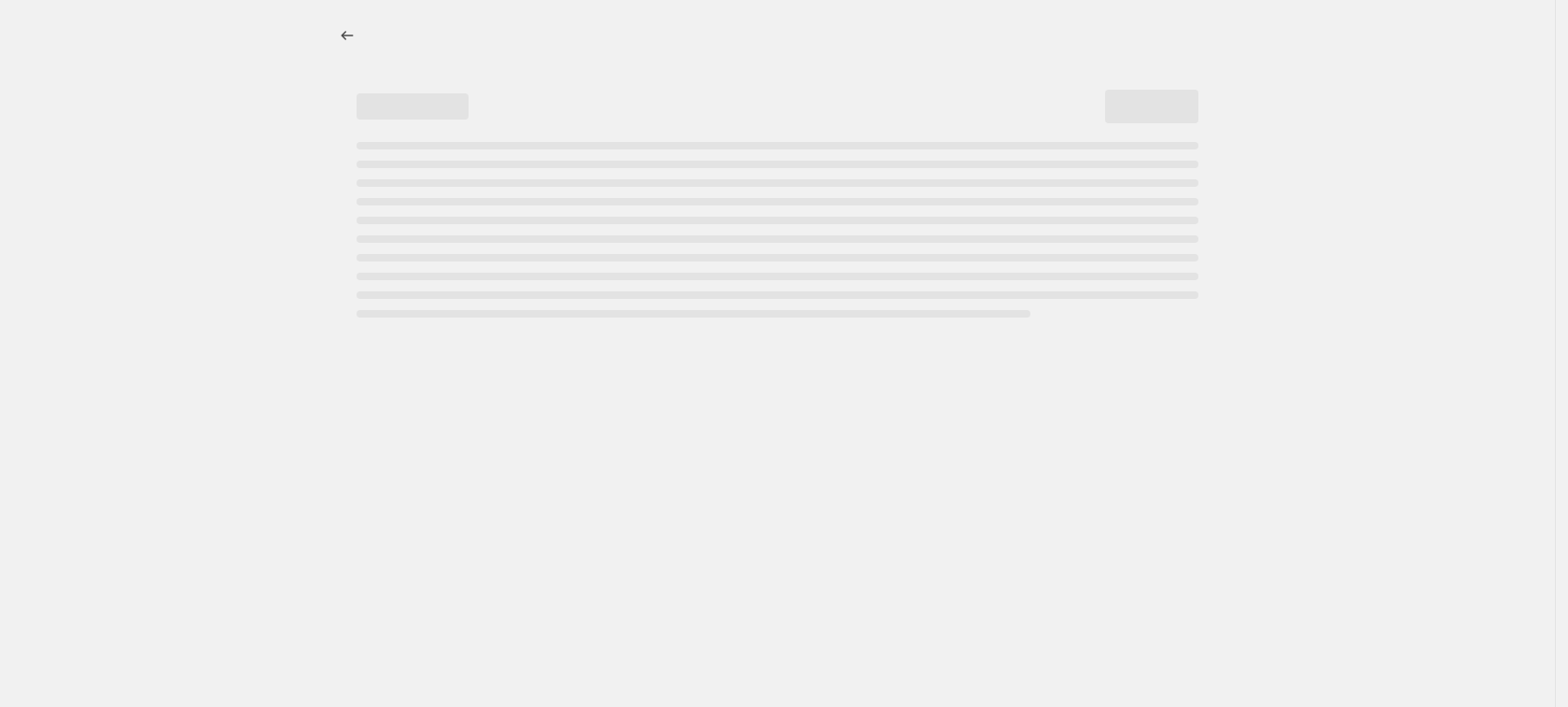 select on "percentage" 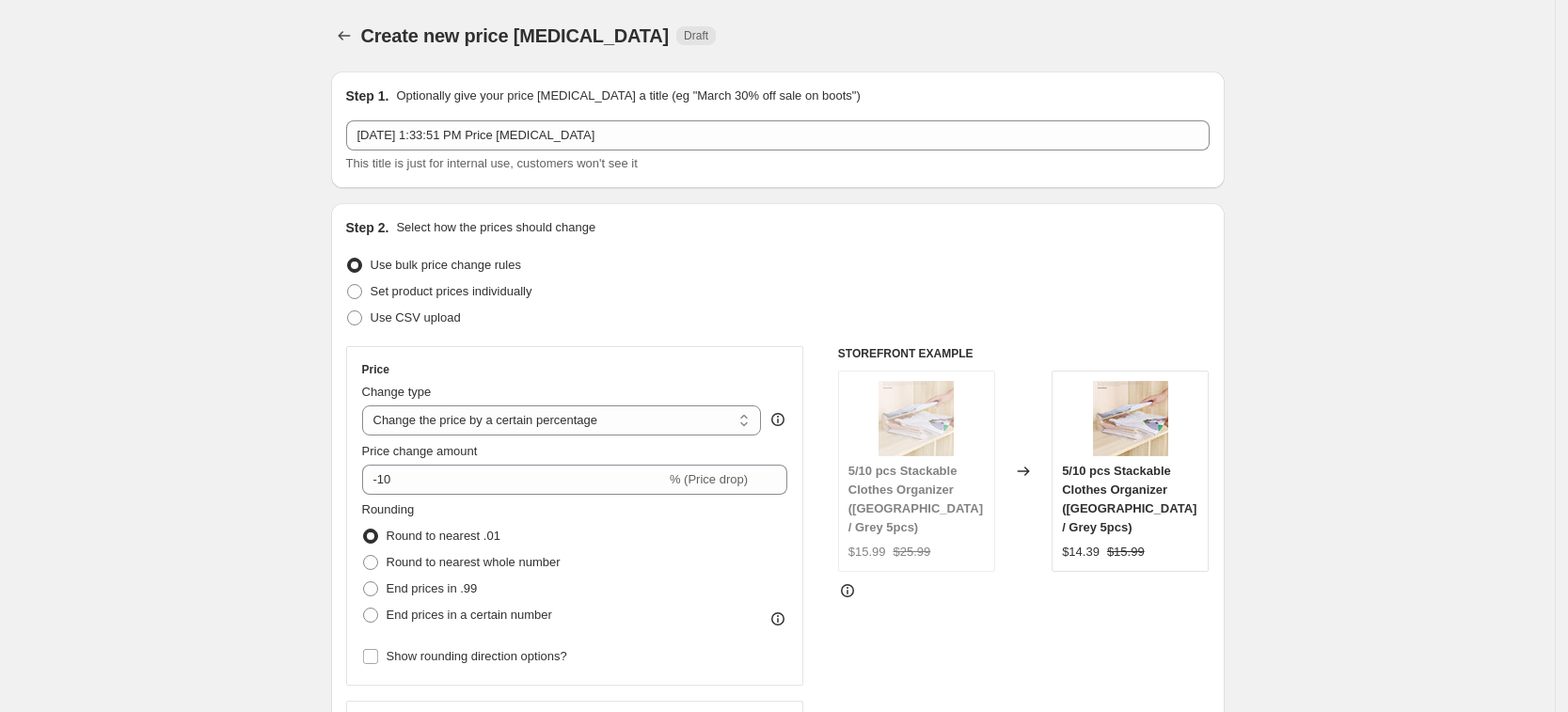 click on "Use CSV upload" at bounding box center [778, 318] 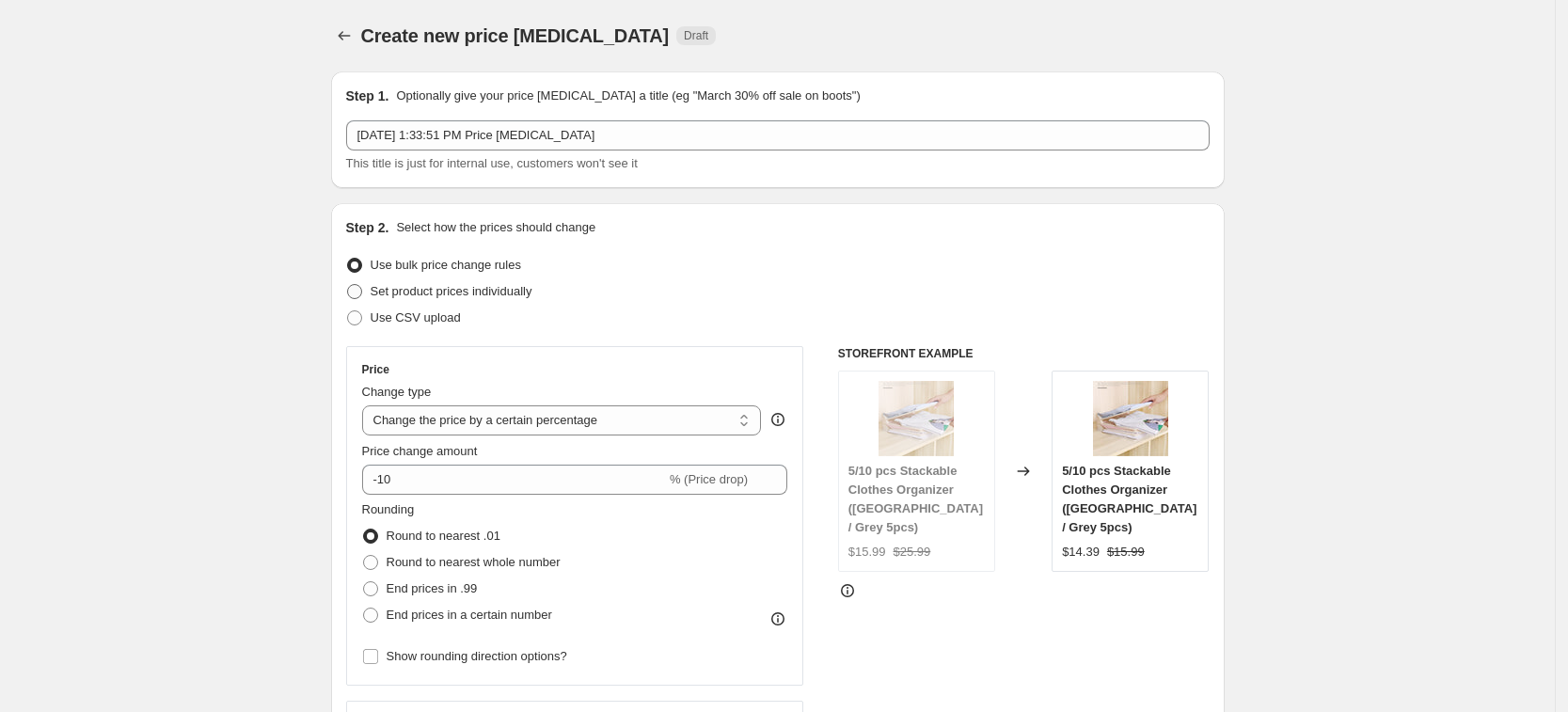 click on "Set product prices individually" at bounding box center (451, 291) 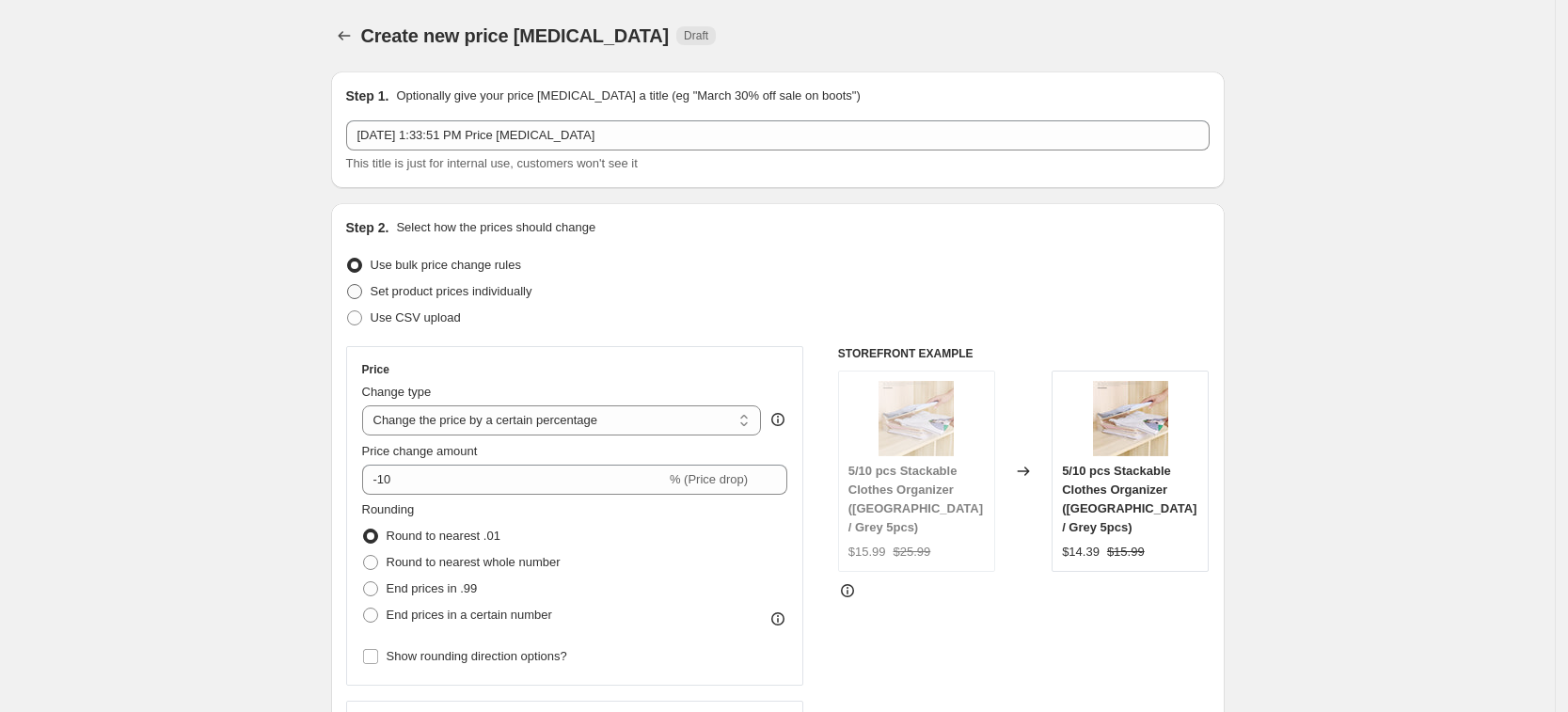 radio on "true" 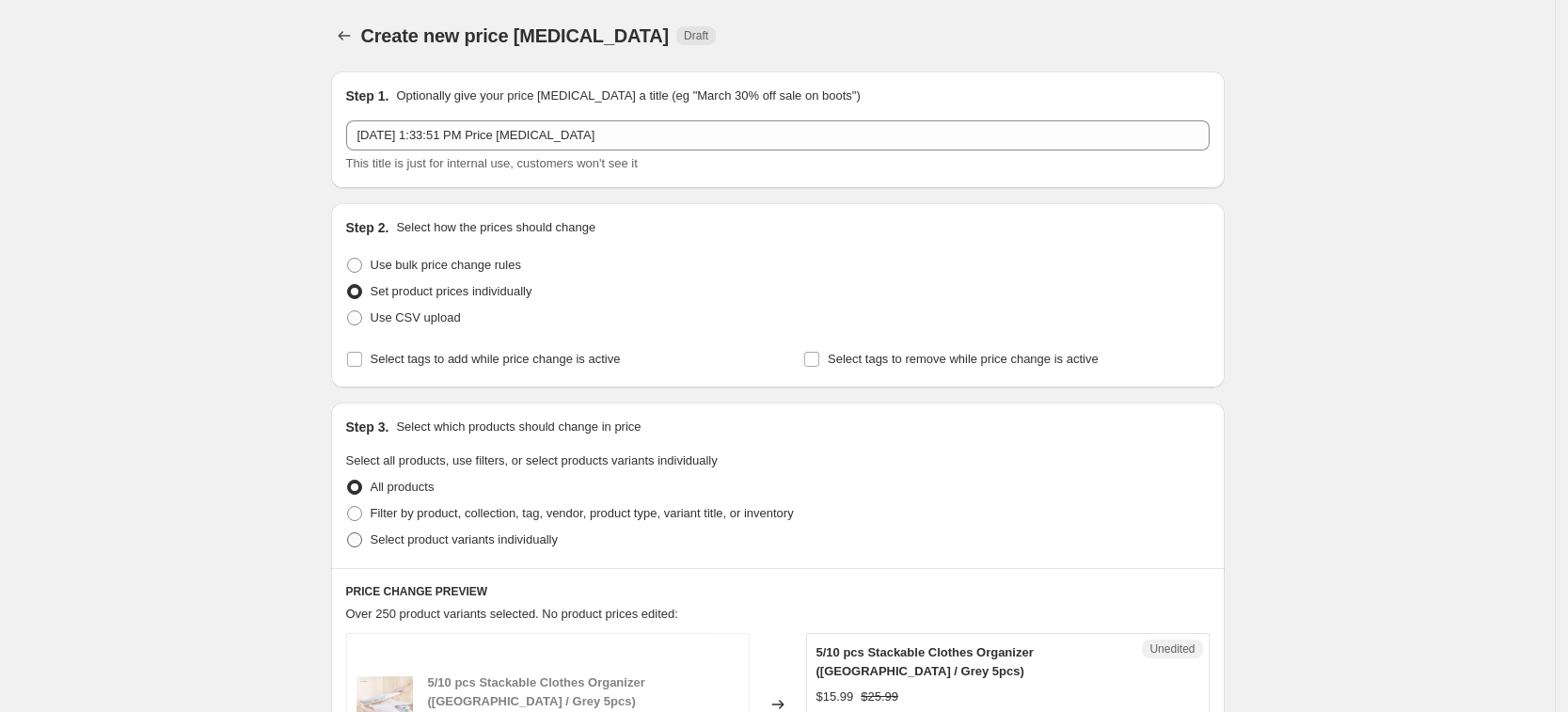 click on "Select product variants individually" at bounding box center [464, 539] 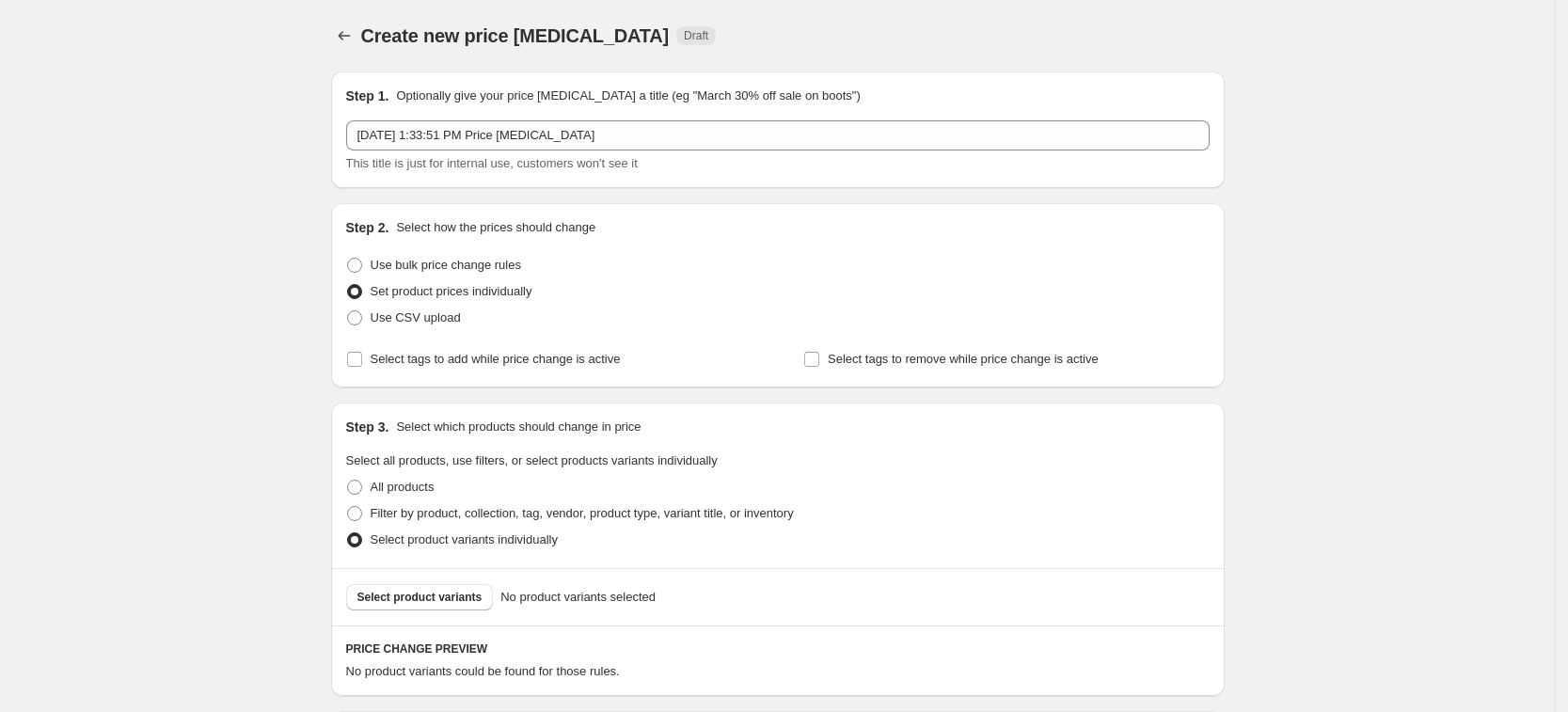 click on "Select product variants" at bounding box center (420, 597) 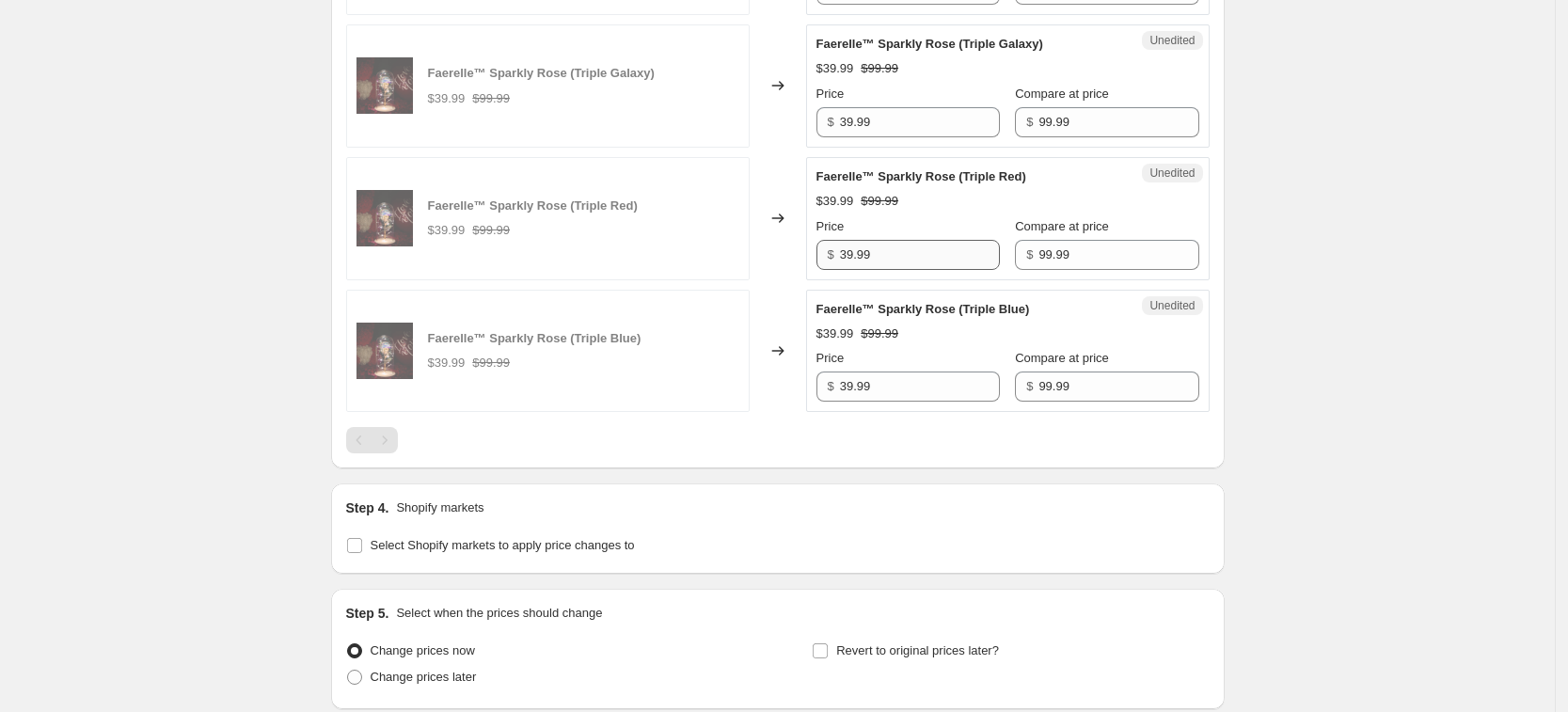 scroll, scrollTop: 2234, scrollLeft: 0, axis: vertical 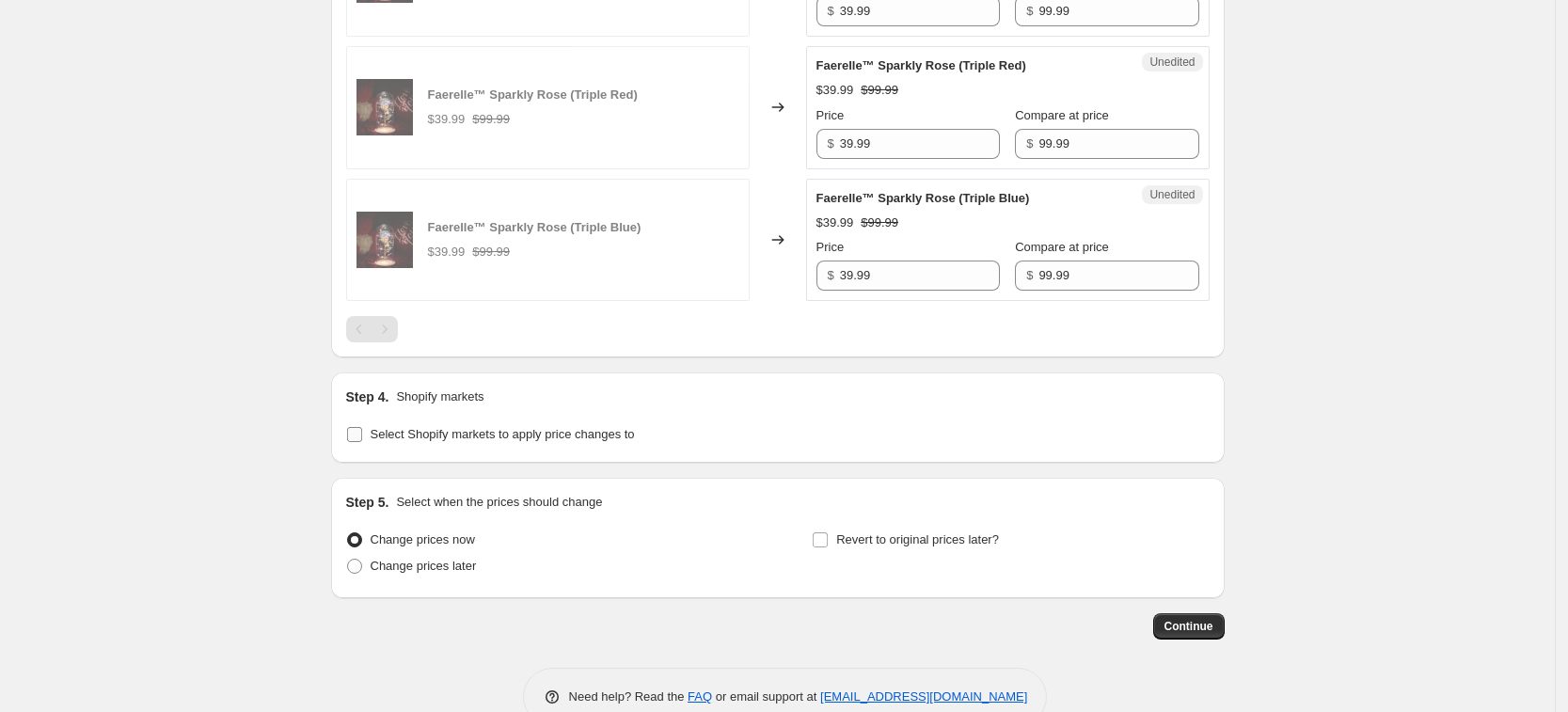 click on "Select Shopify markets to apply price changes to" at bounding box center [502, 434] 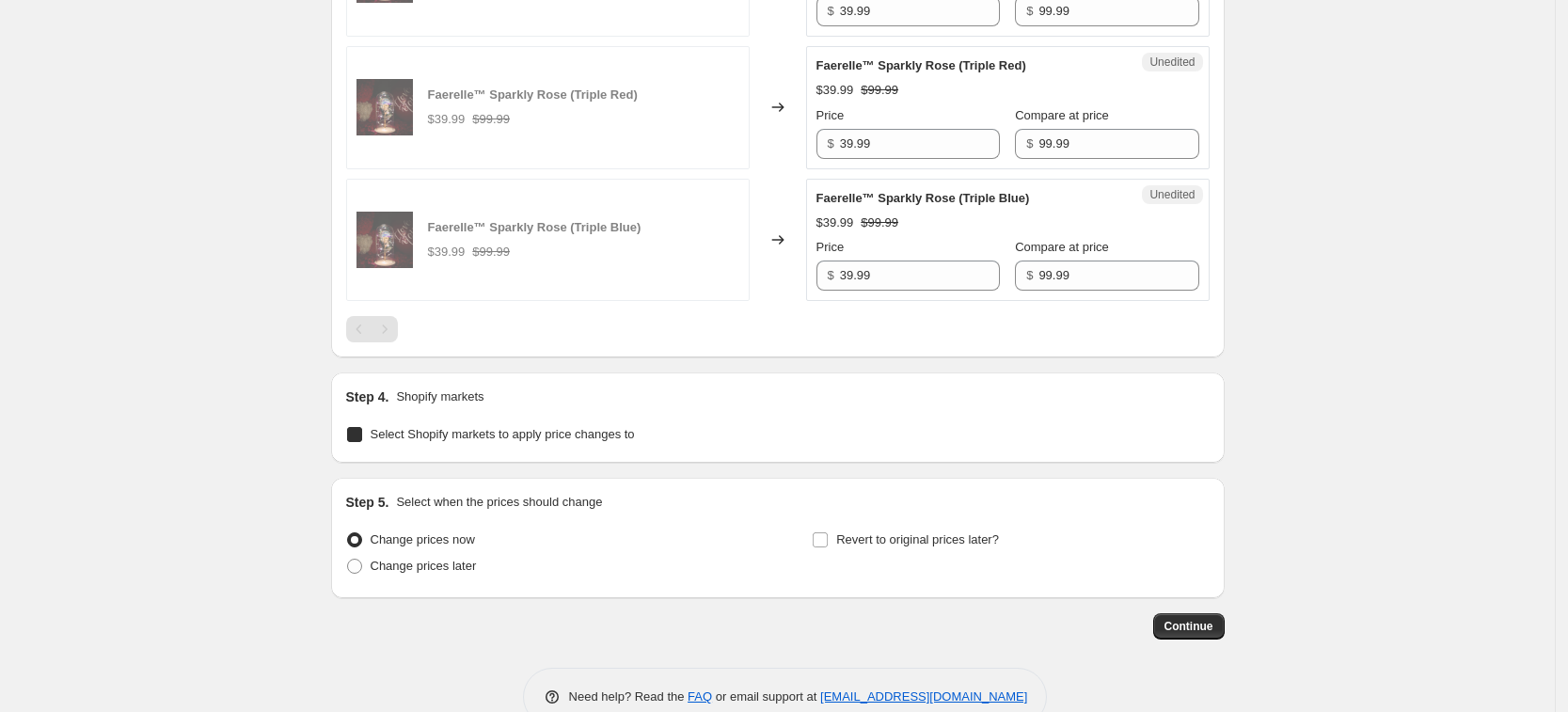 checkbox on "true" 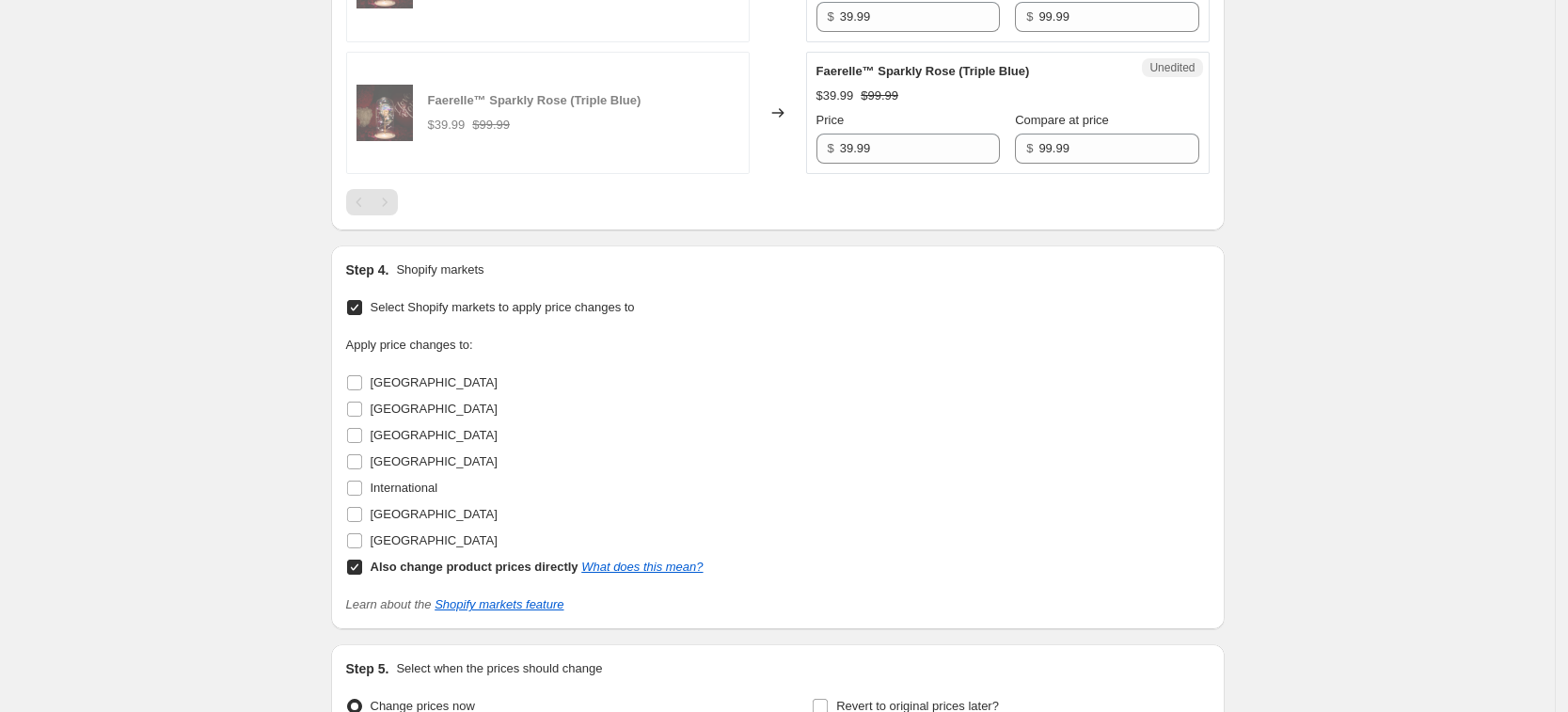 scroll, scrollTop: 2570, scrollLeft: 0, axis: vertical 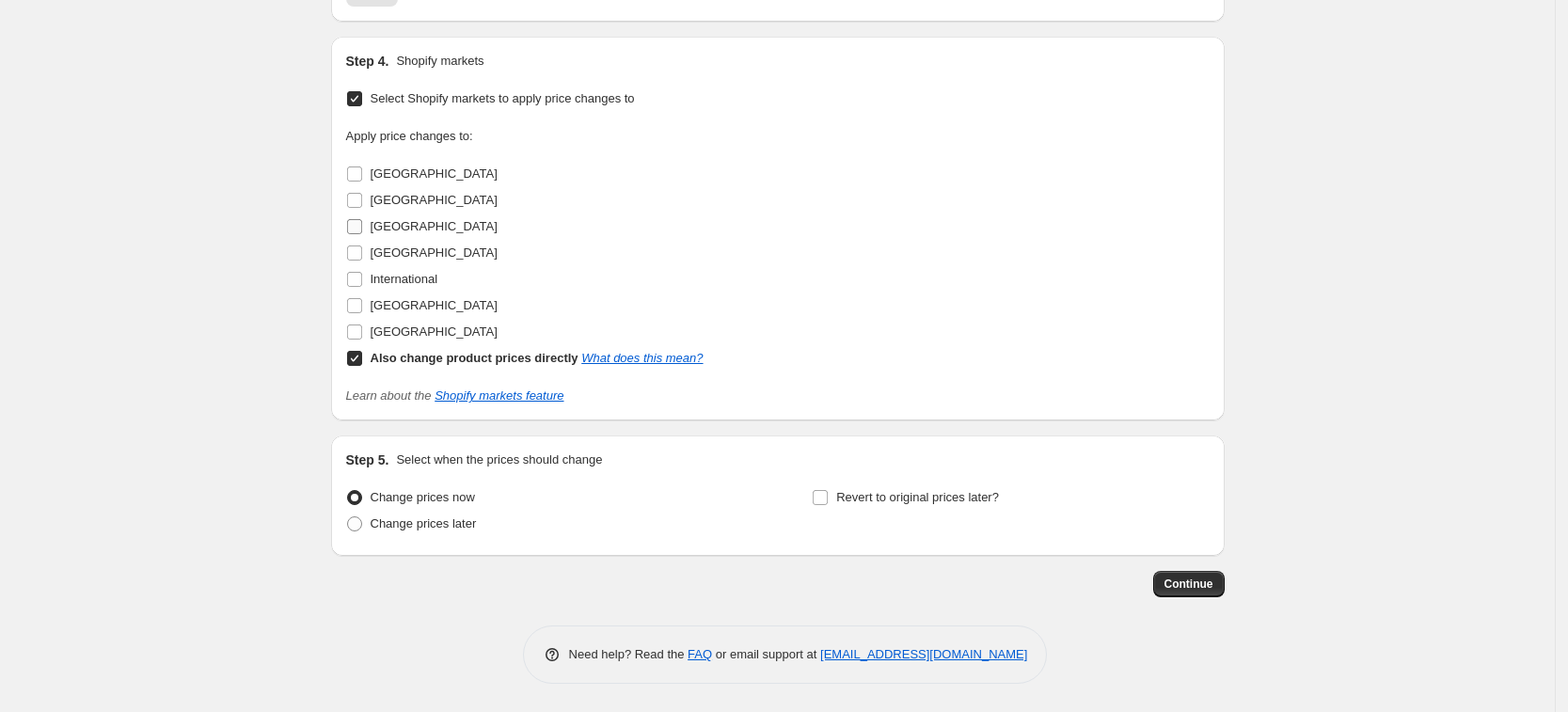 click on "[GEOGRAPHIC_DATA]" at bounding box center (434, 226) 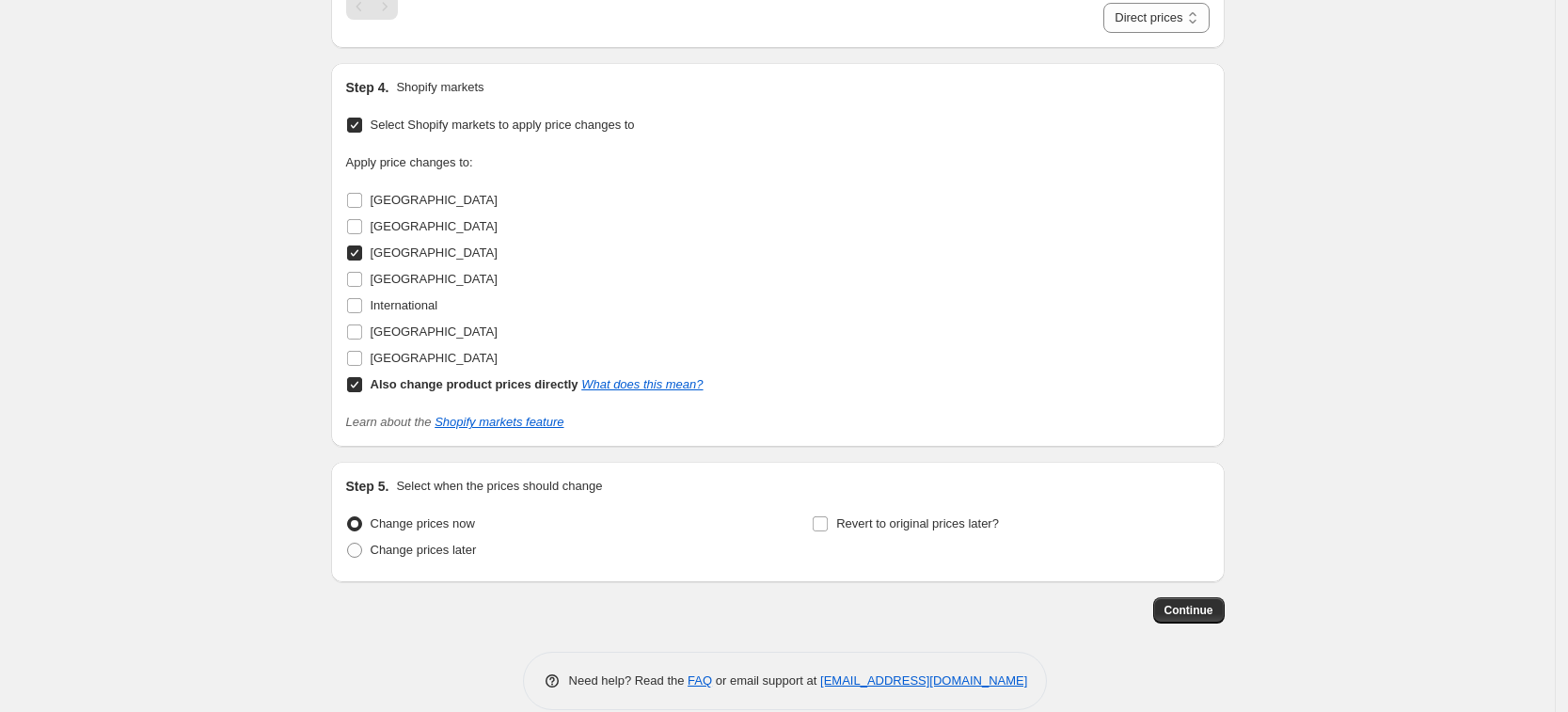 click on "[GEOGRAPHIC_DATA]" at bounding box center [434, 252] 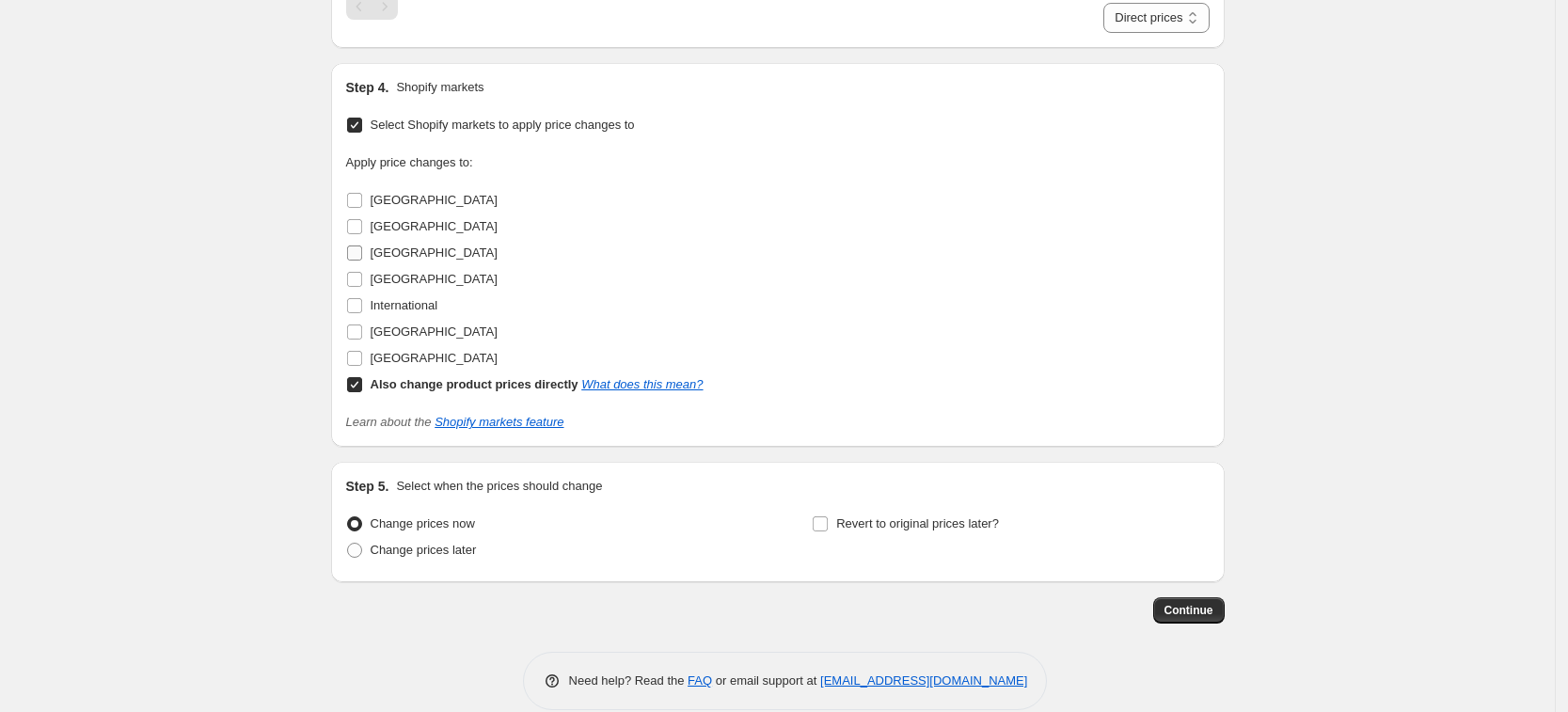 checkbox on "false" 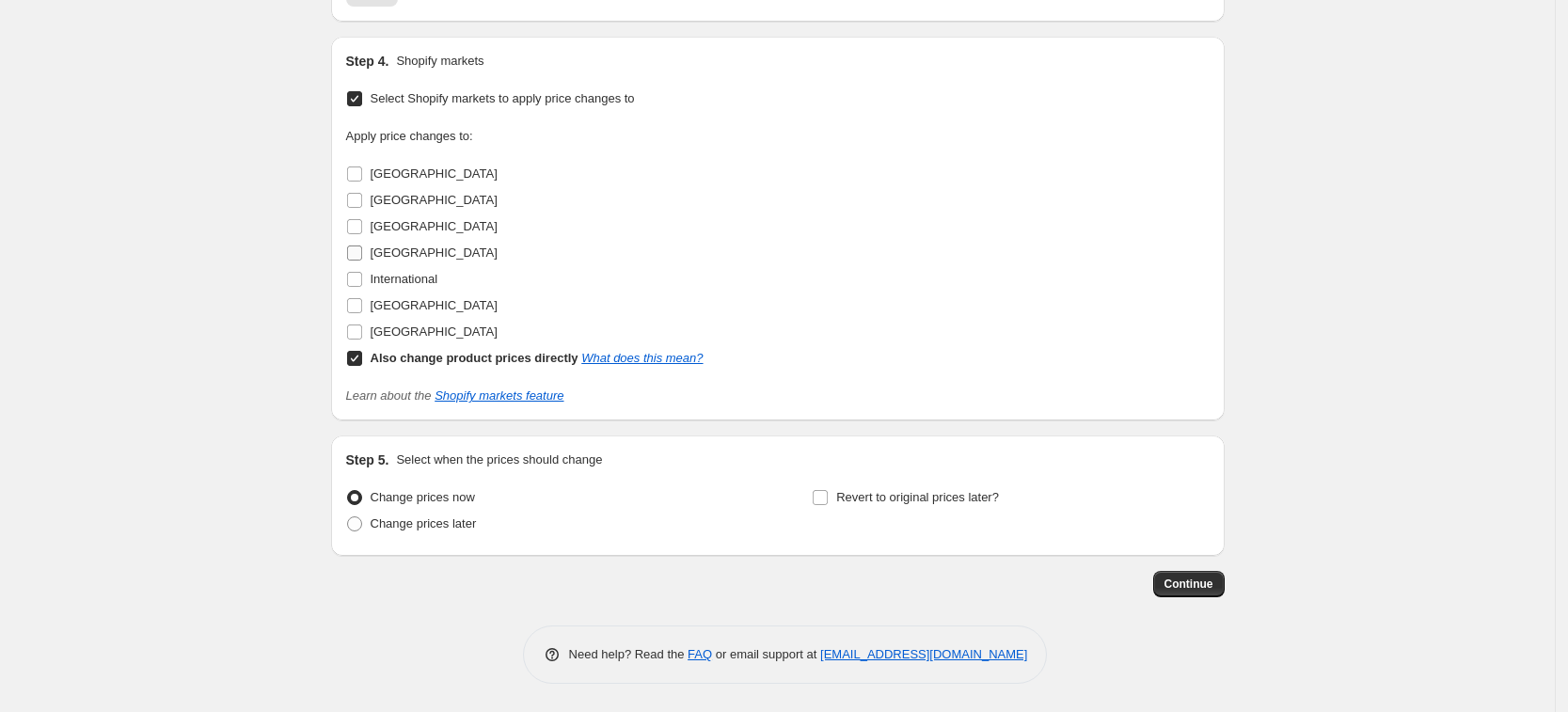 click on "[GEOGRAPHIC_DATA]" at bounding box center (421, 253) 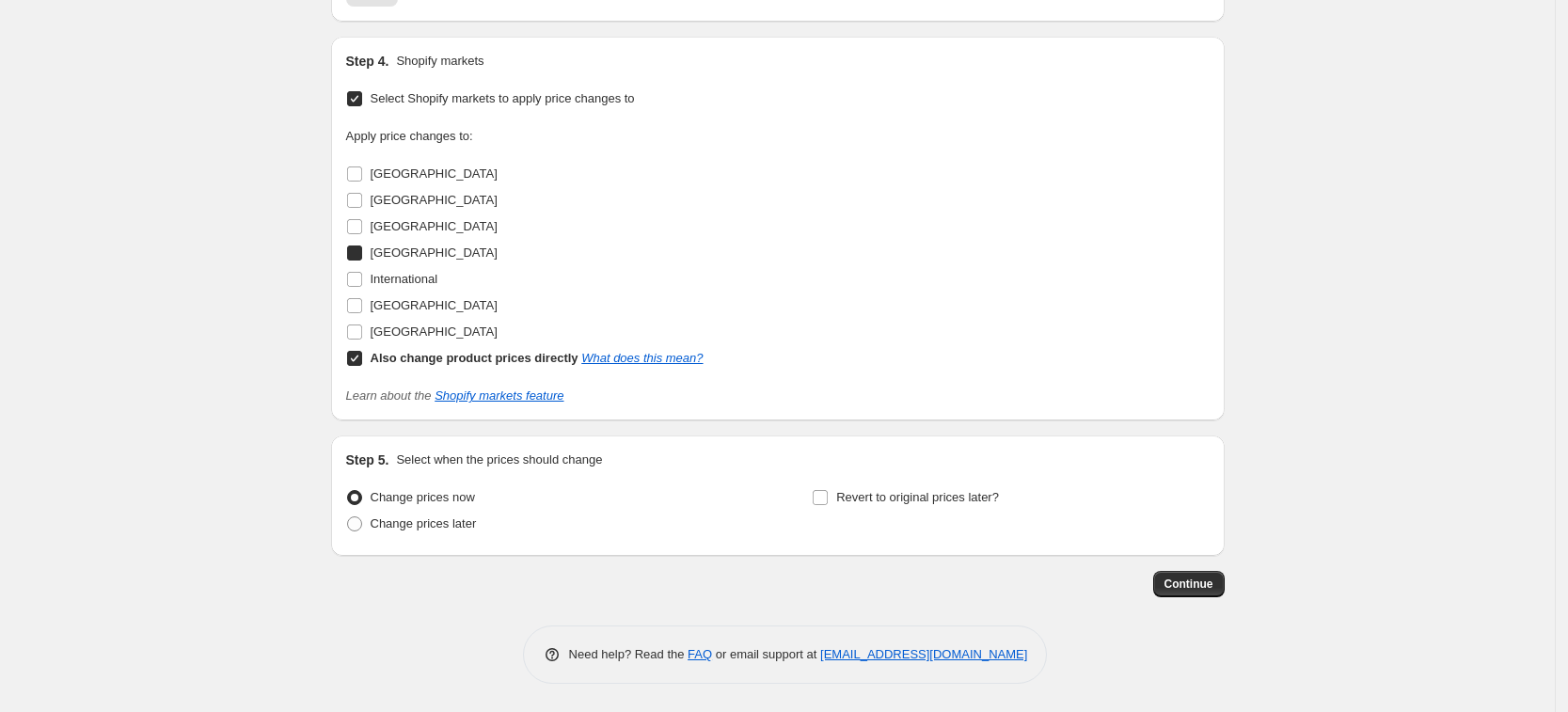 checkbox on "true" 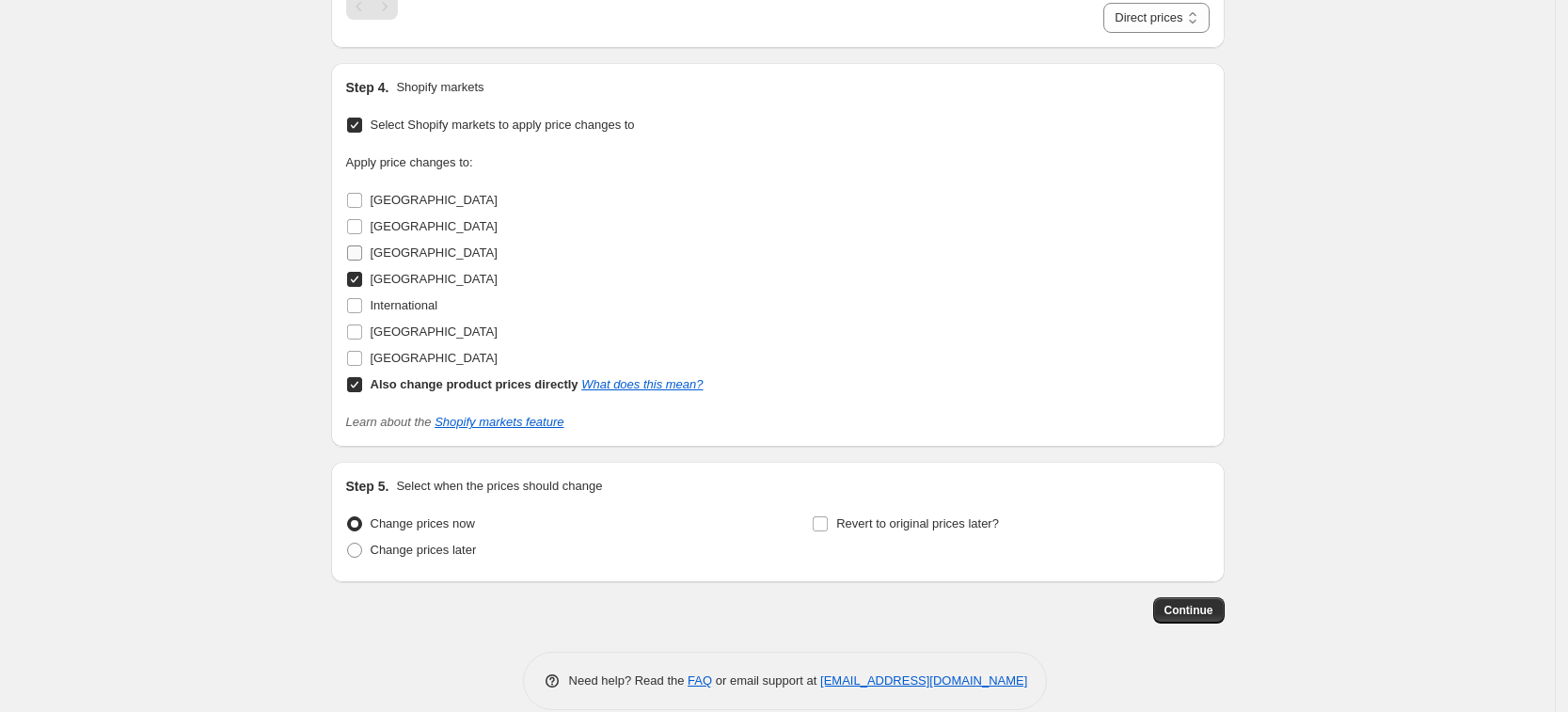 click on "[GEOGRAPHIC_DATA]" at bounding box center (434, 252) 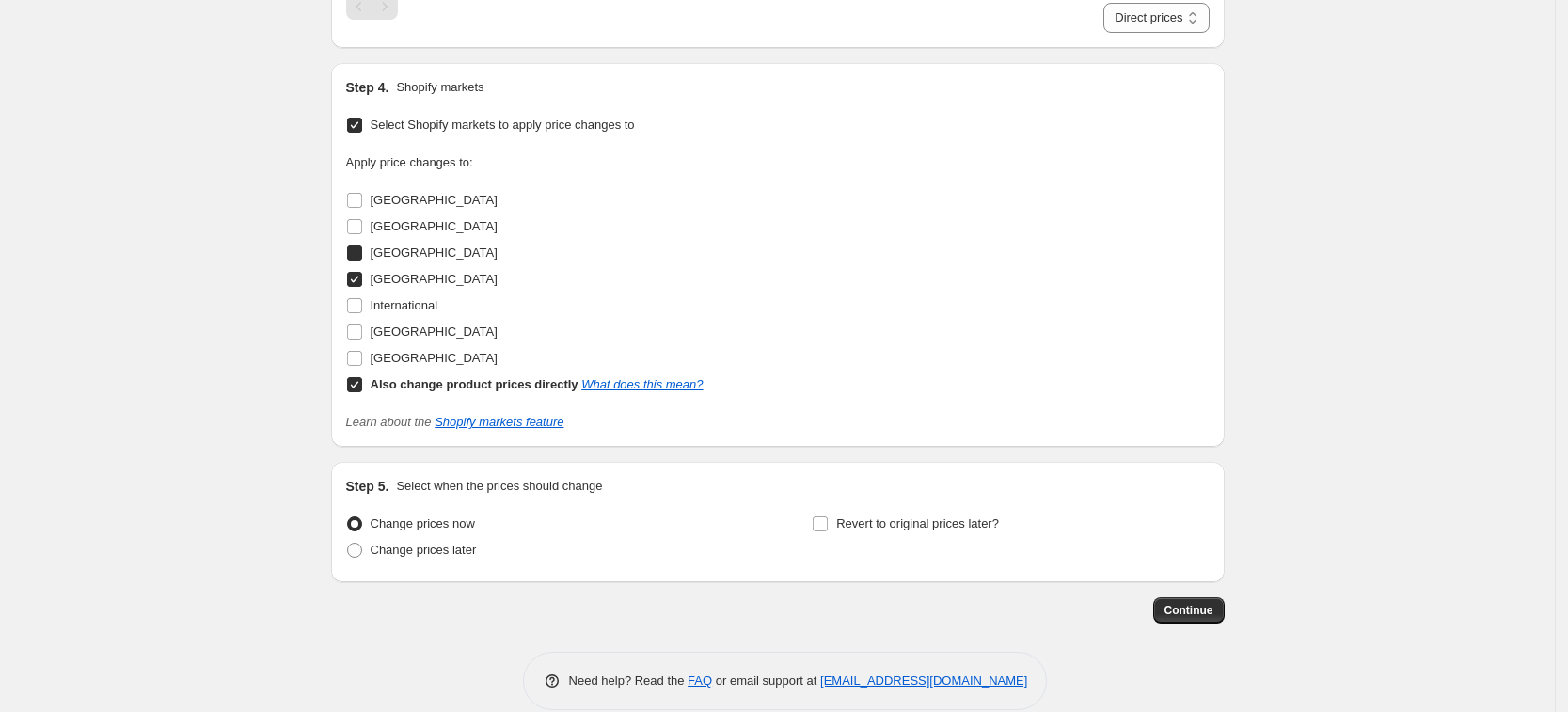 checkbox on "true" 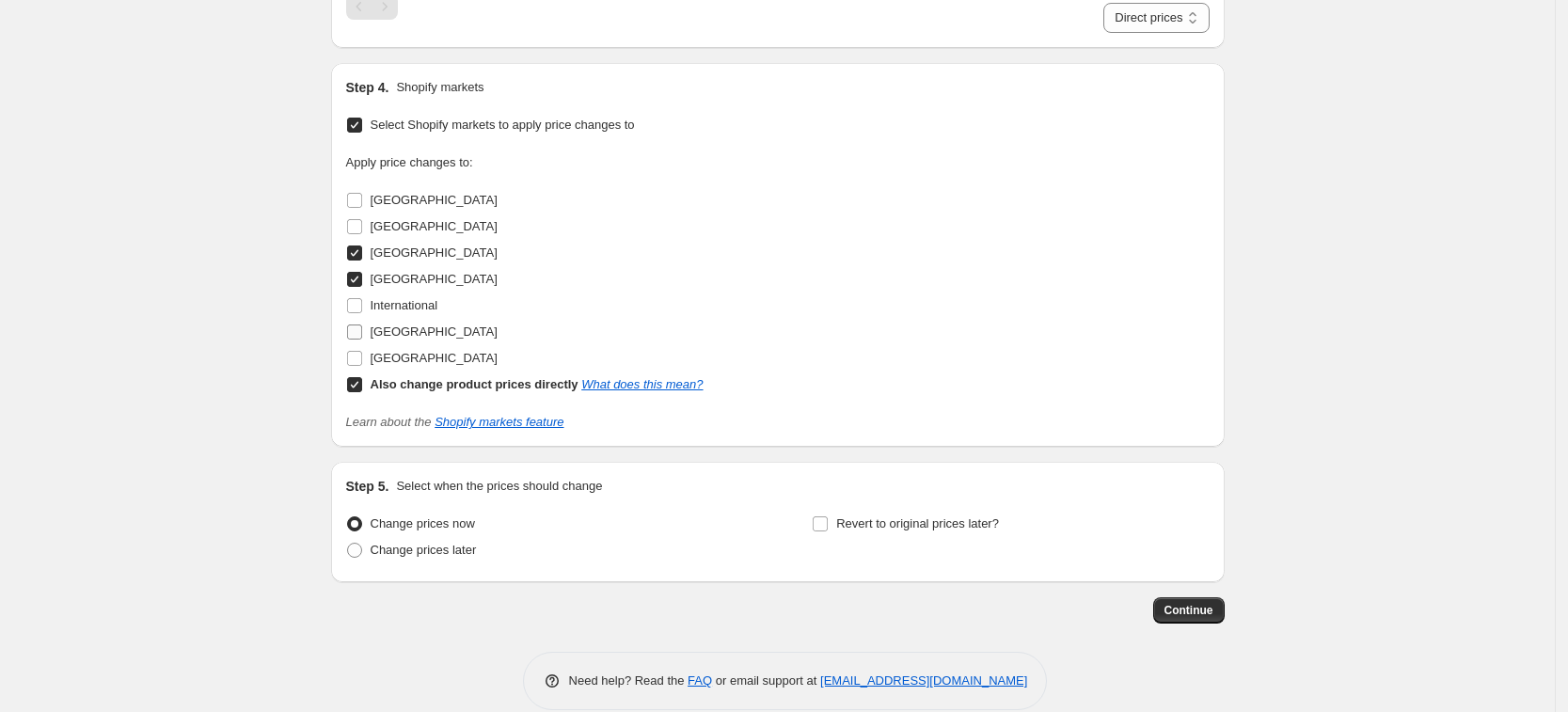 click on "[GEOGRAPHIC_DATA]" at bounding box center [421, 332] 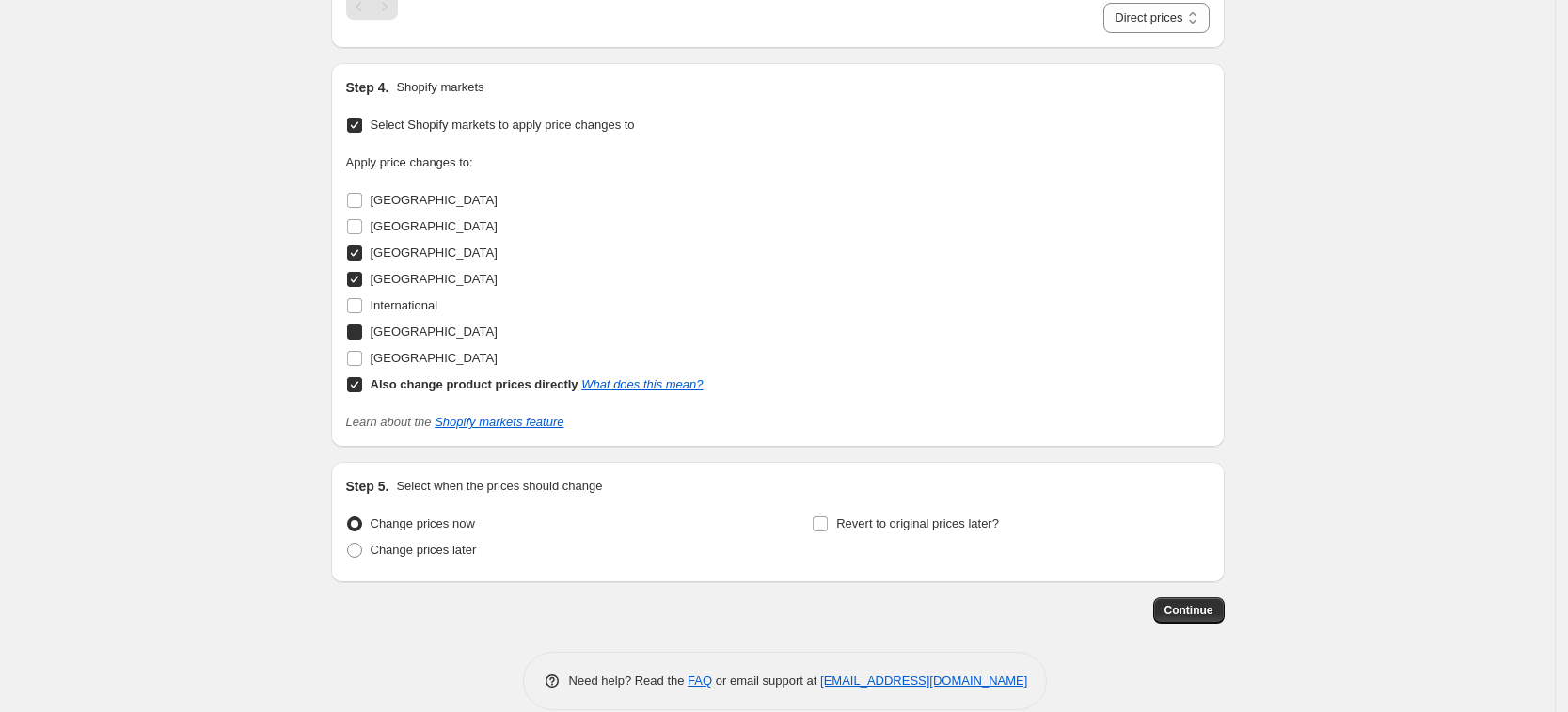 checkbox on "true" 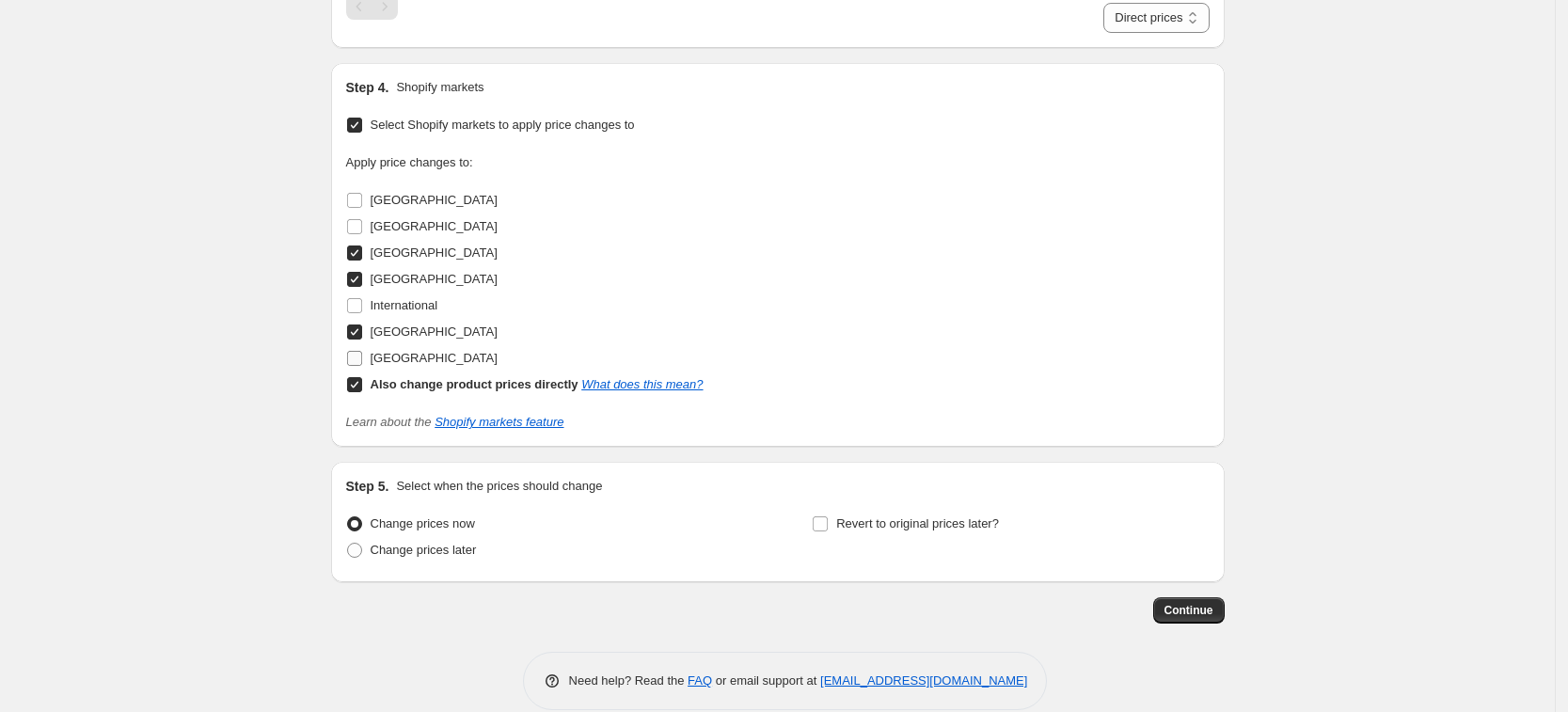 click on "[GEOGRAPHIC_DATA]" at bounding box center [434, 357] 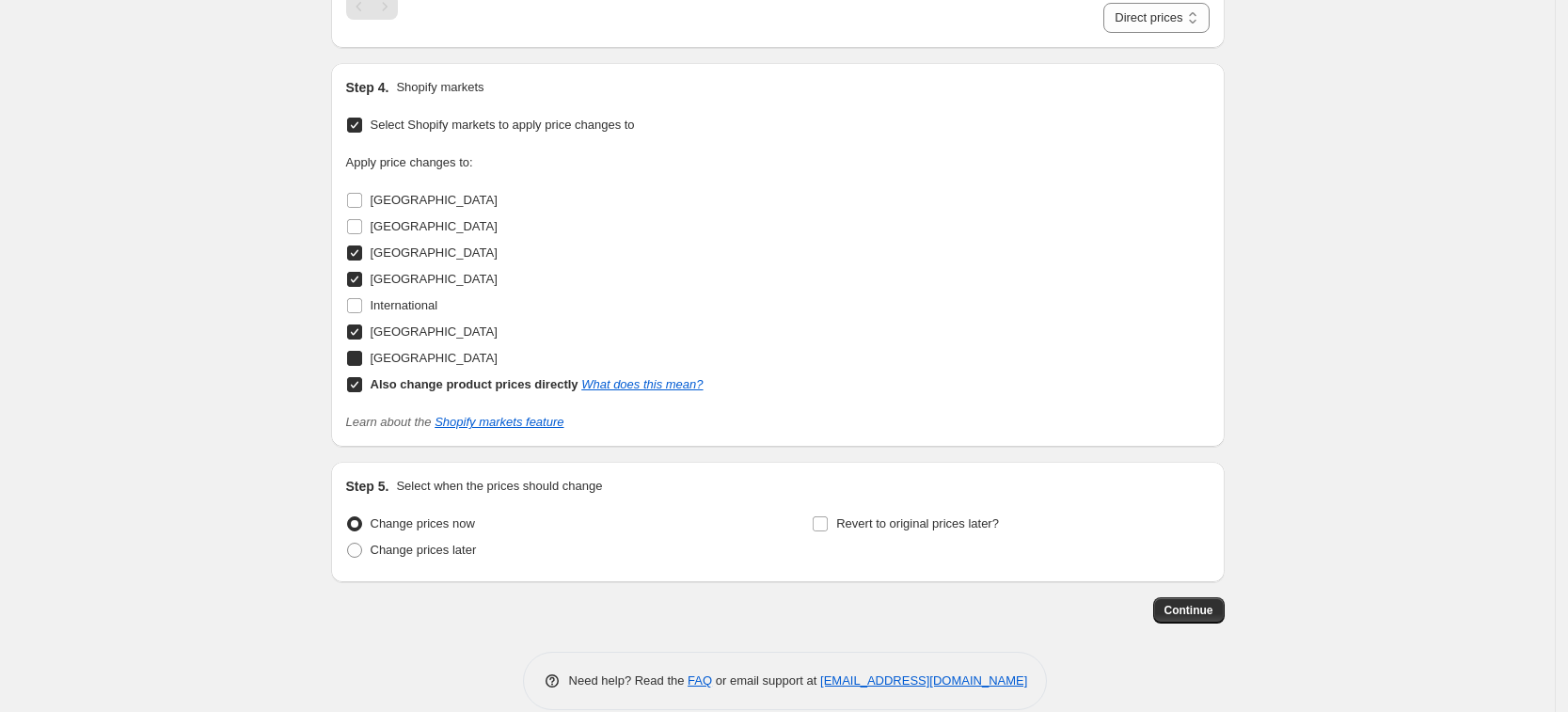 checkbox on "true" 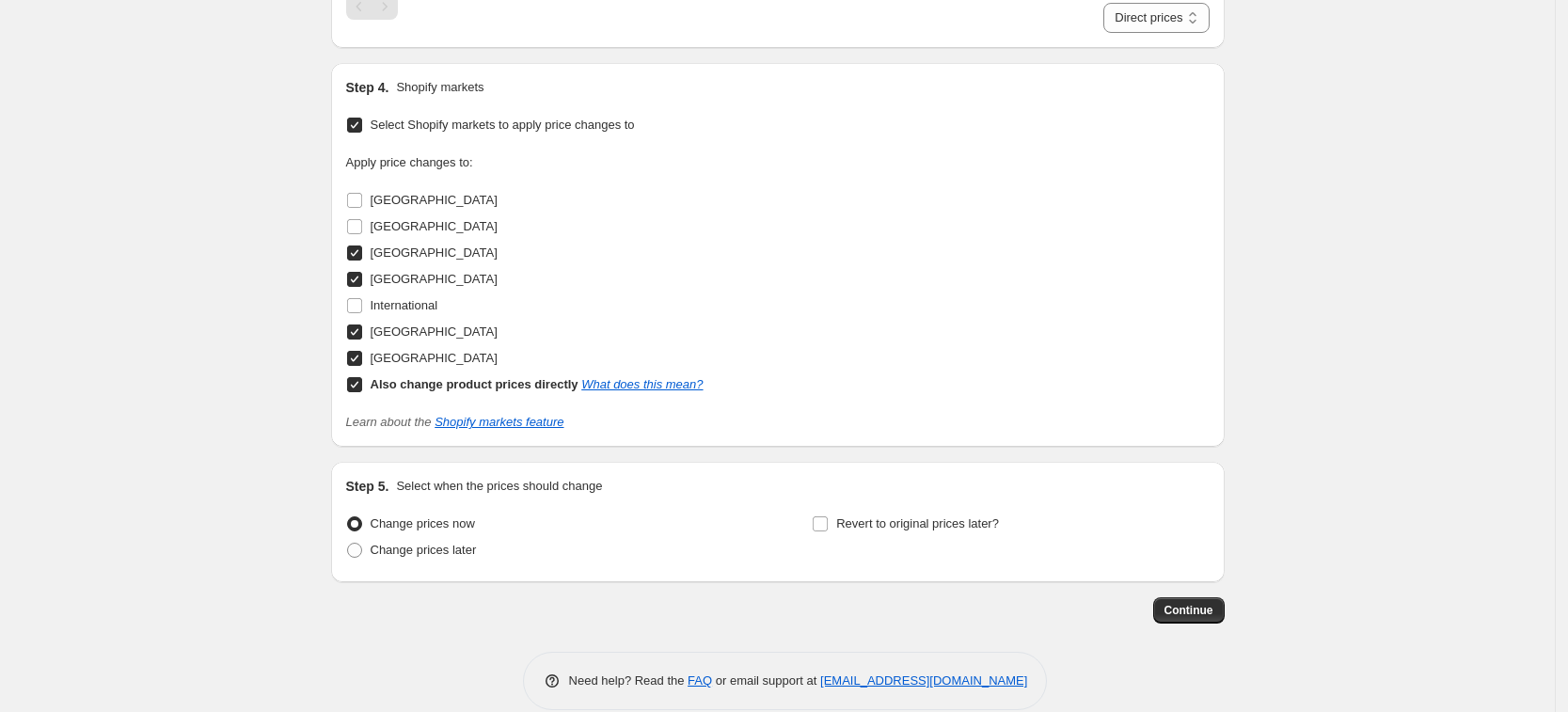click on "Also change product prices directly   What does this mean?" at bounding box center [525, 385] 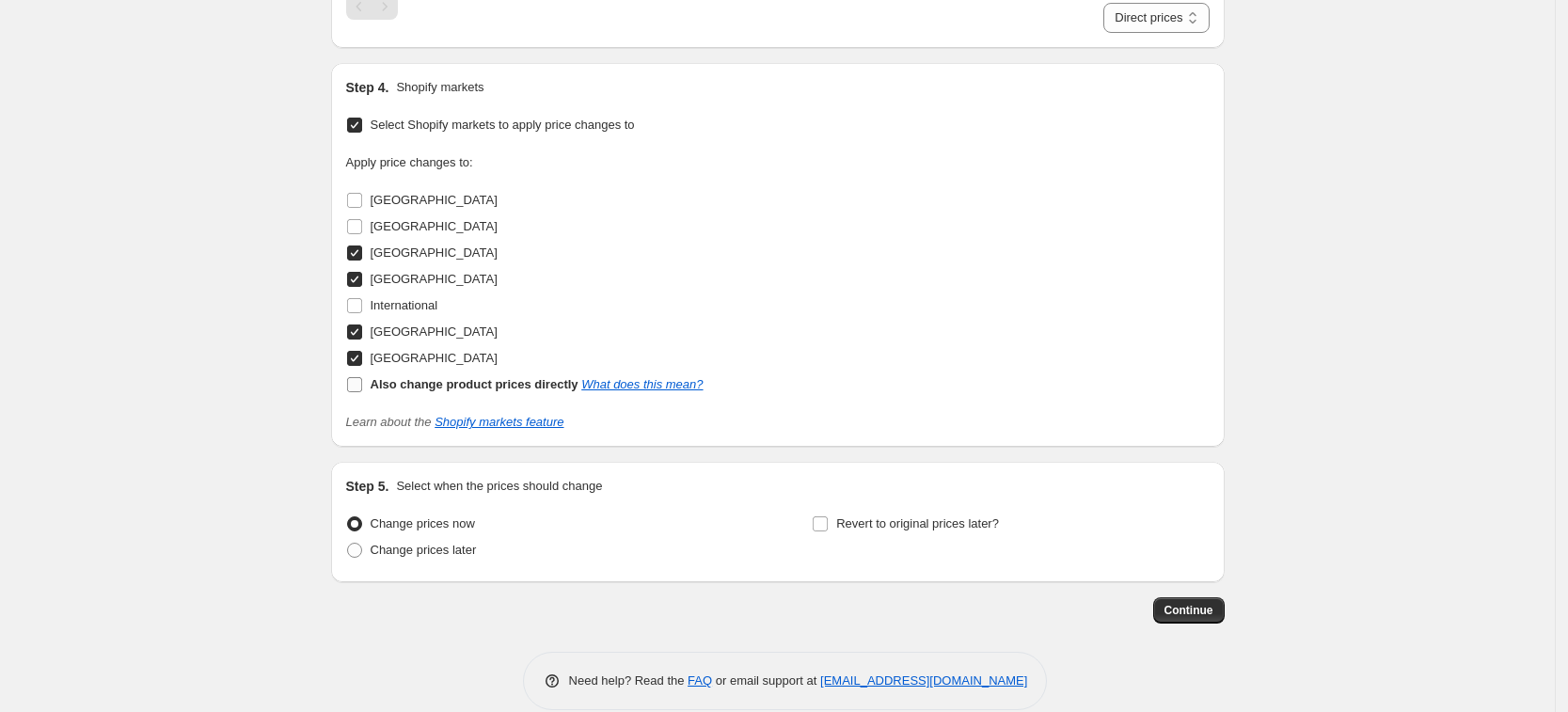checkbox on "false" 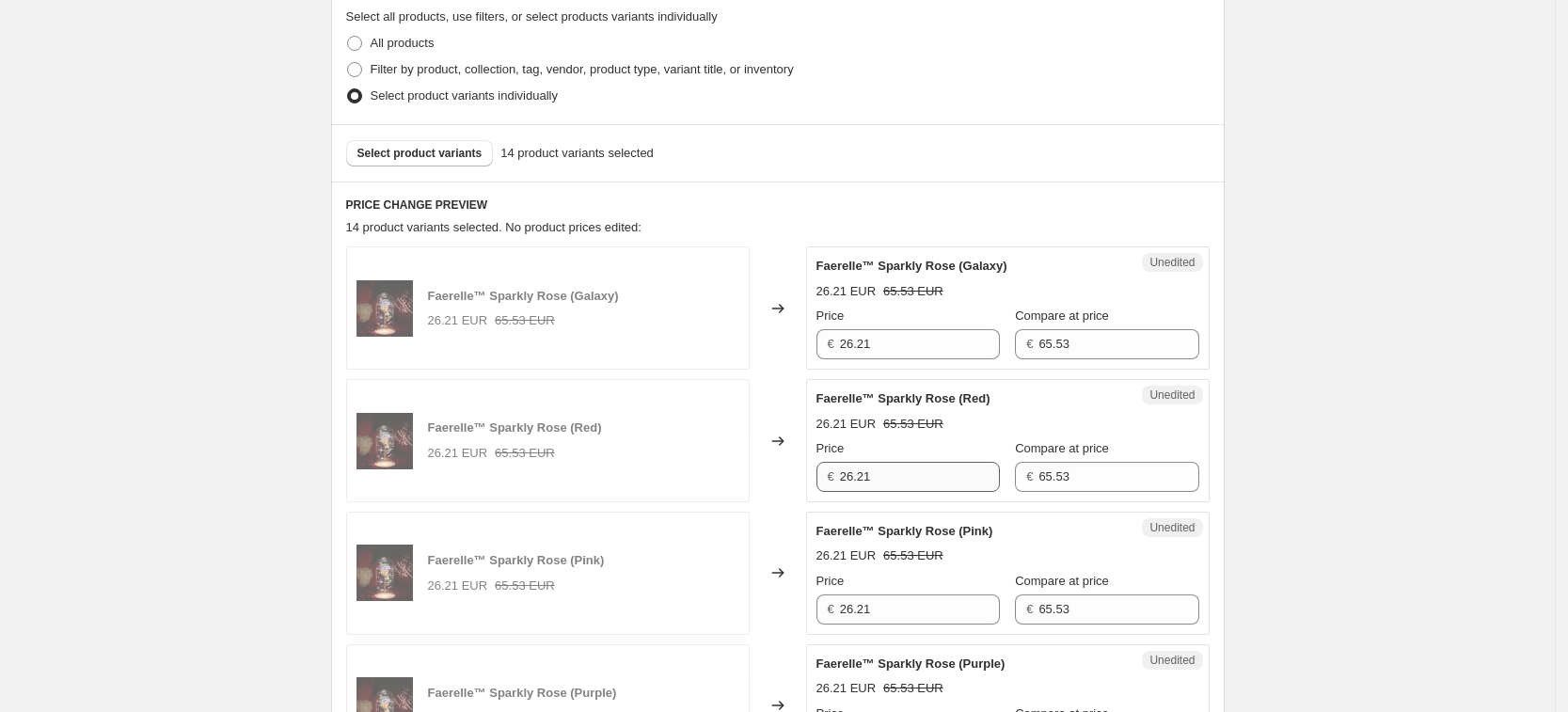 scroll, scrollTop: 571, scrollLeft: 0, axis: vertical 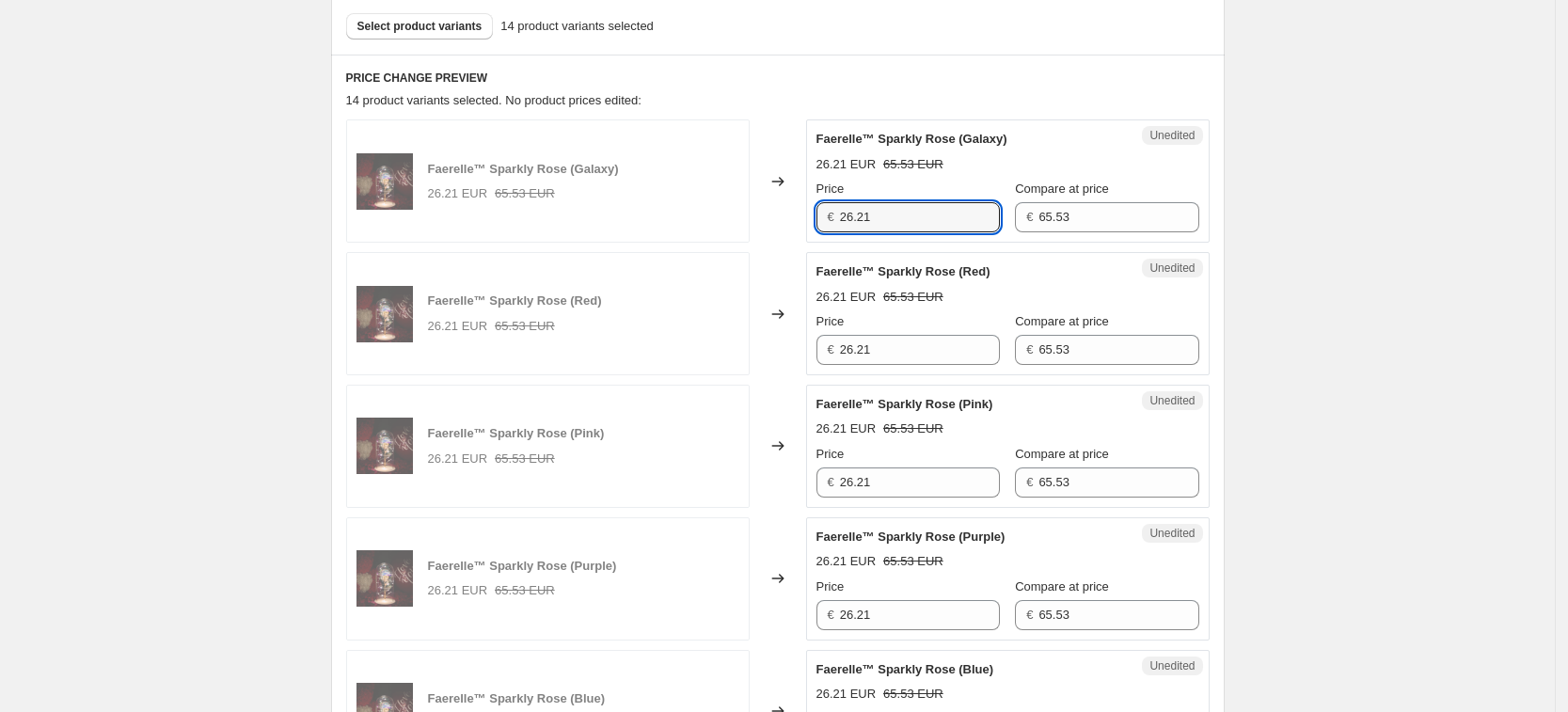 drag, startPoint x: 879, startPoint y: 213, endPoint x: 724, endPoint y: 193, distance: 156.285 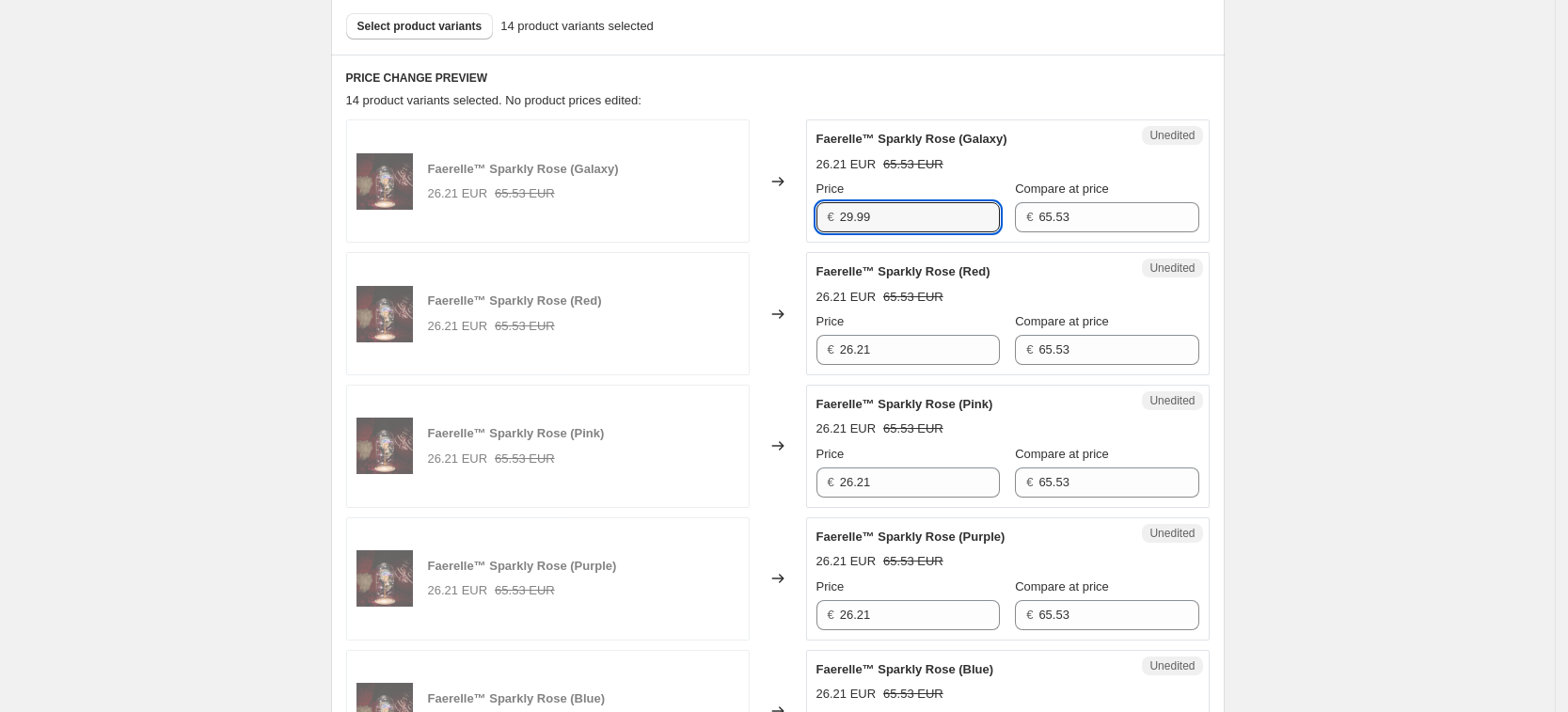 type on "29.99" 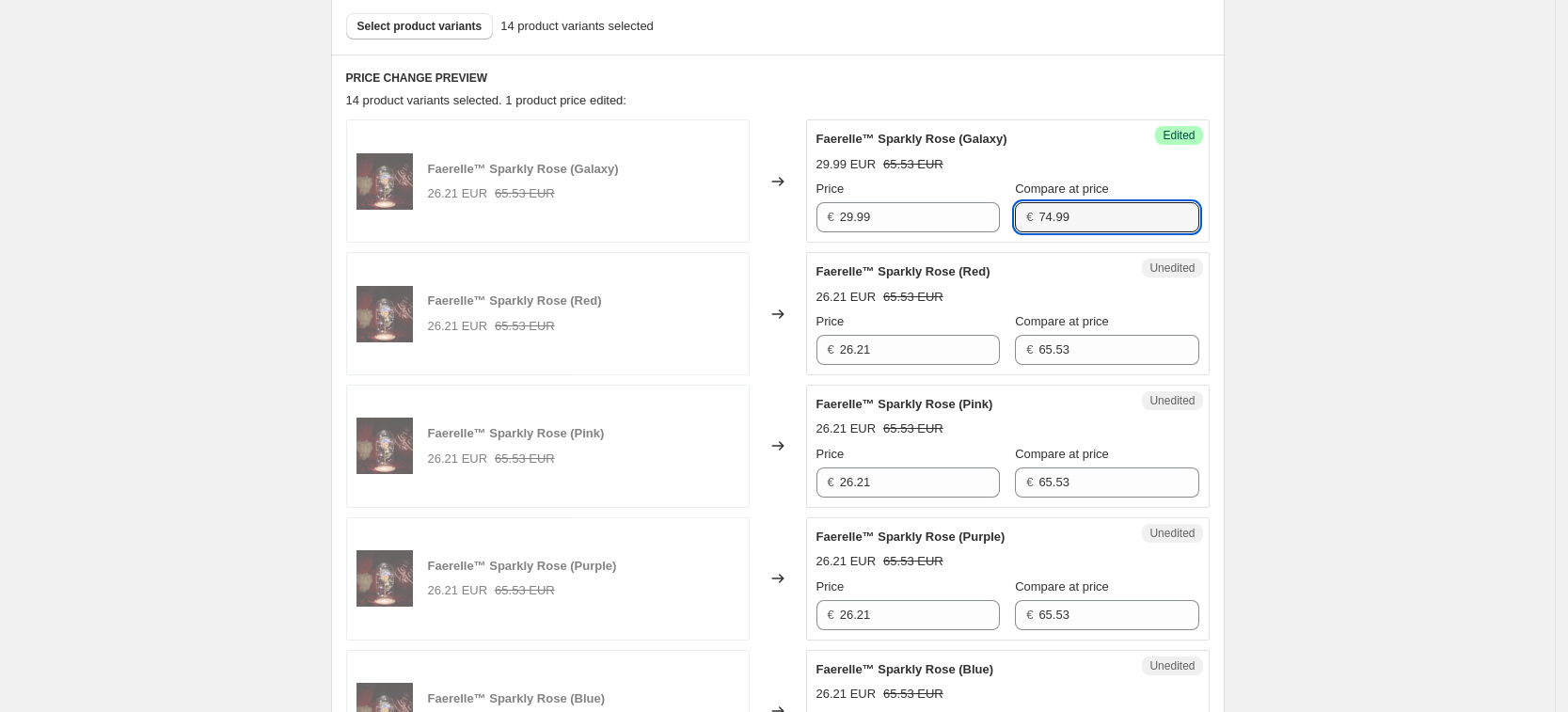 type on "74.99" 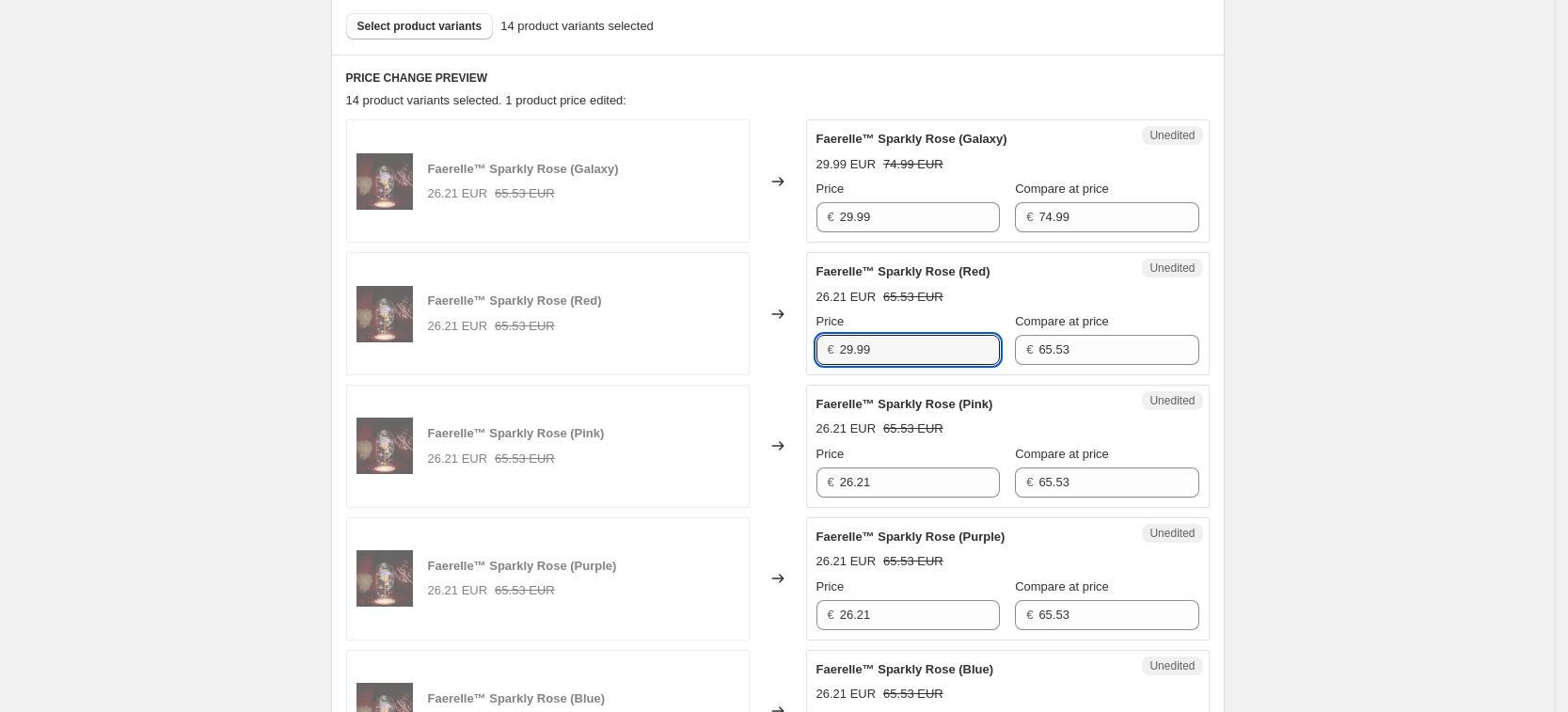type on "29.99" 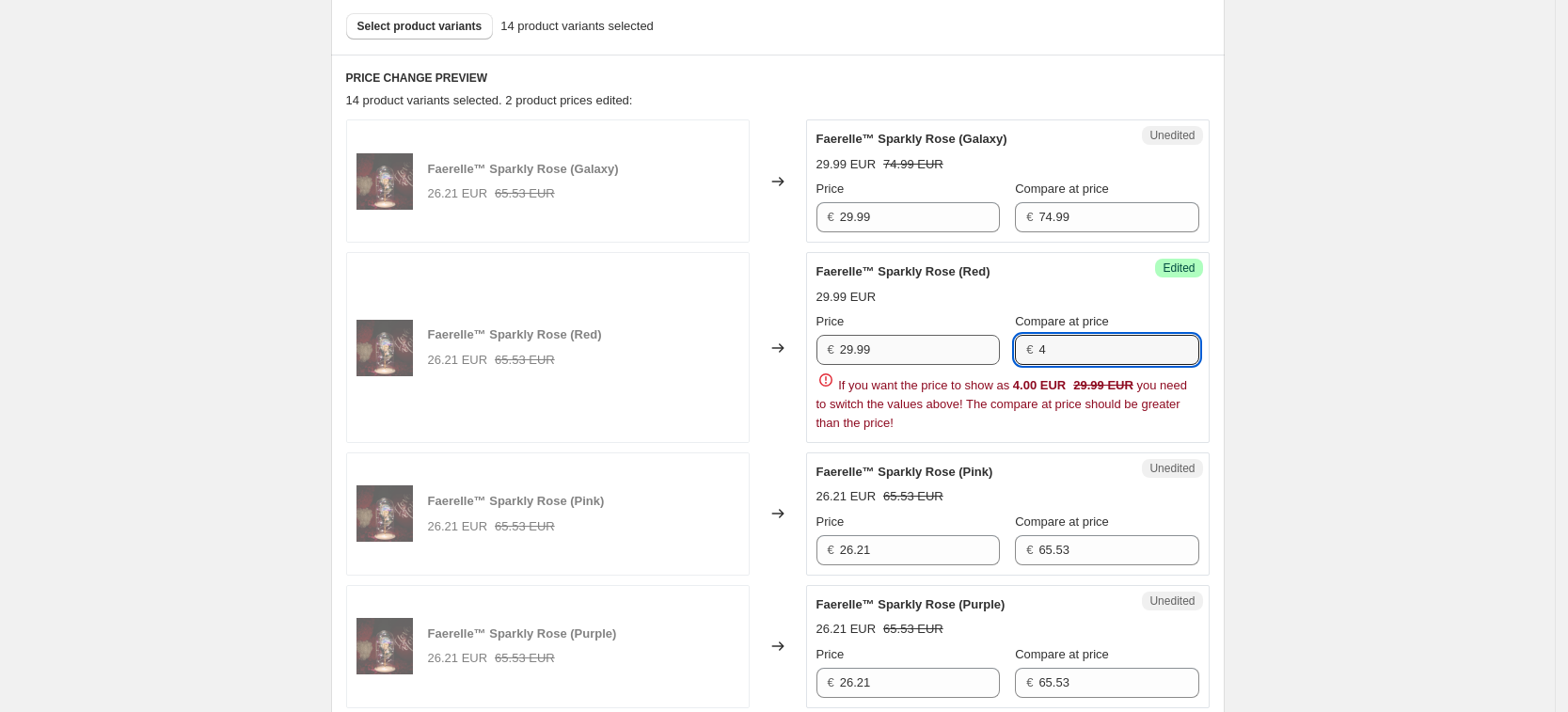 drag, startPoint x: 1082, startPoint y: 353, endPoint x: 1003, endPoint y: 342, distance: 79.76215 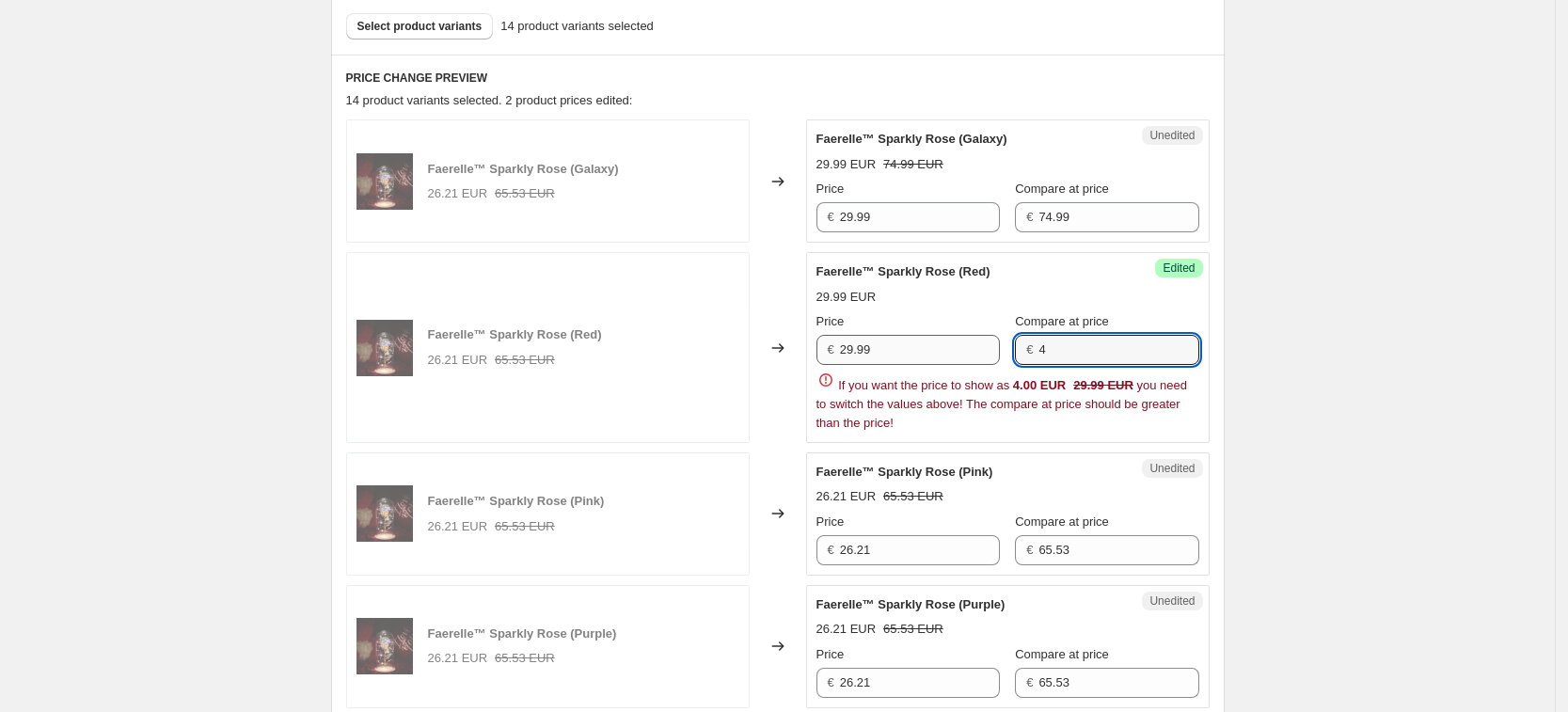 click on "Price € 29.99 Compare at price € 4" at bounding box center (1007, 339) 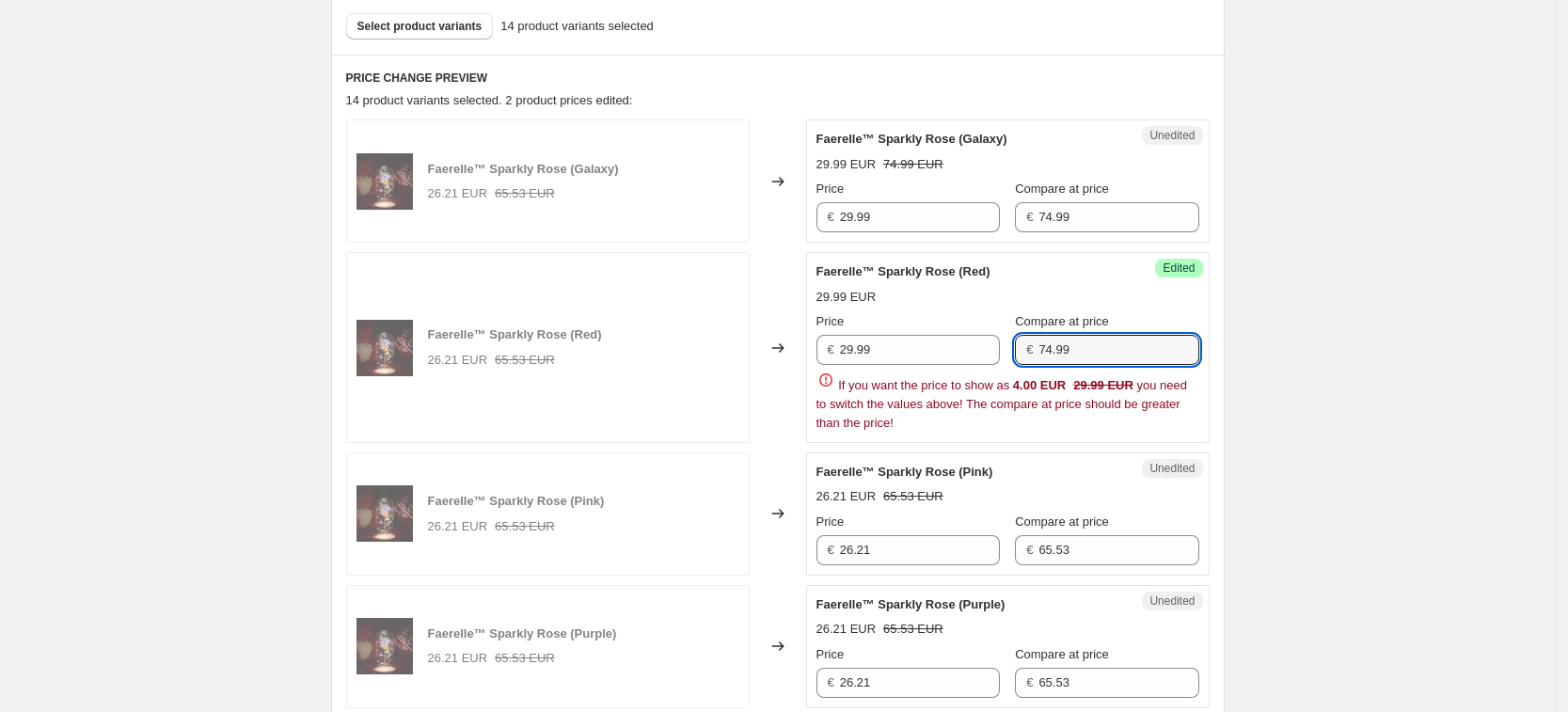 type on "74.99" 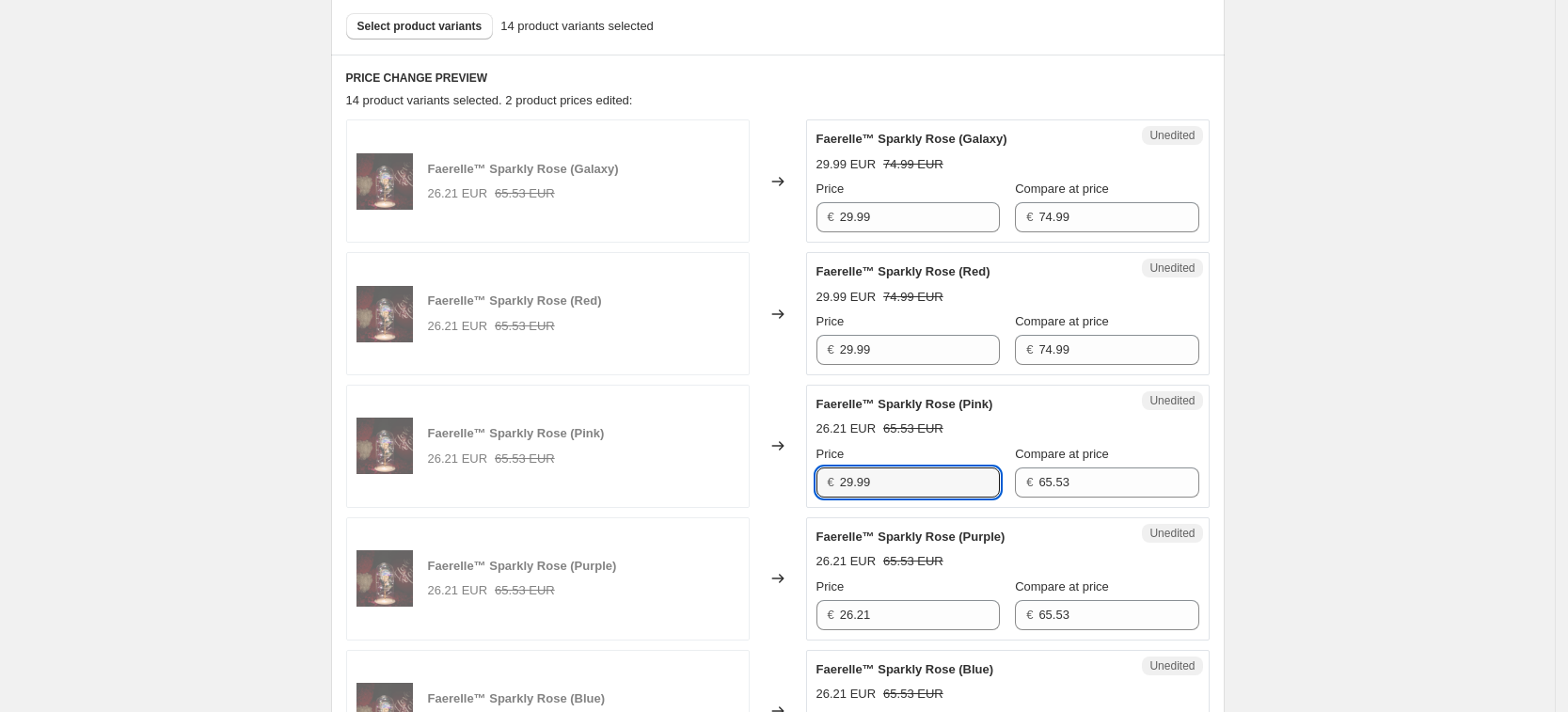 type on "29.99" 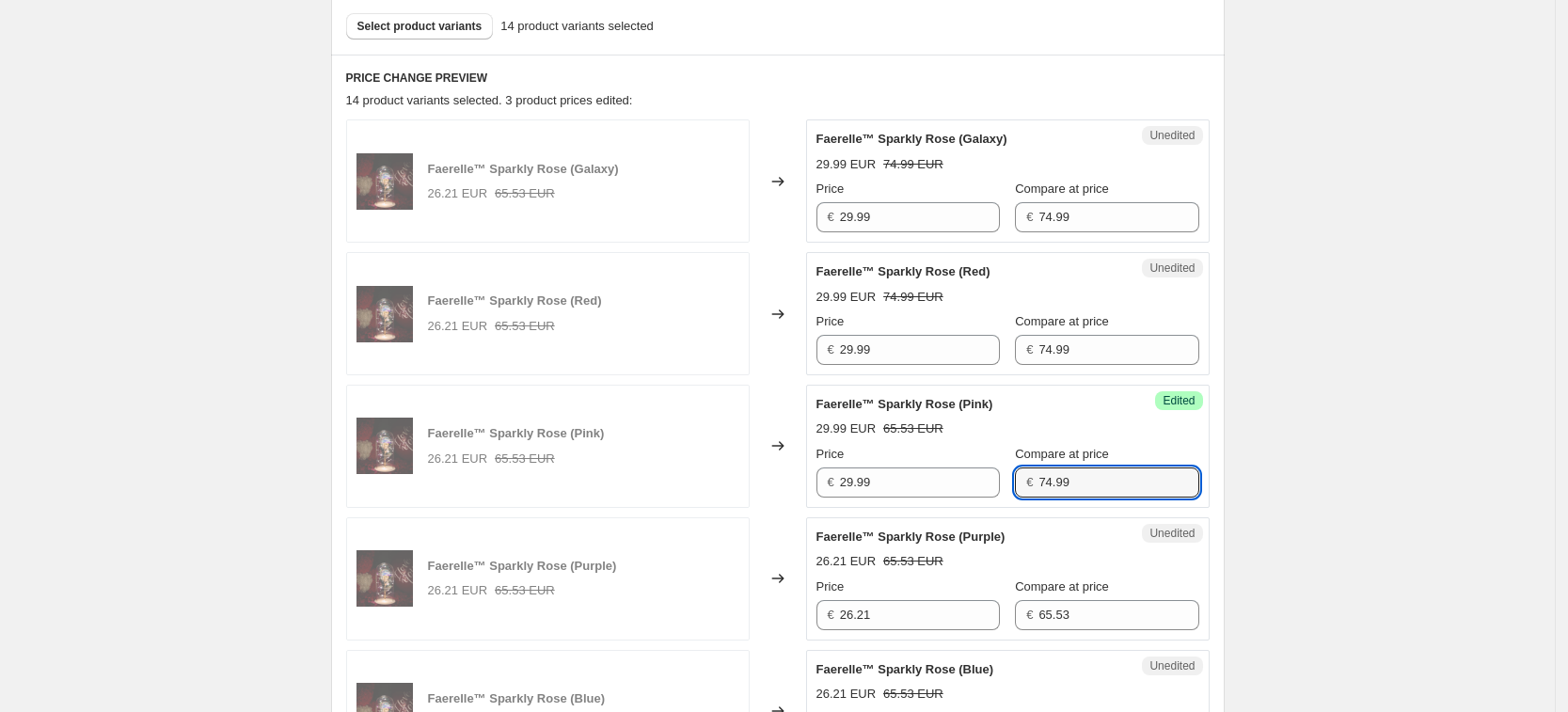 type on "74.99" 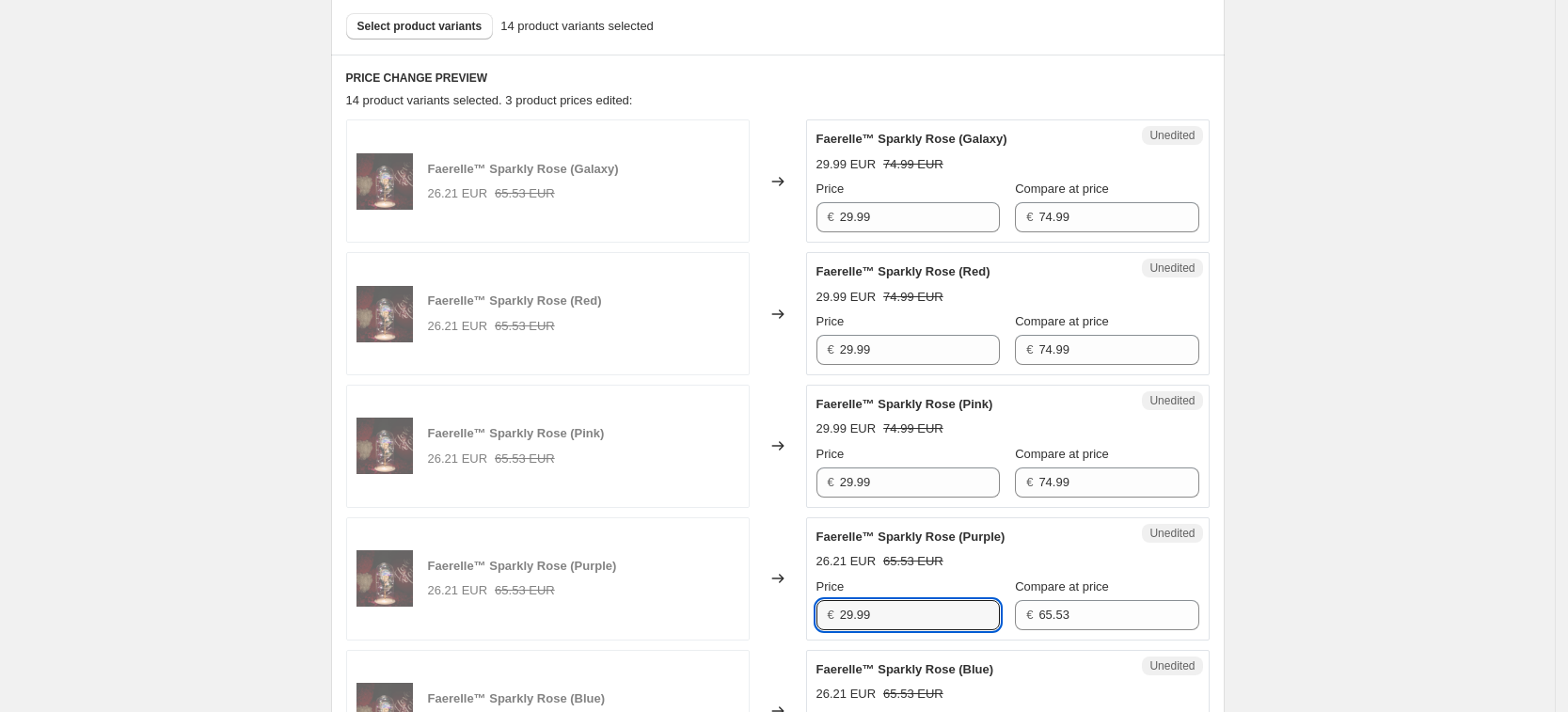 type on "29.99" 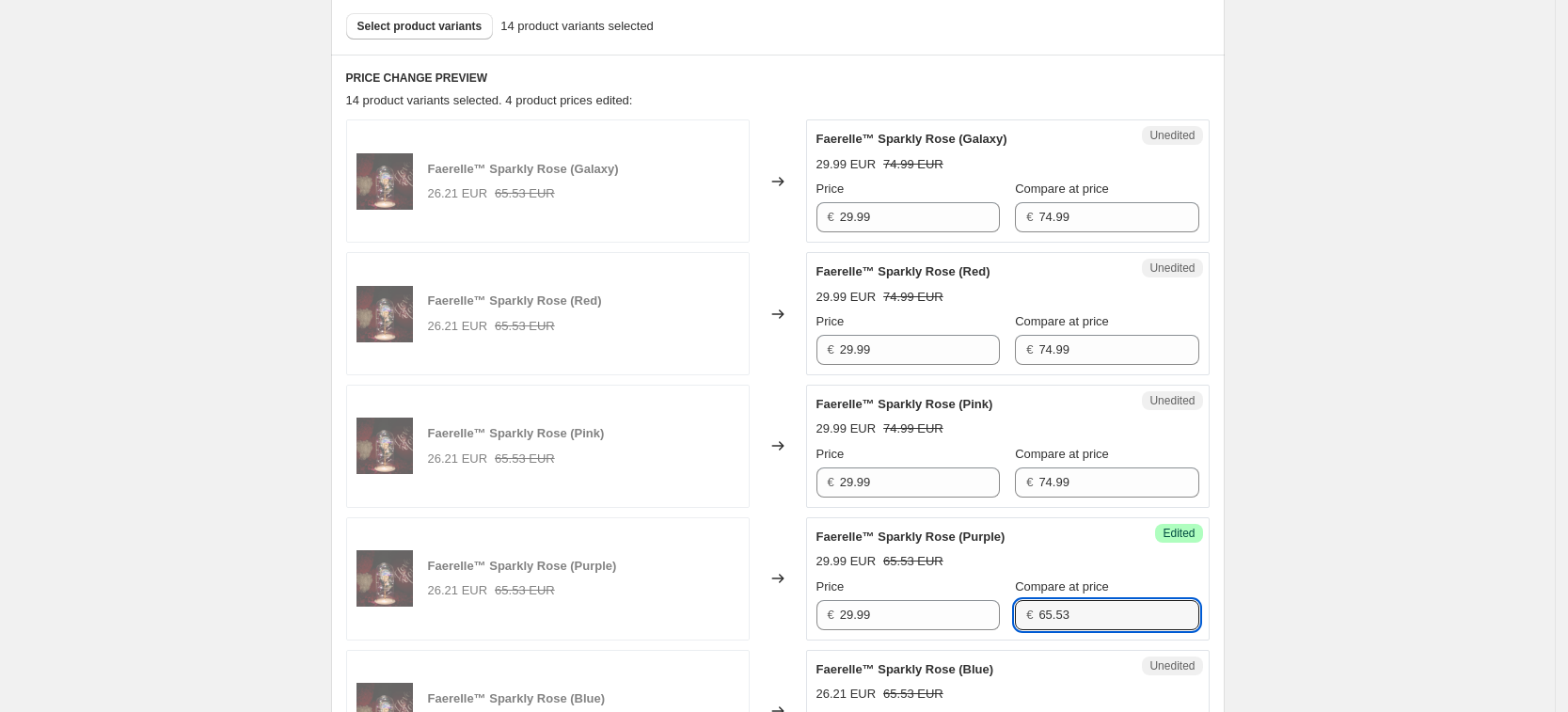 type on "4" 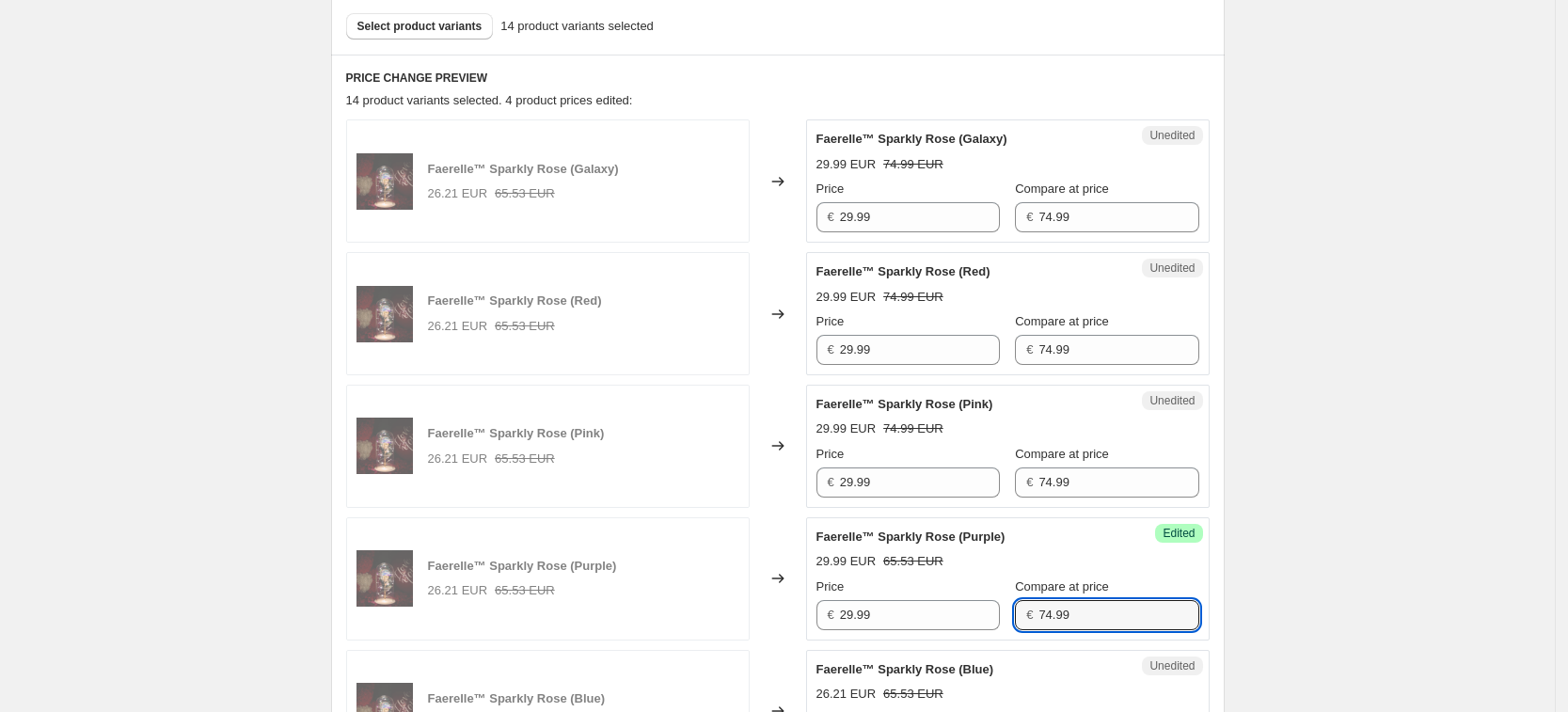 type on "74.99" 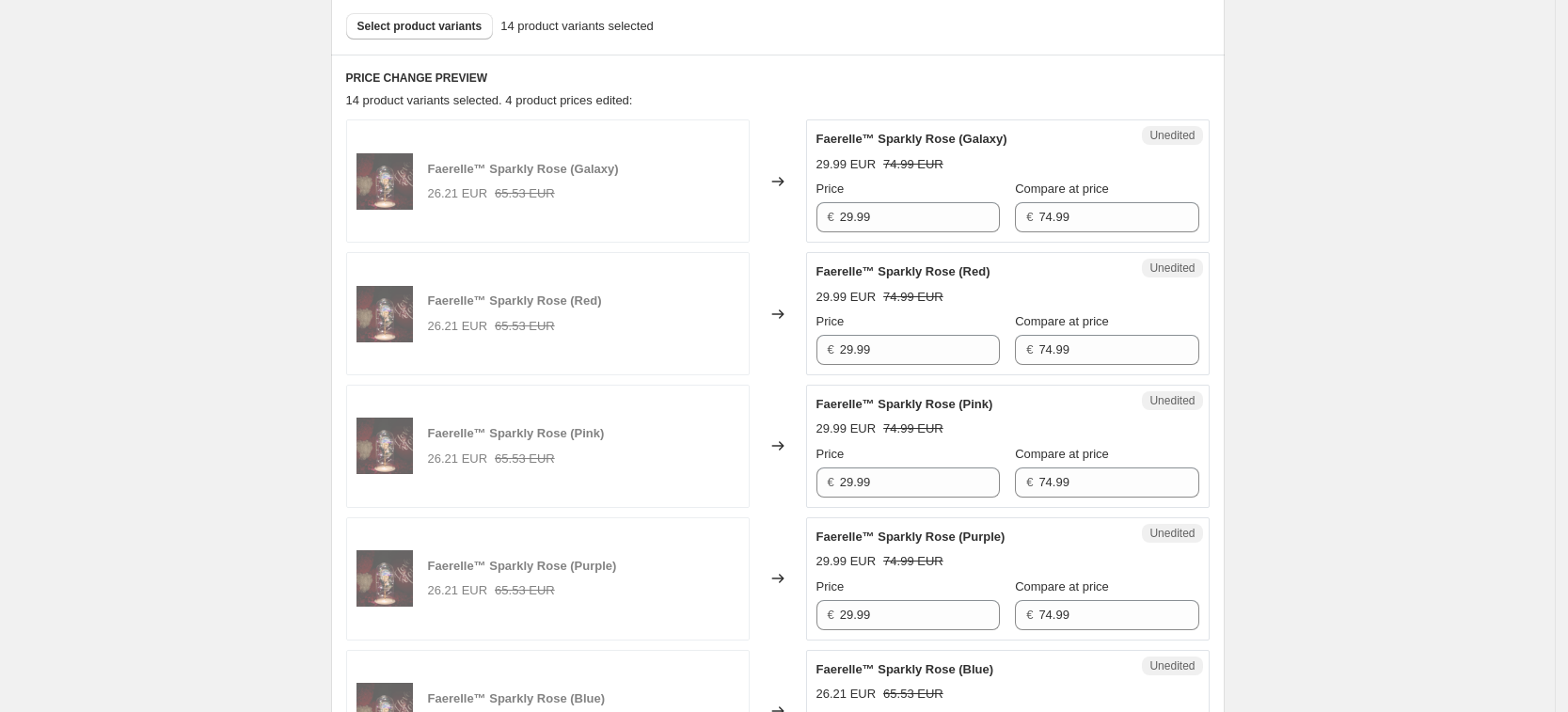 scroll, scrollTop: 962, scrollLeft: 0, axis: vertical 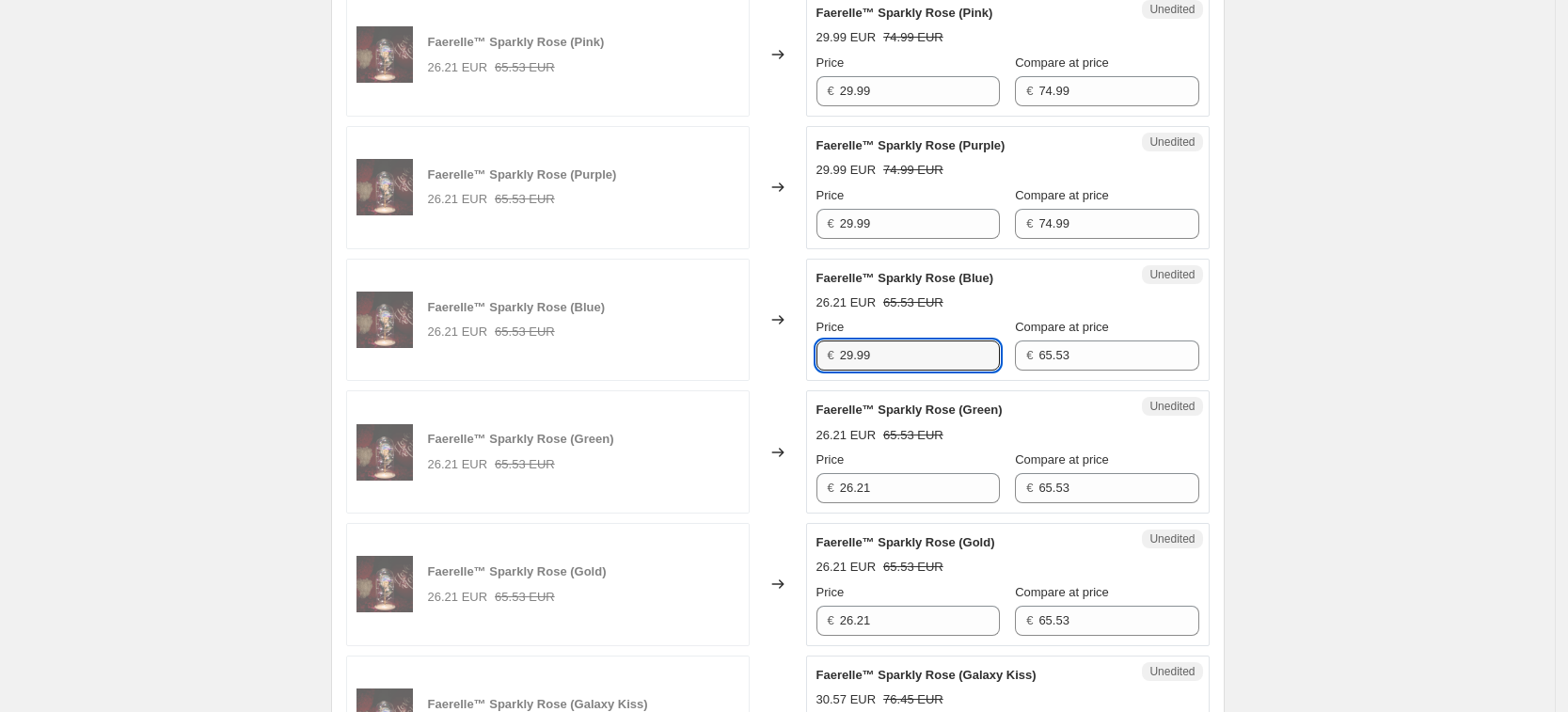 type on "29.99" 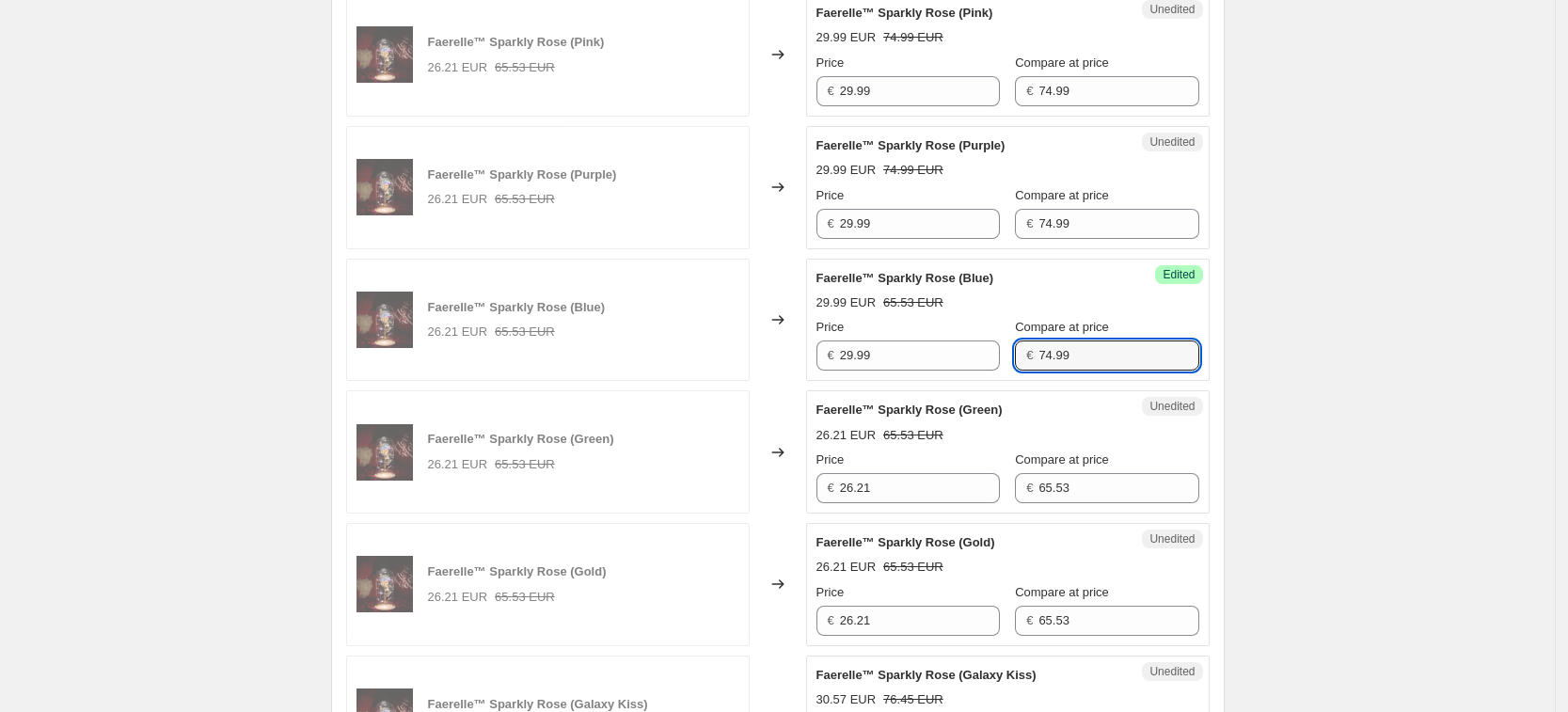 type on "74.99" 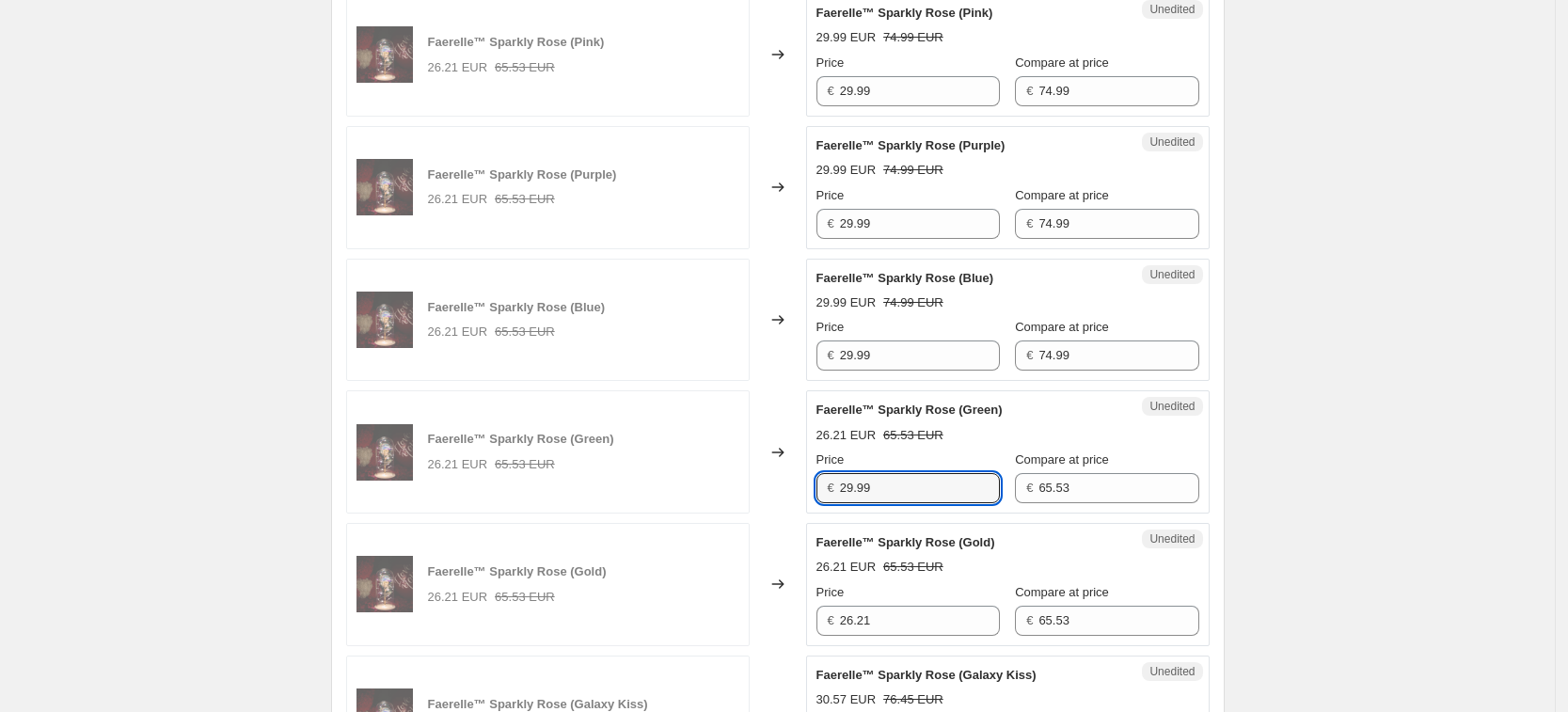 type on "29.99" 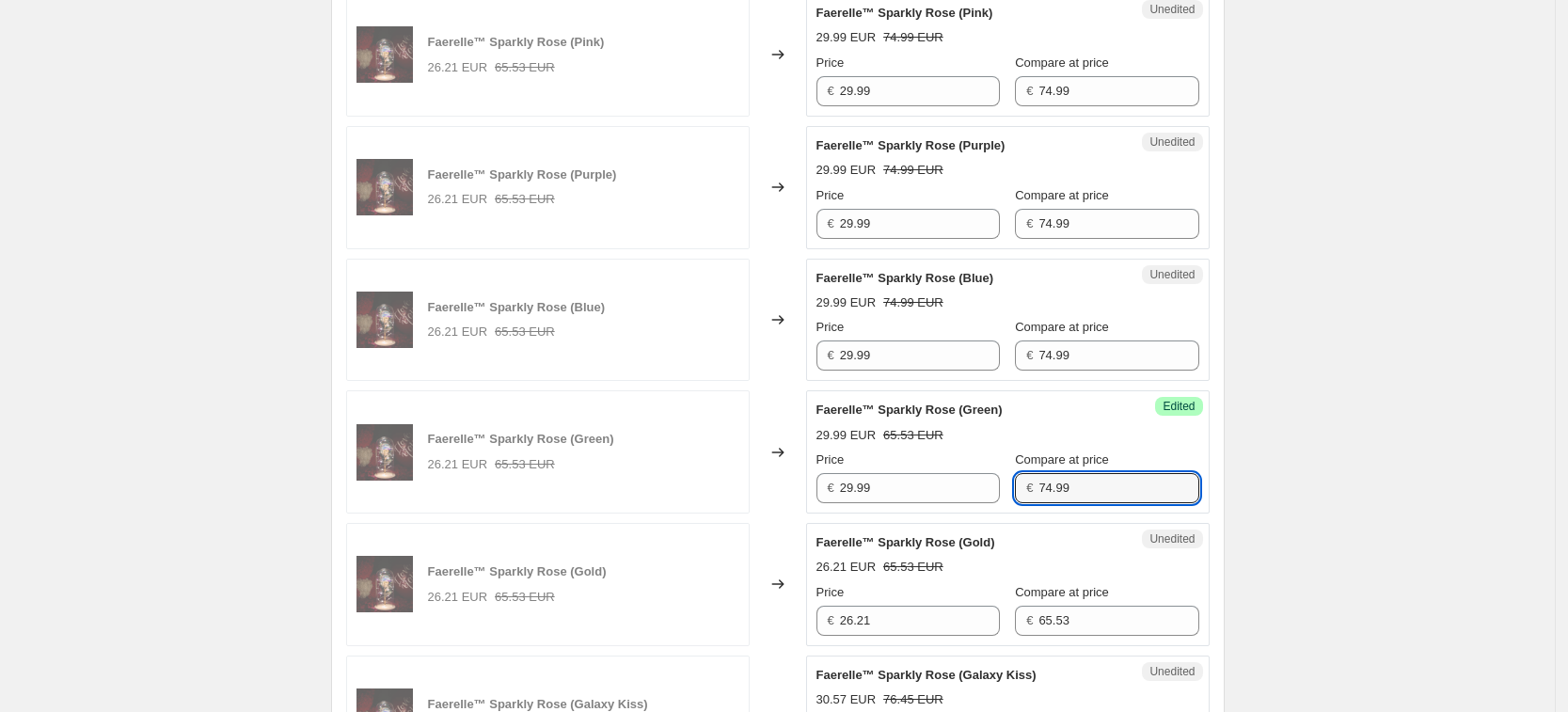 type on "74.99" 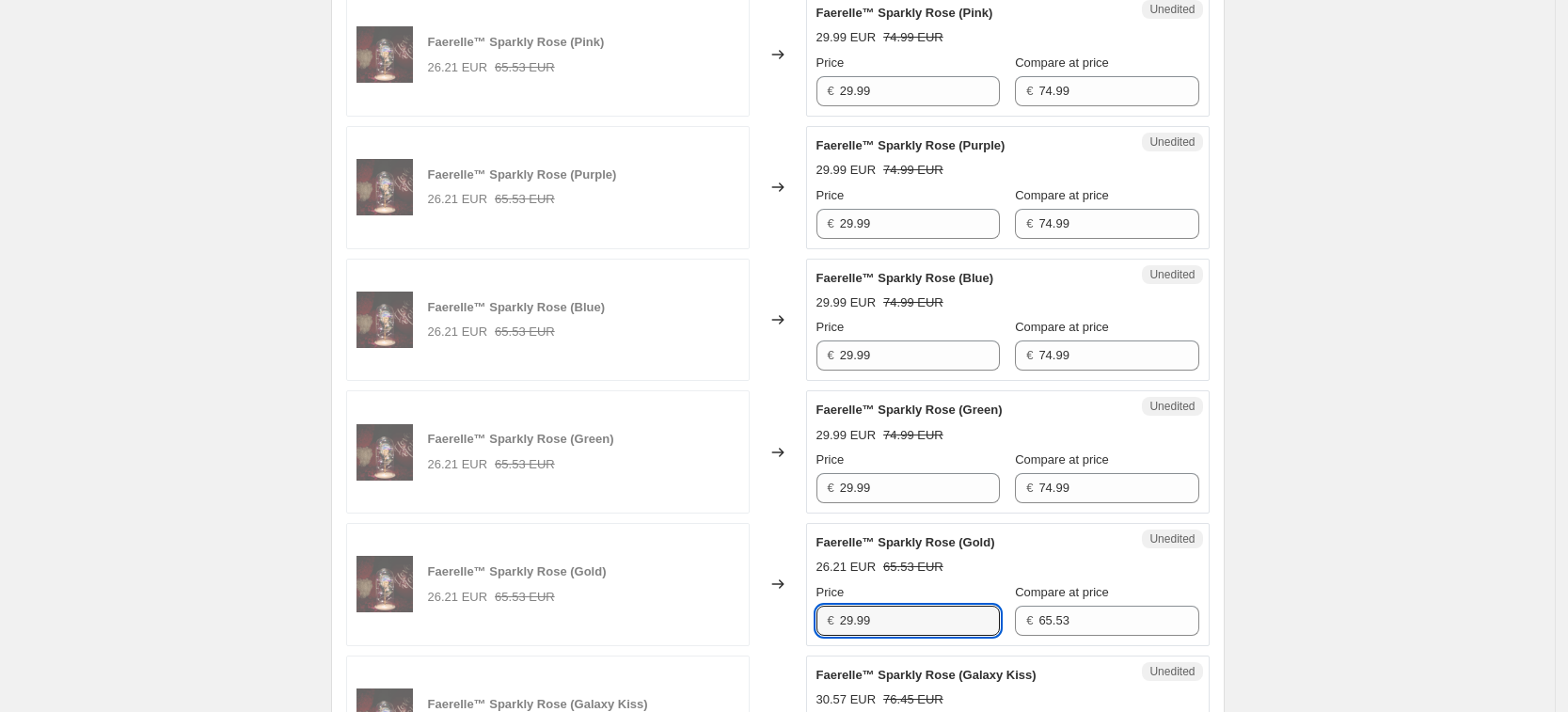 type on "29.99" 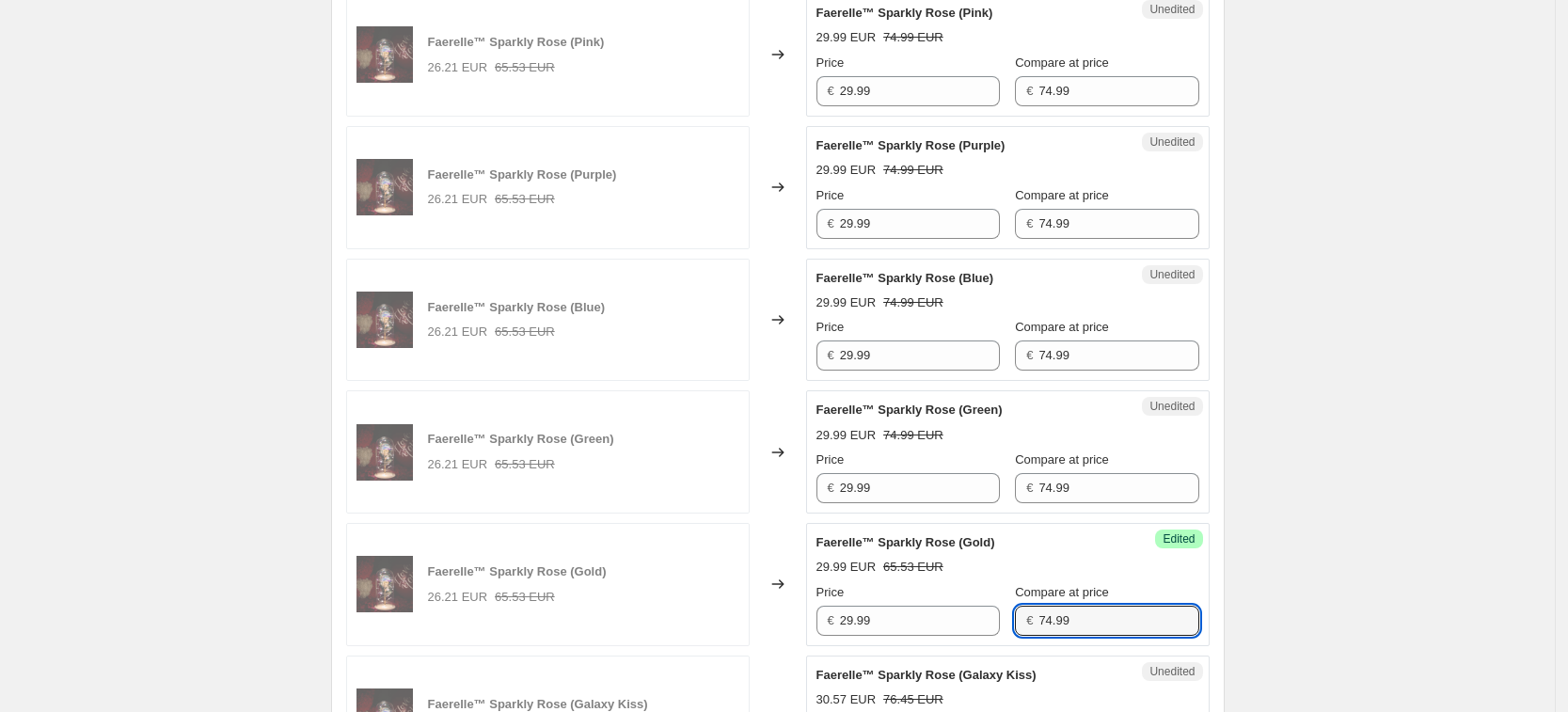 type on "74.99" 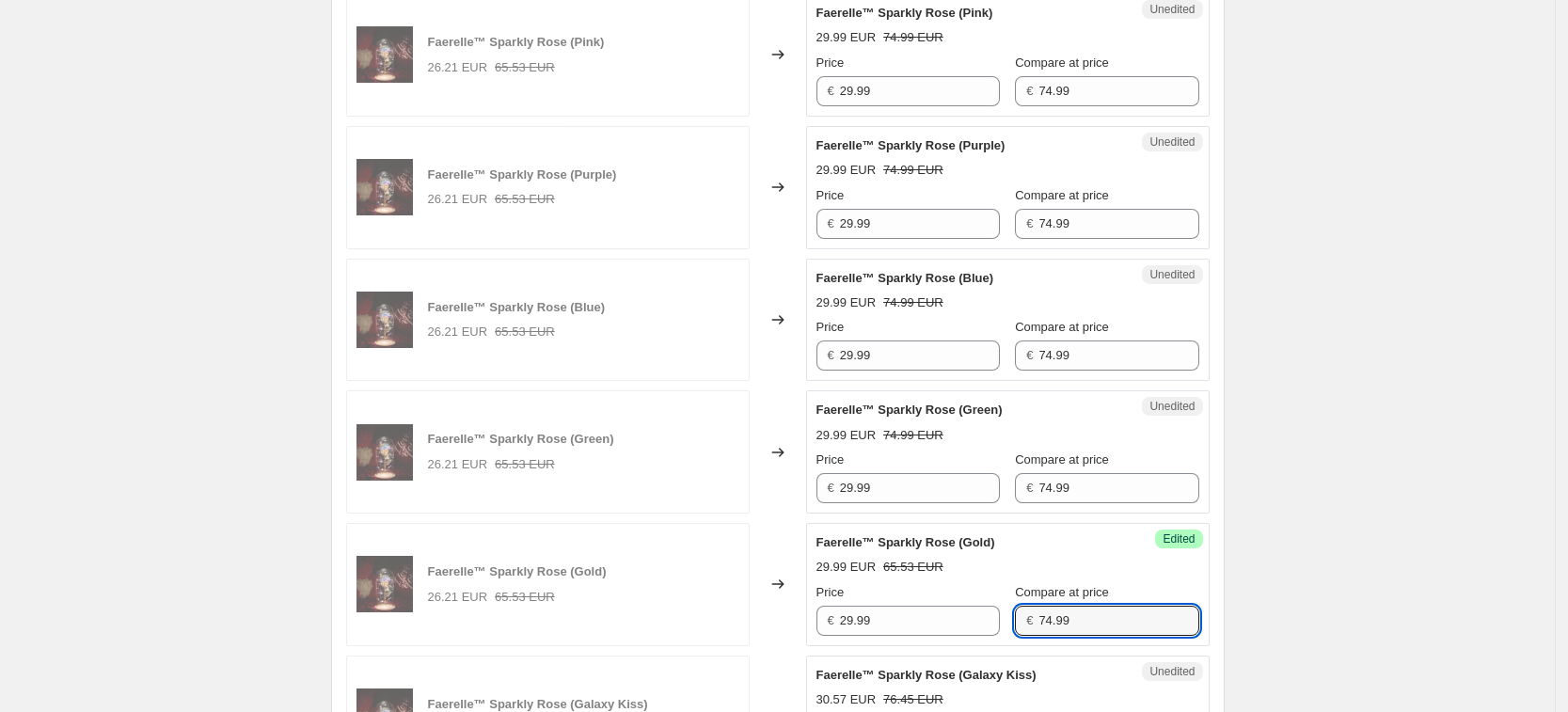 scroll, scrollTop: 1359, scrollLeft: 0, axis: vertical 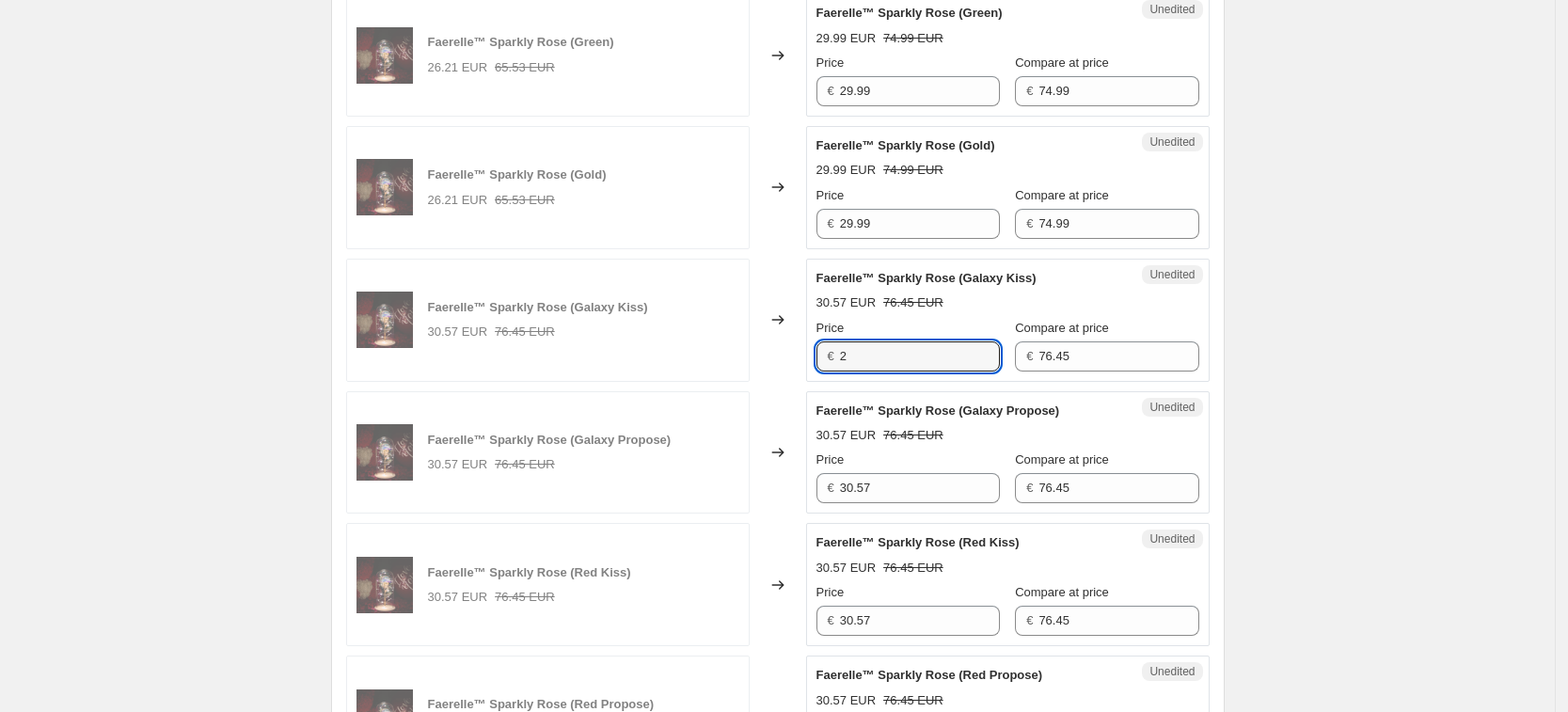 type on "2" 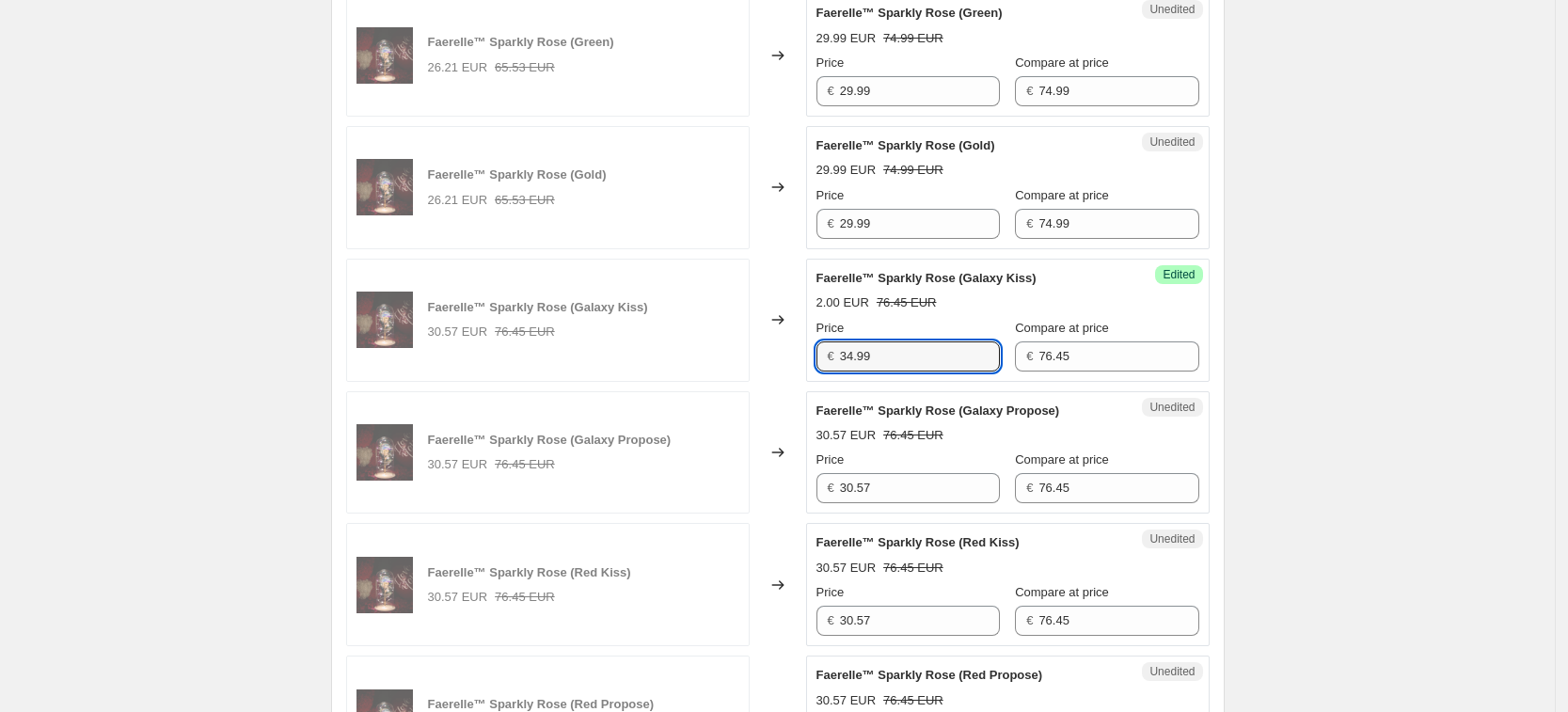 type on "34.99" 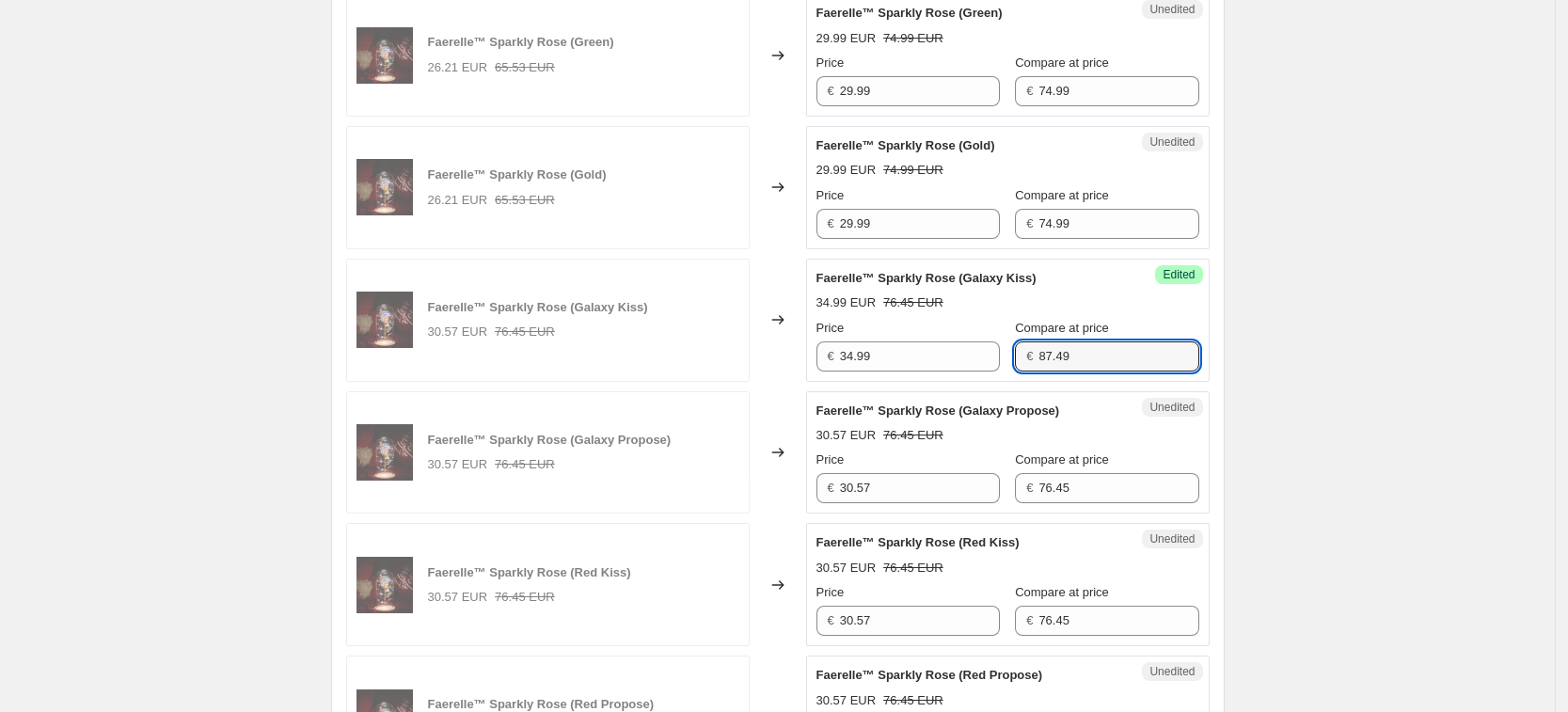 type on "87.49" 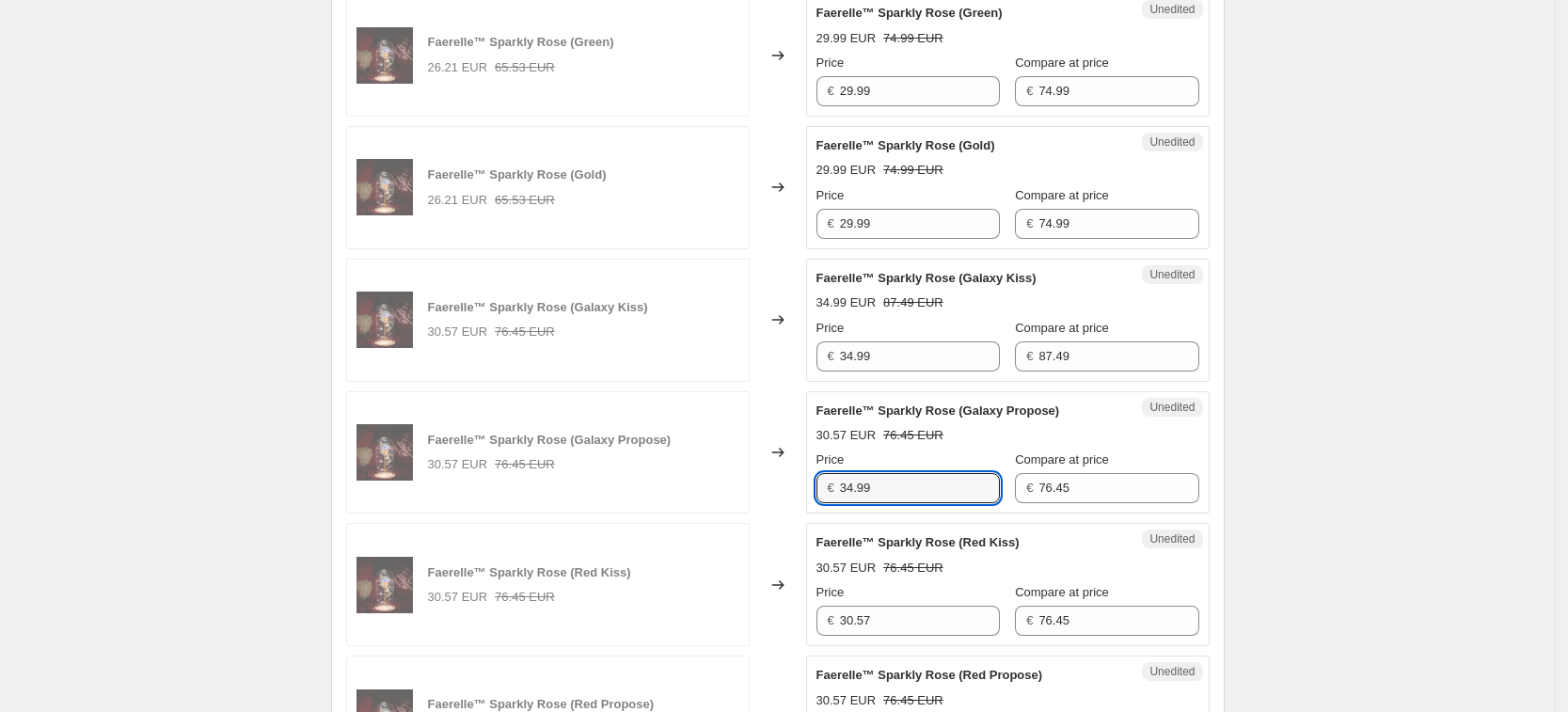 type on "34.99" 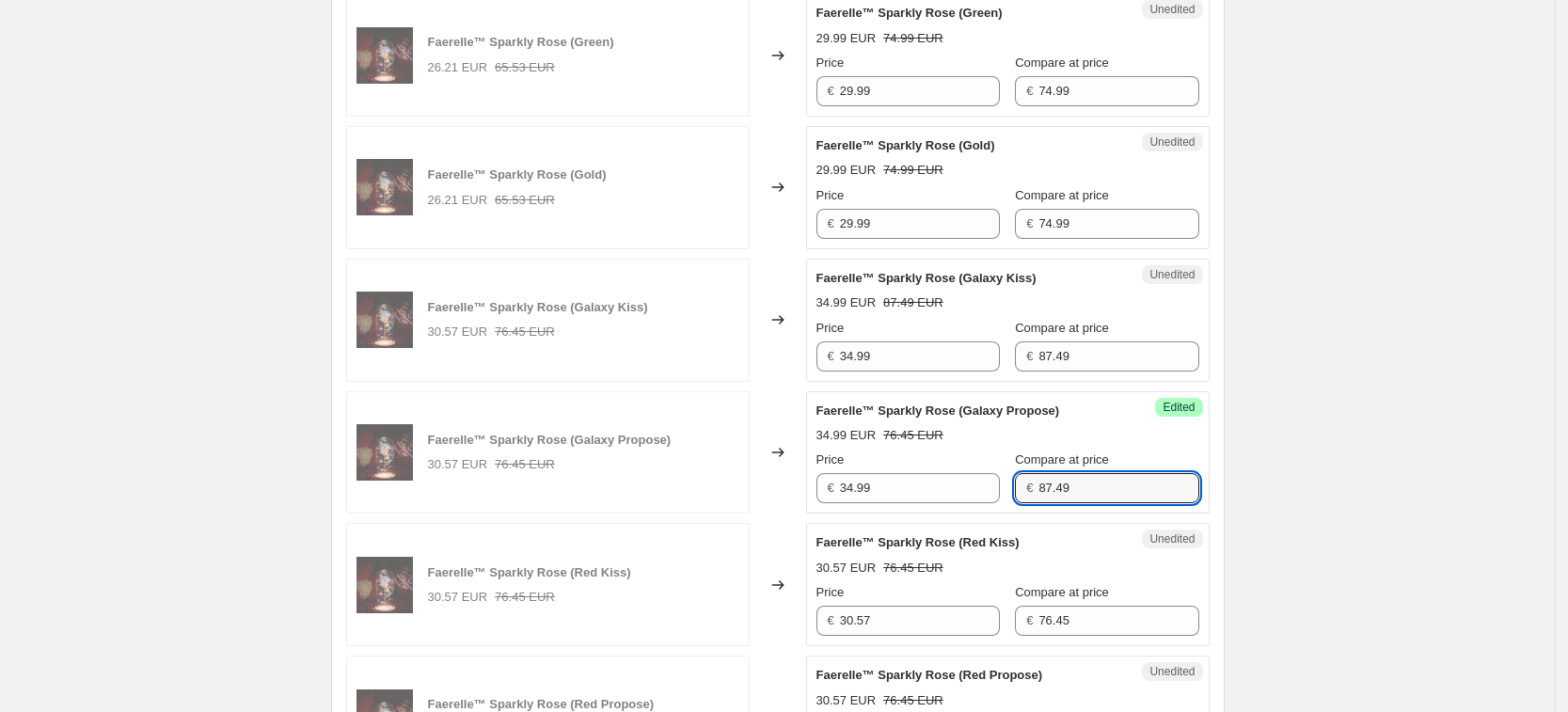 type on "87.49" 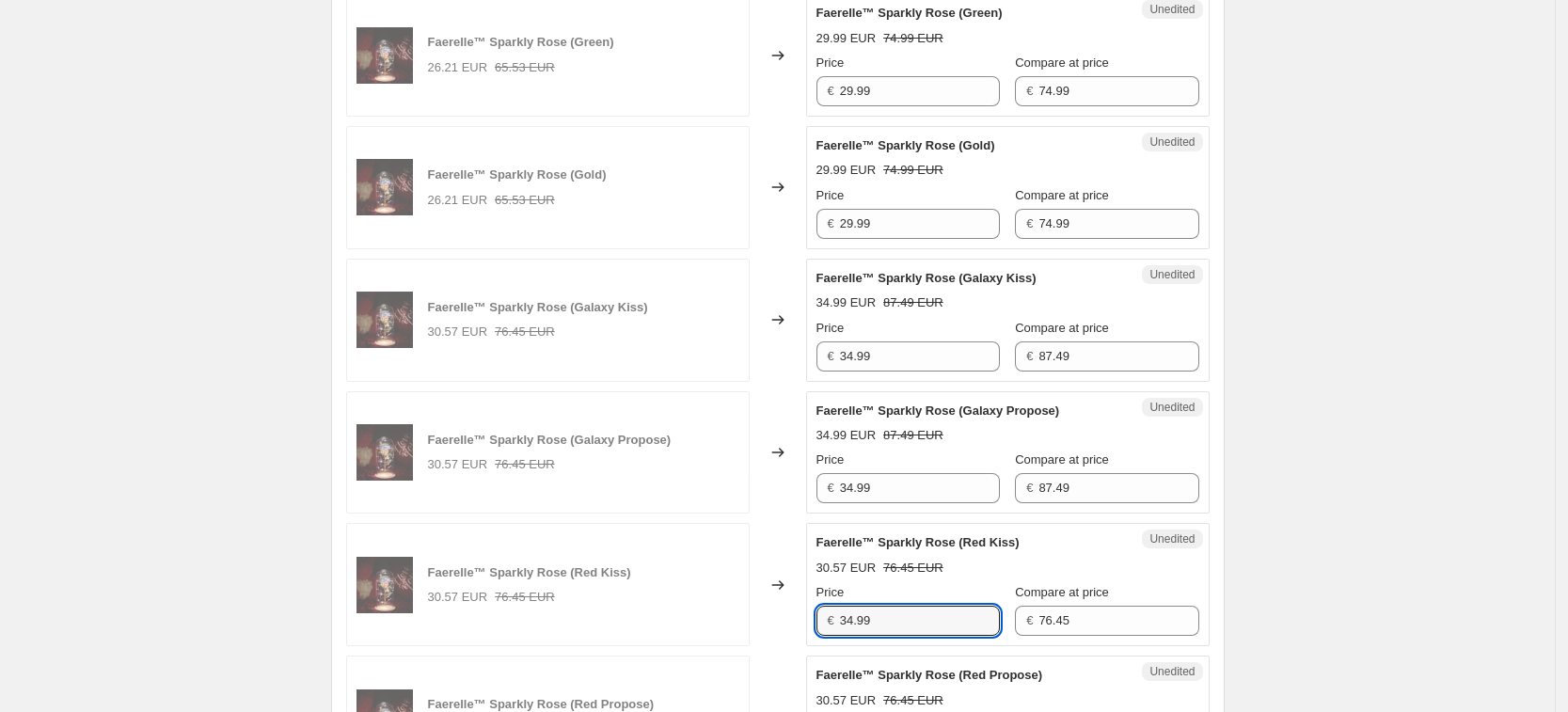 type on "34.99" 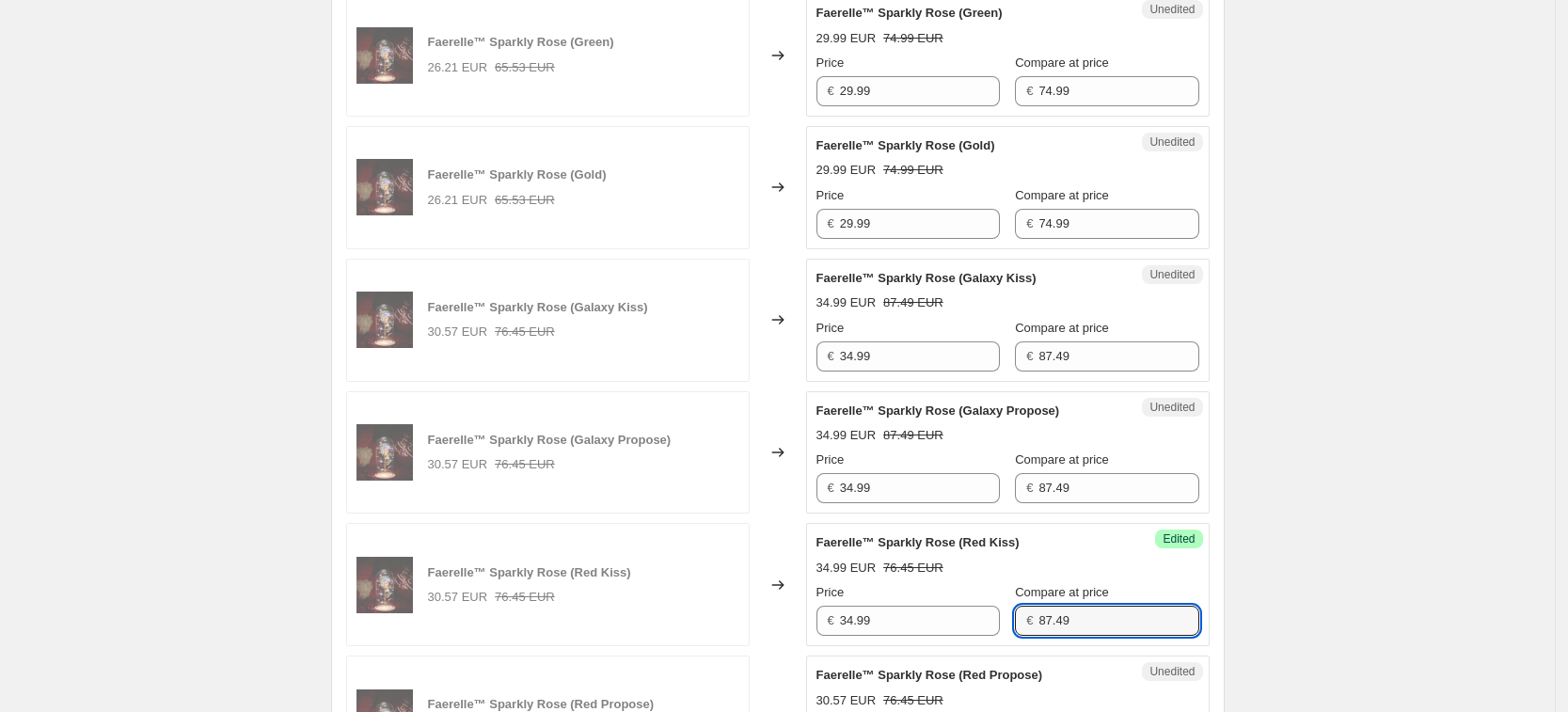 type on "87.49" 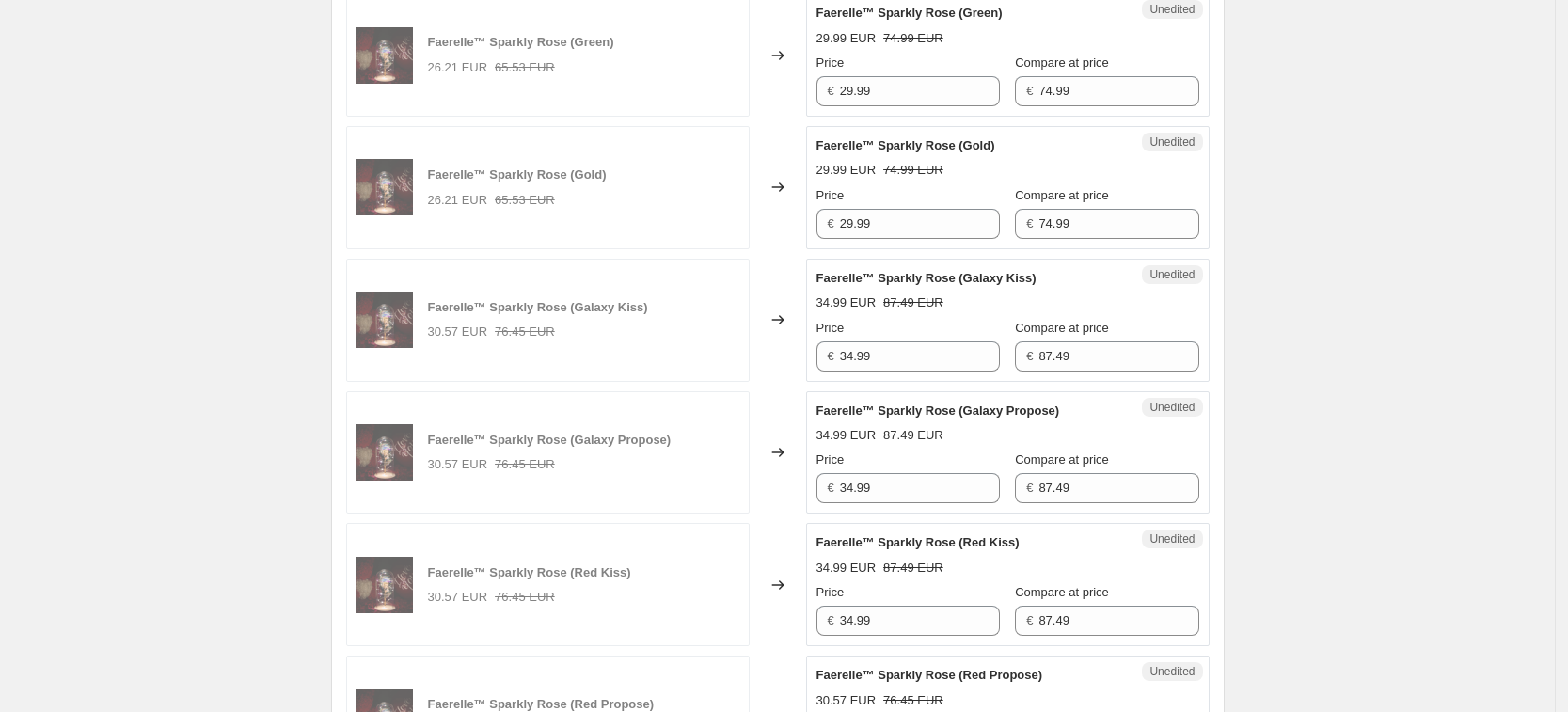 scroll, scrollTop: 1756, scrollLeft: 0, axis: vertical 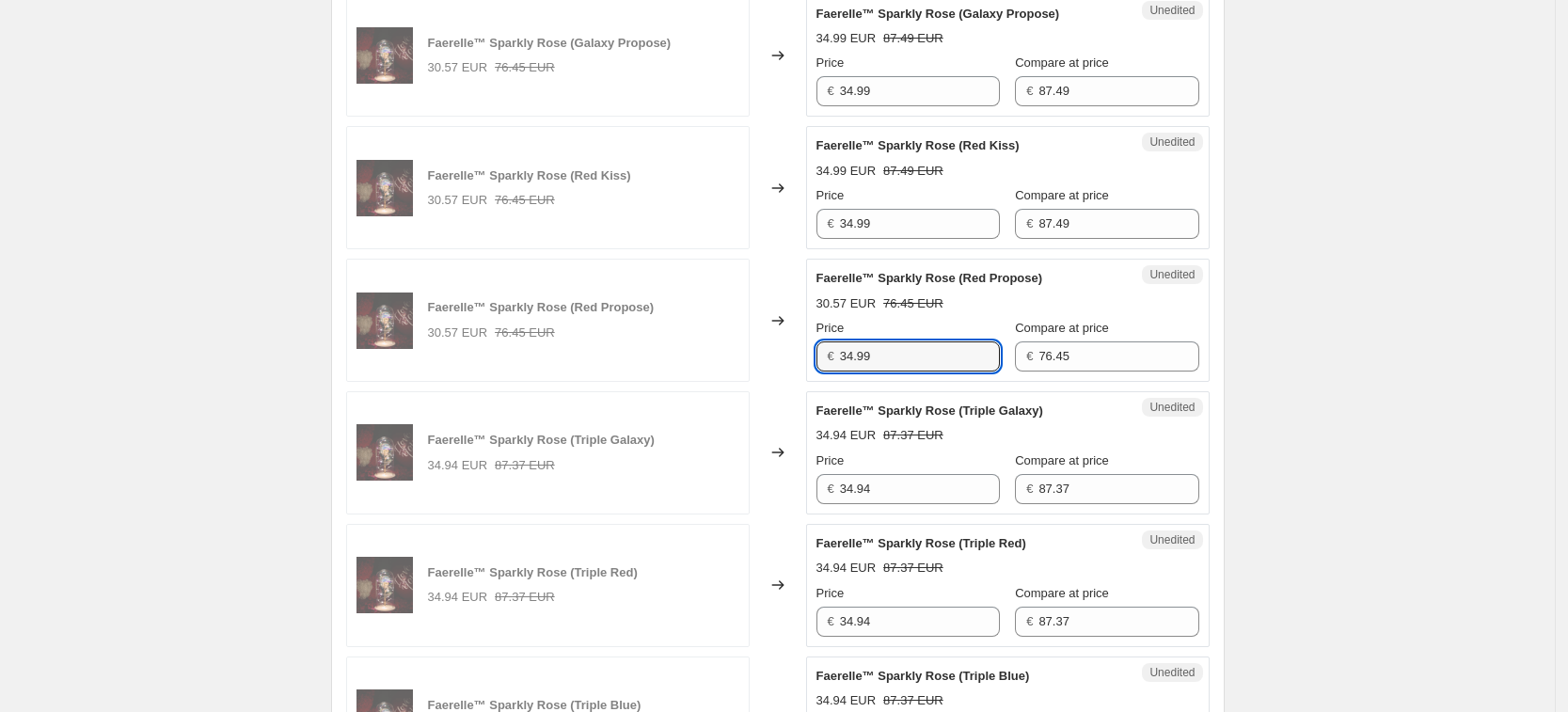 type on "34.99" 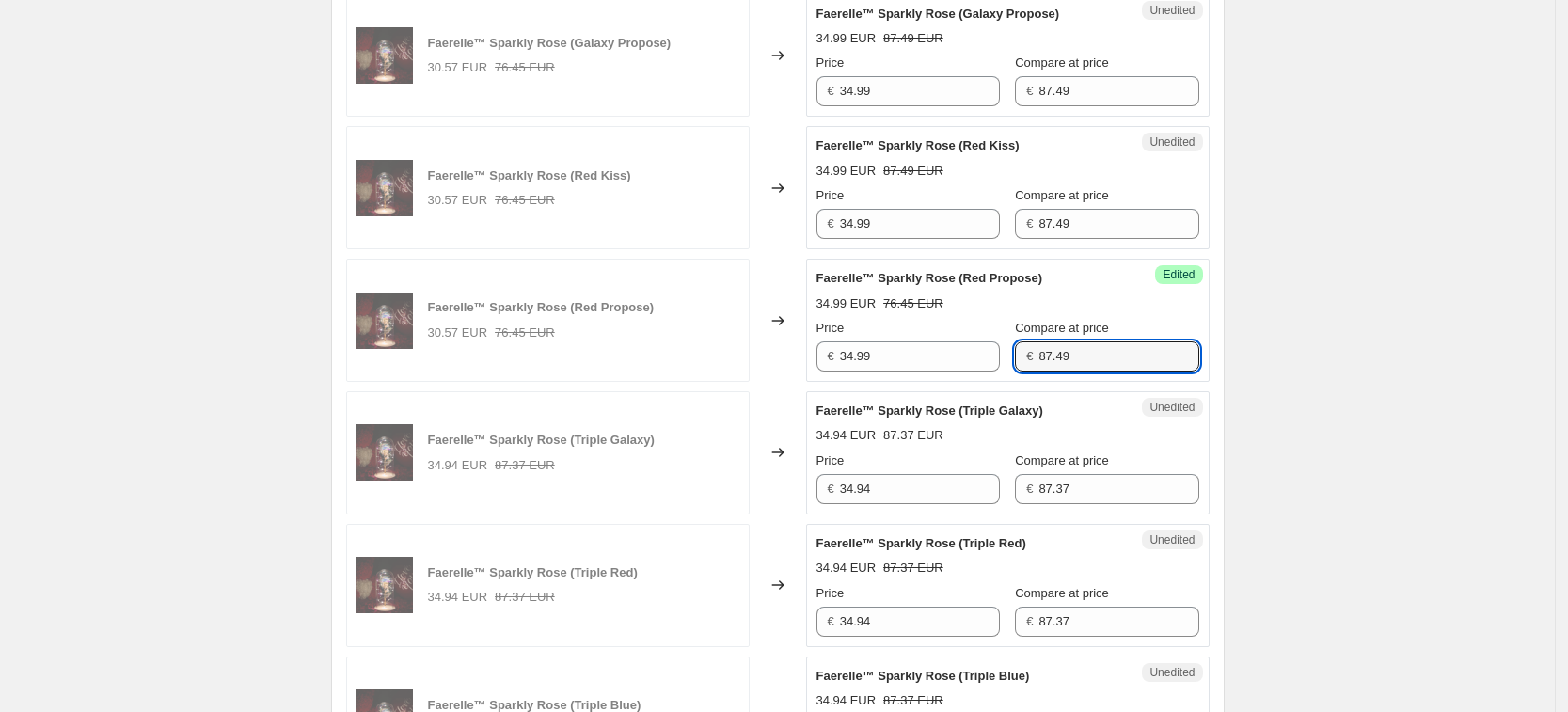 type on "87.49" 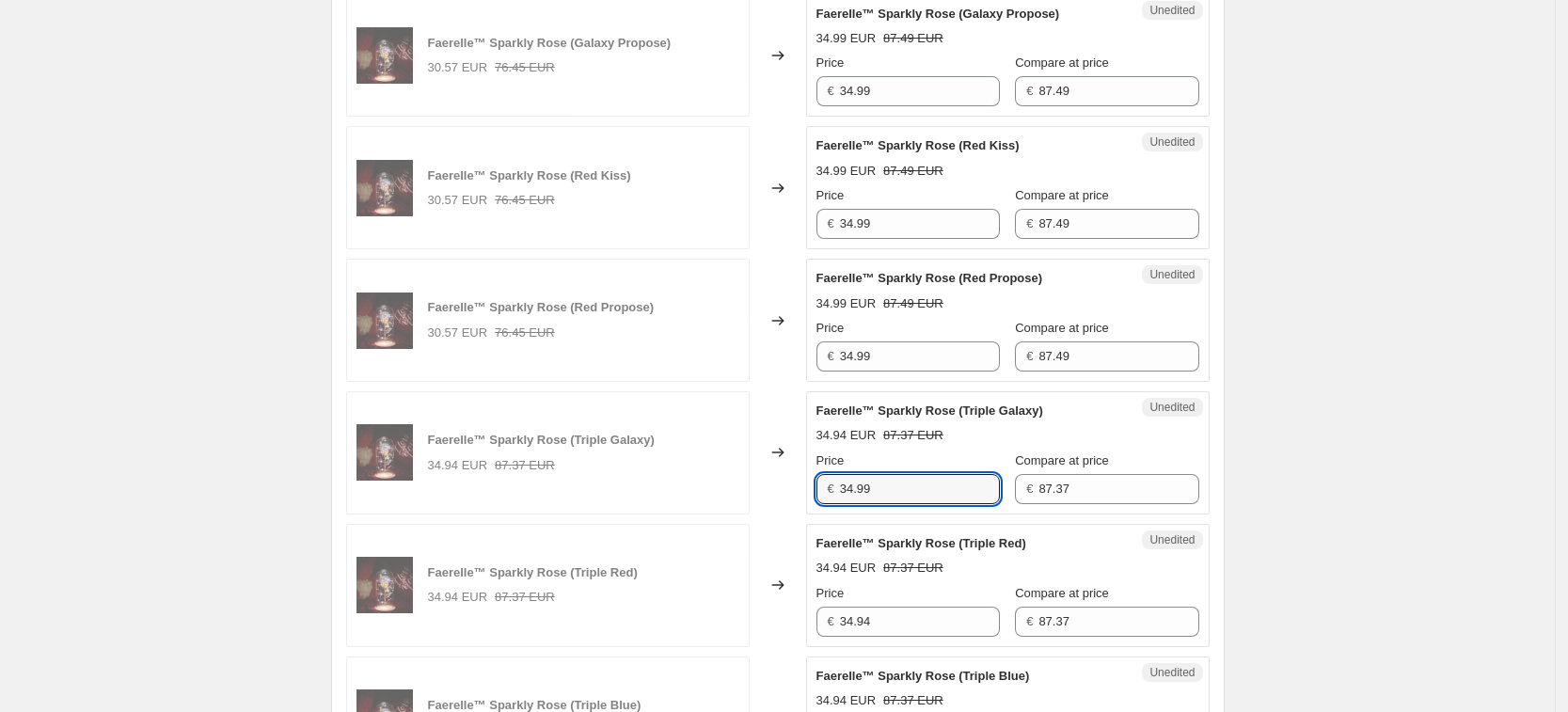 type on "34.99" 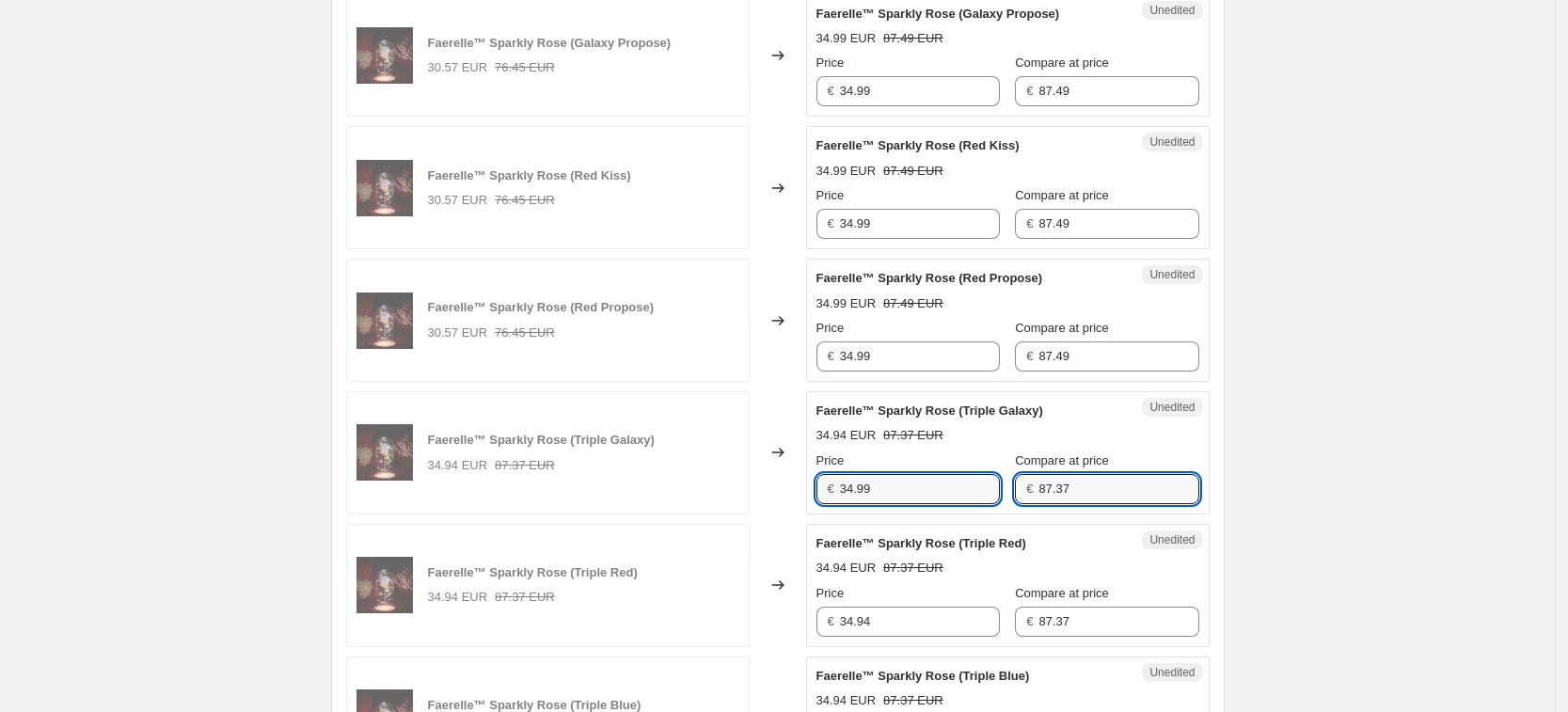 type on "3" 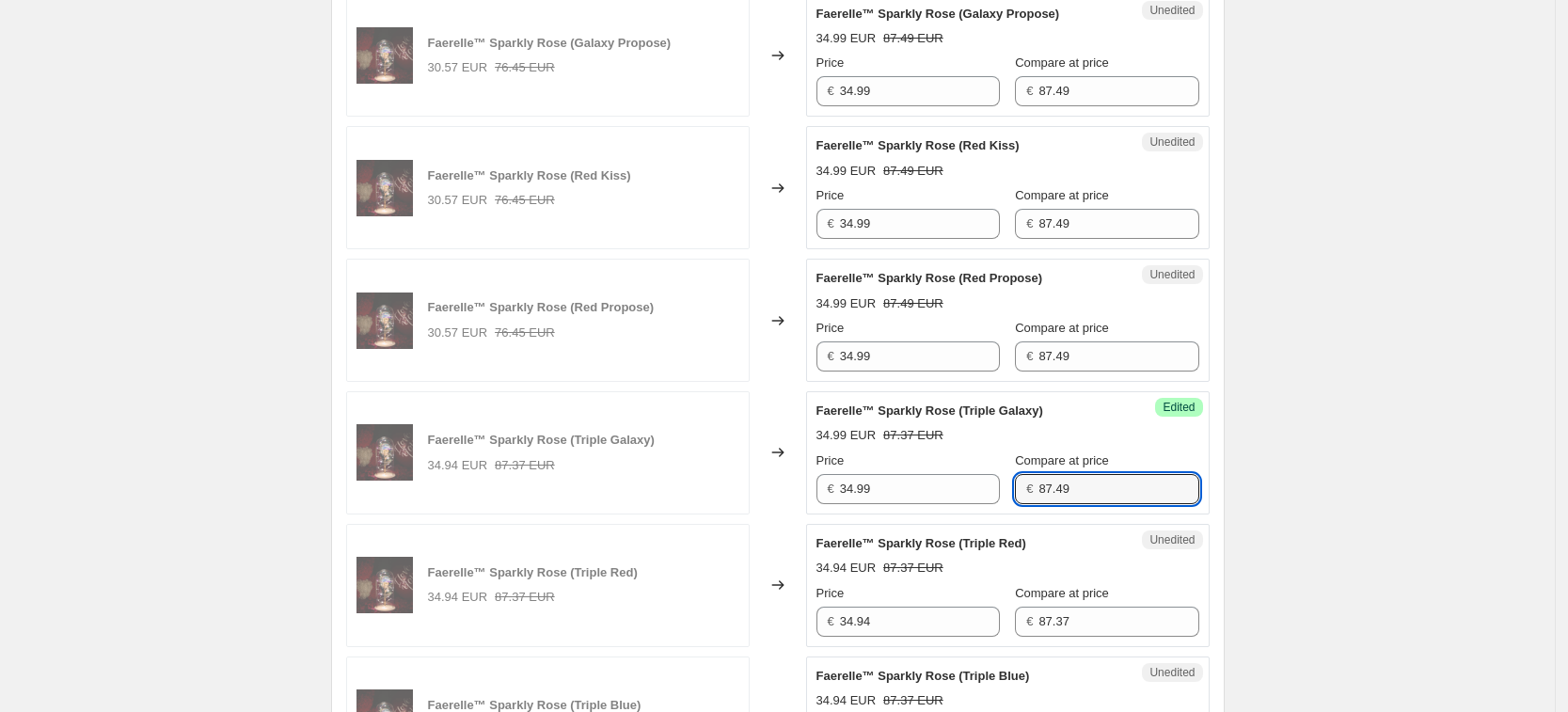 type on "87.49" 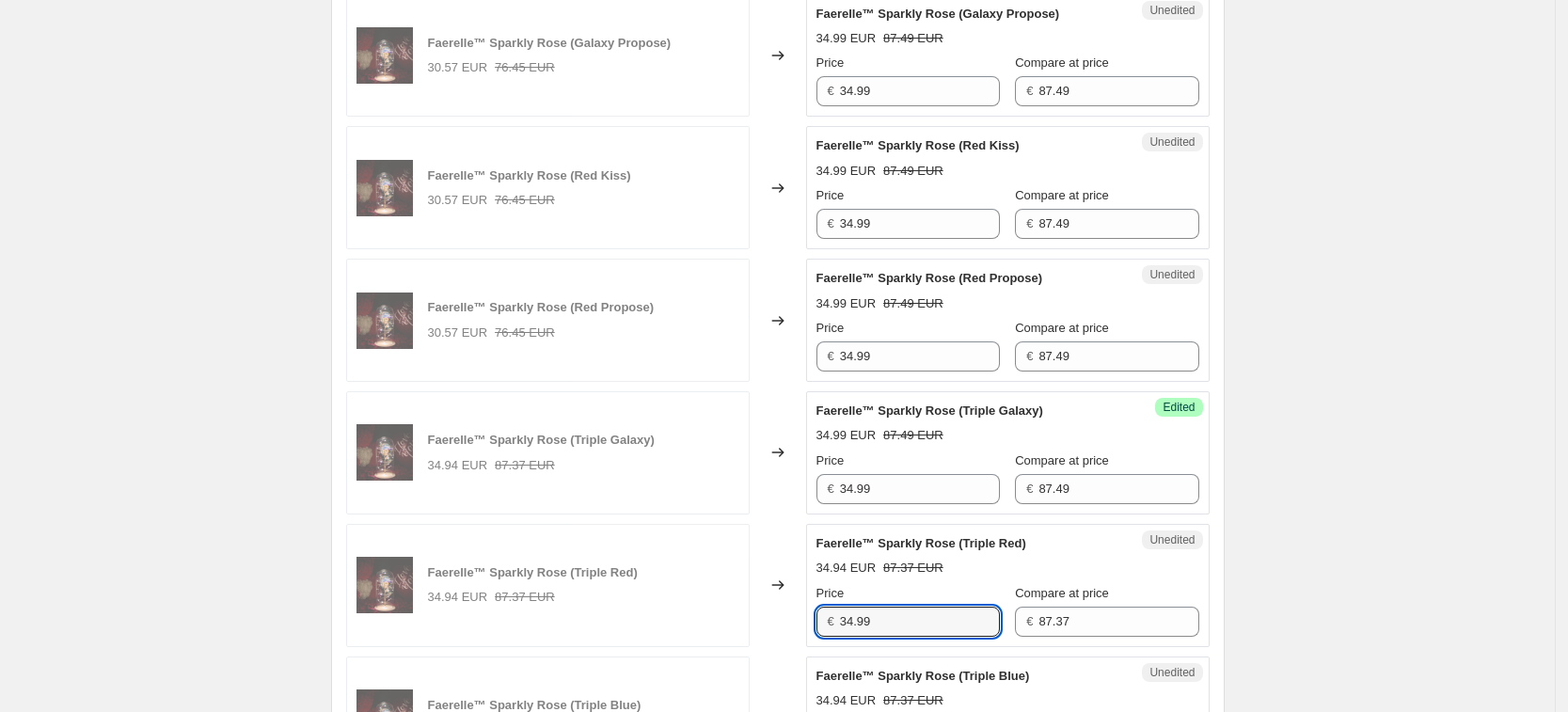 type on "34.99" 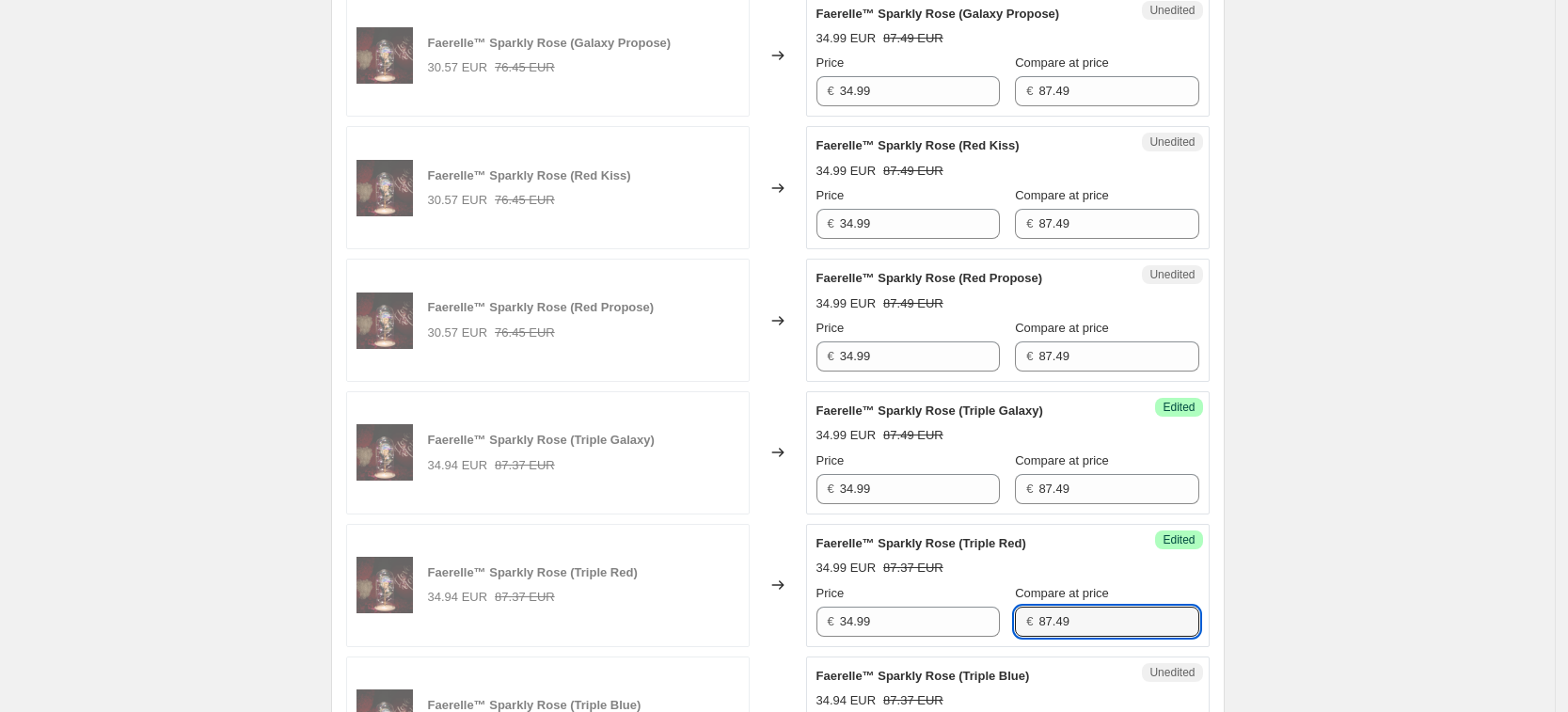 type on "87.49" 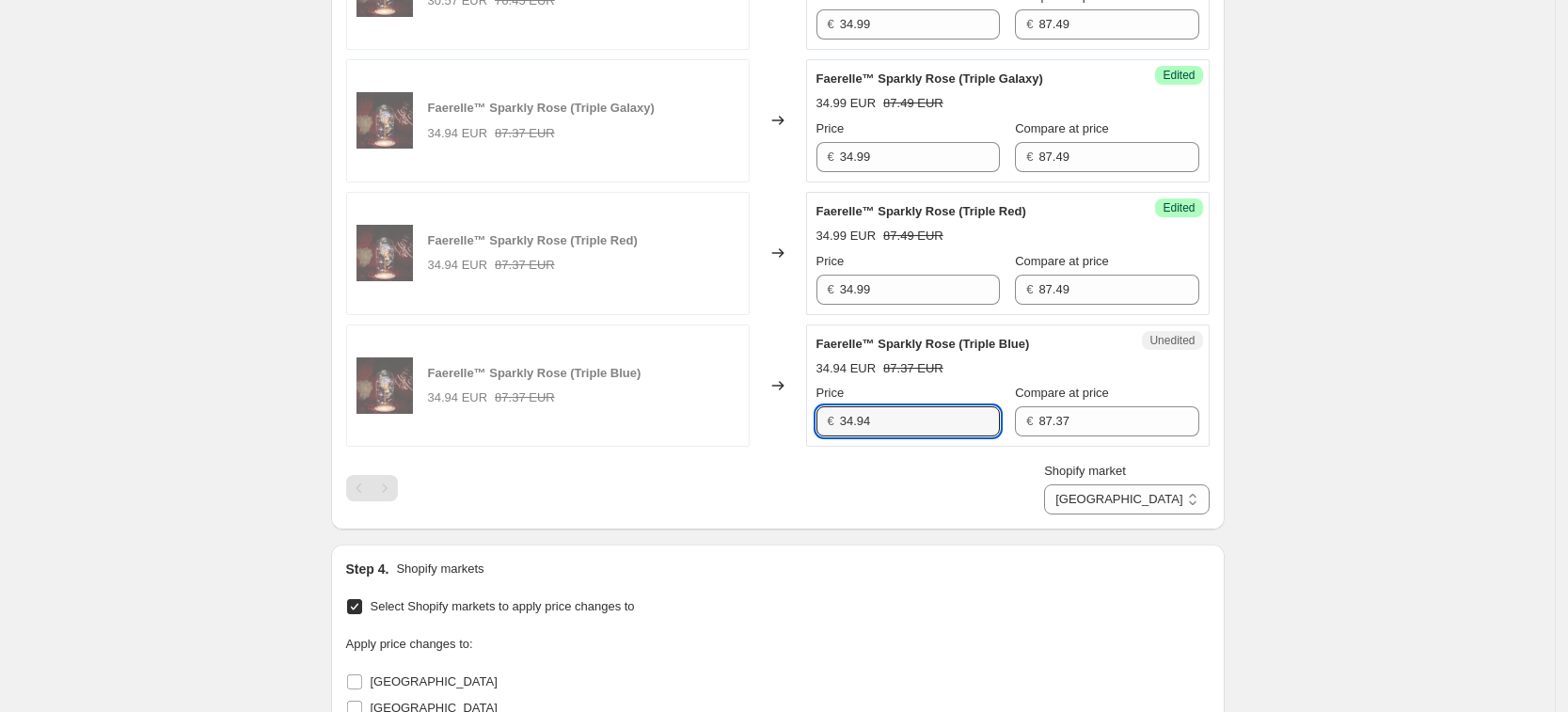 scroll, scrollTop: 2036, scrollLeft: 0, axis: vertical 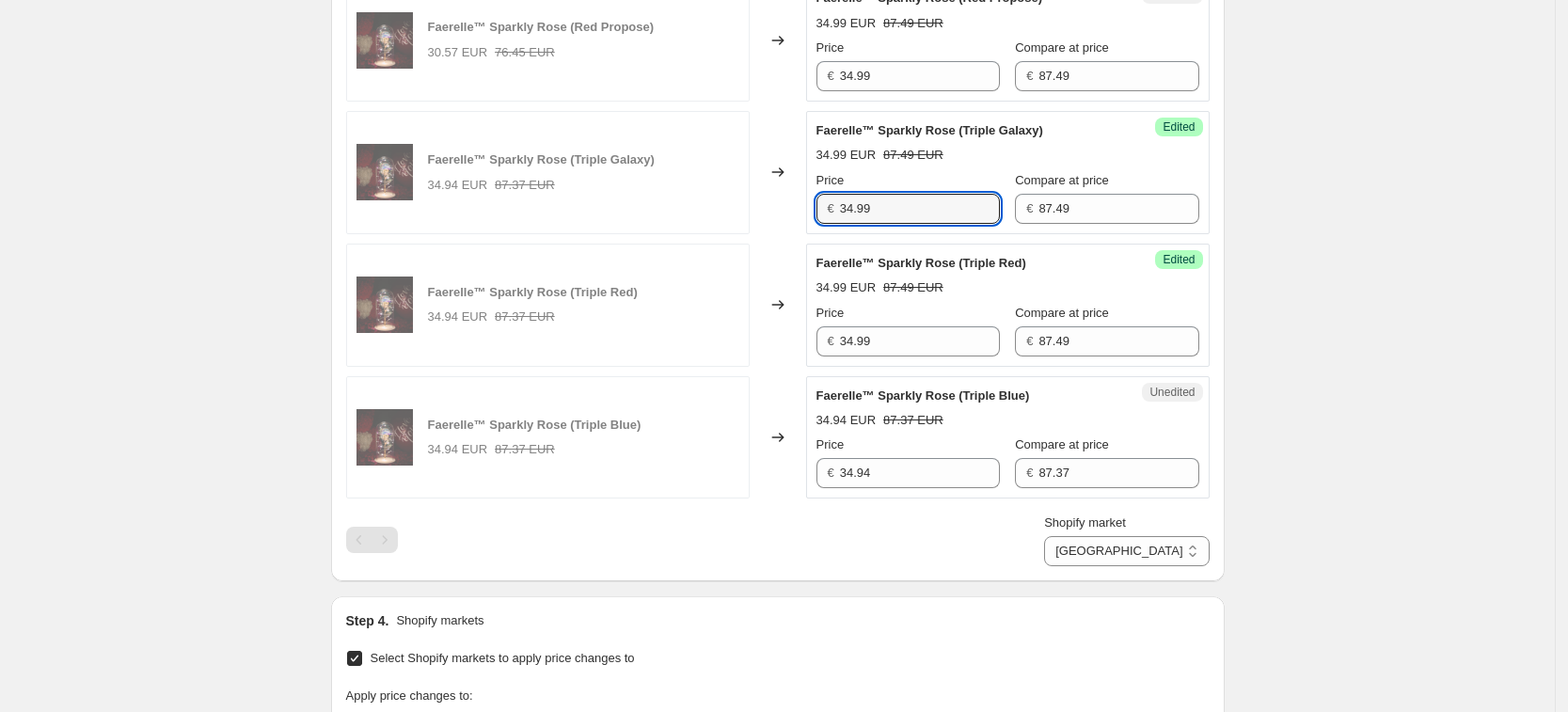 drag, startPoint x: 909, startPoint y: 195, endPoint x: 827, endPoint y: 182, distance: 83.024093 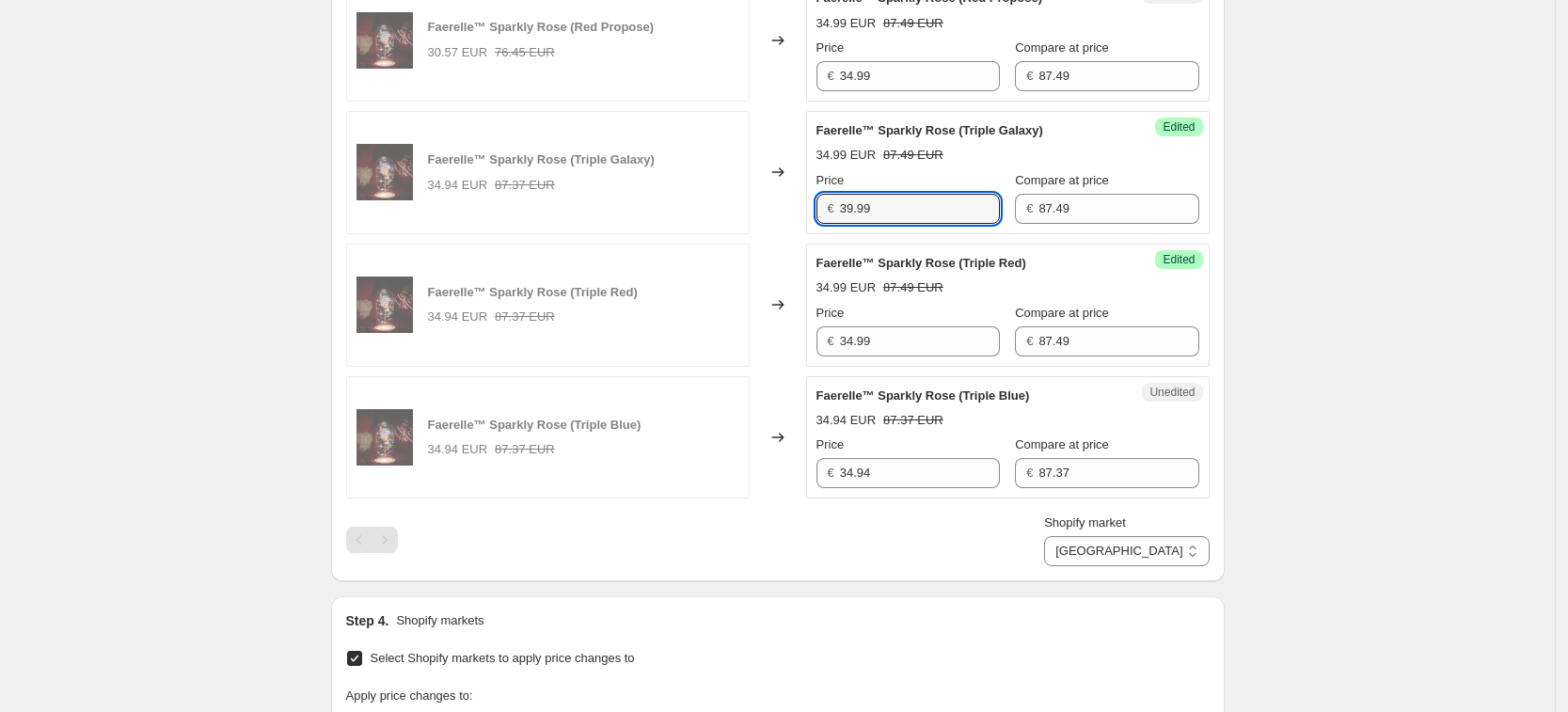 type on "39.99" 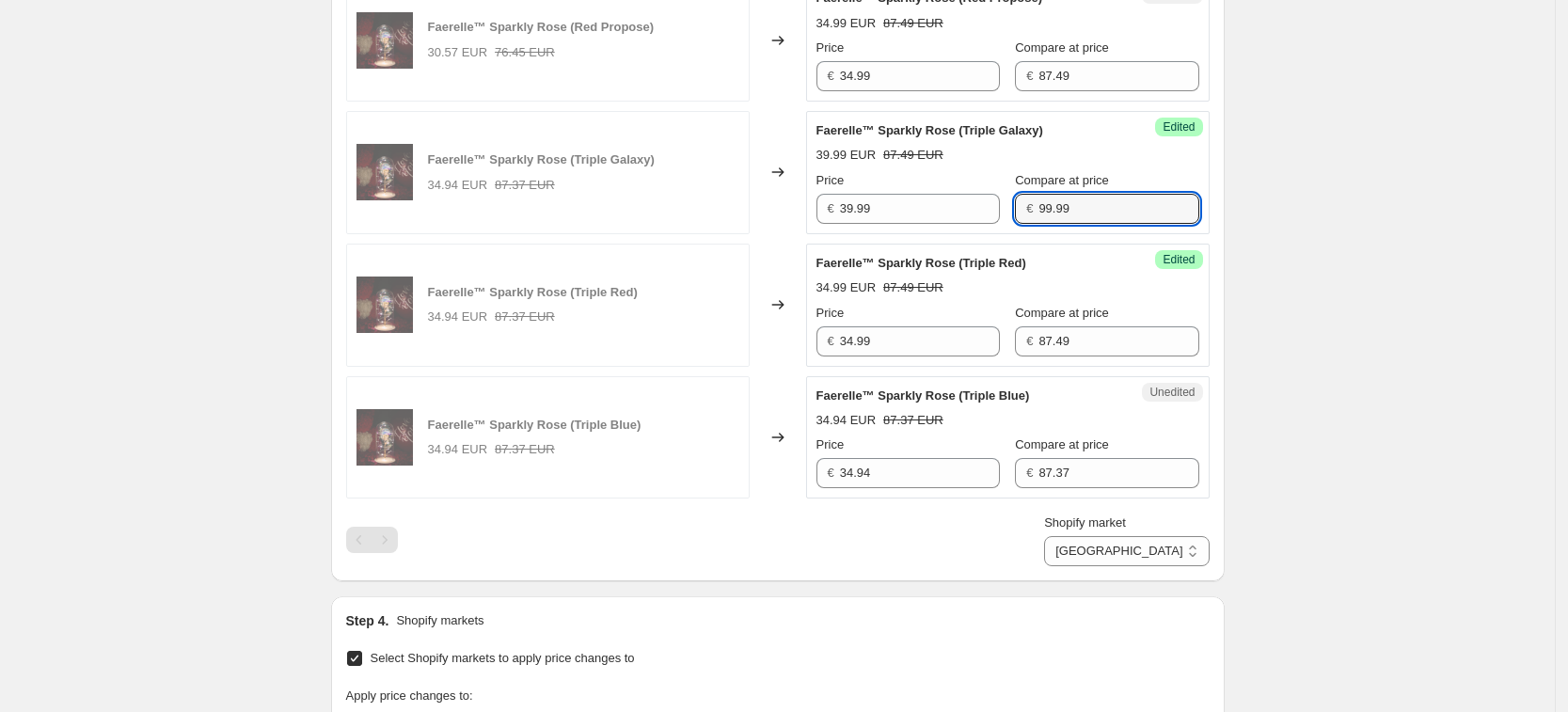 type on "99.99" 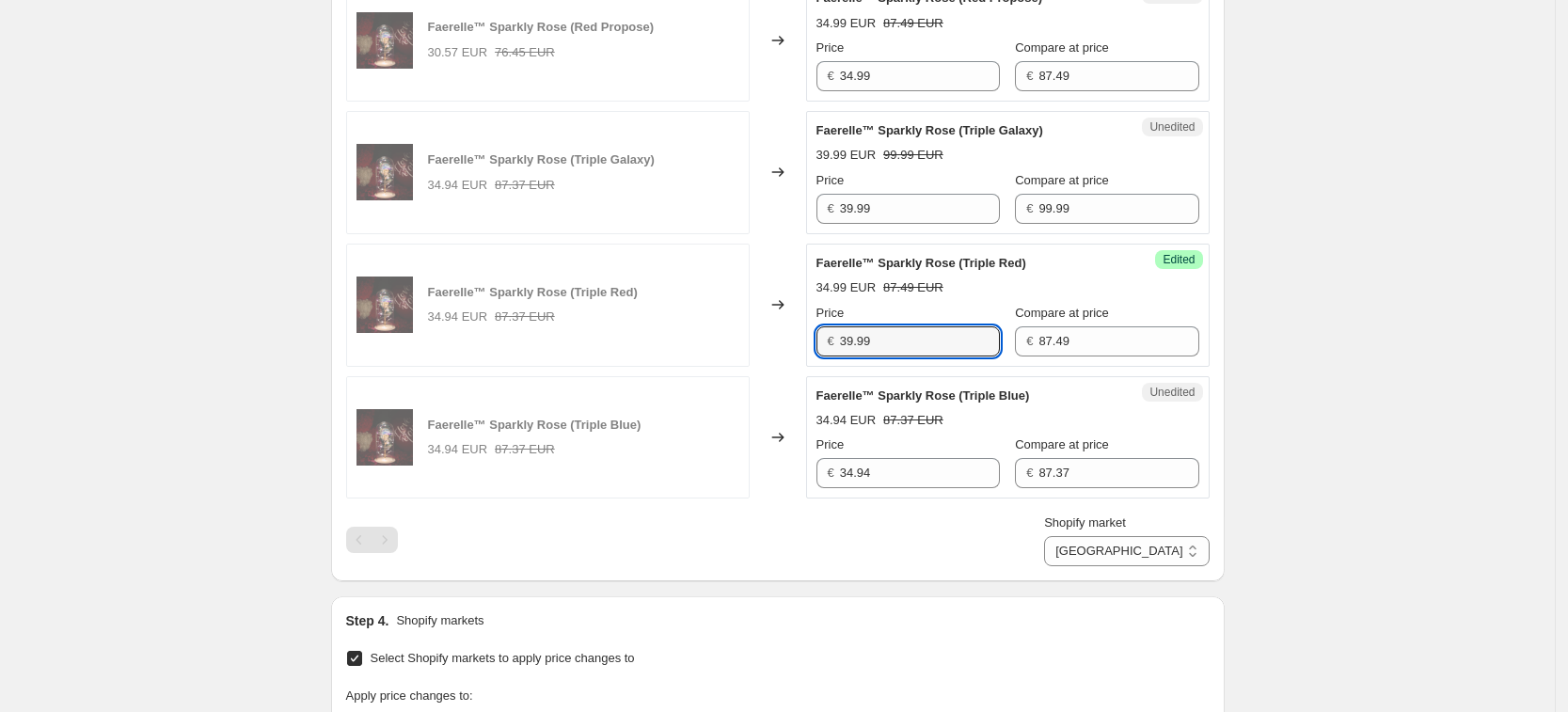 type on "39.99" 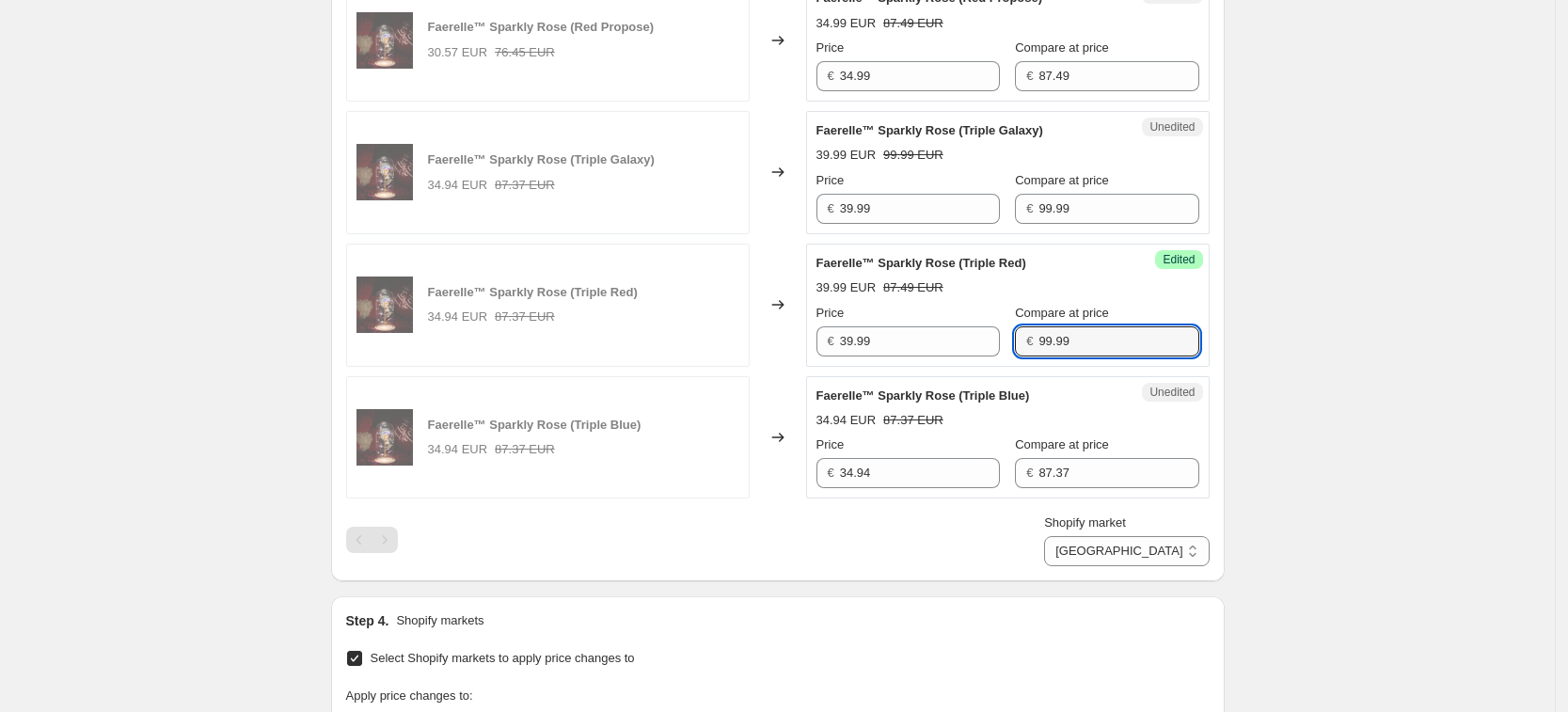 type on "99.99" 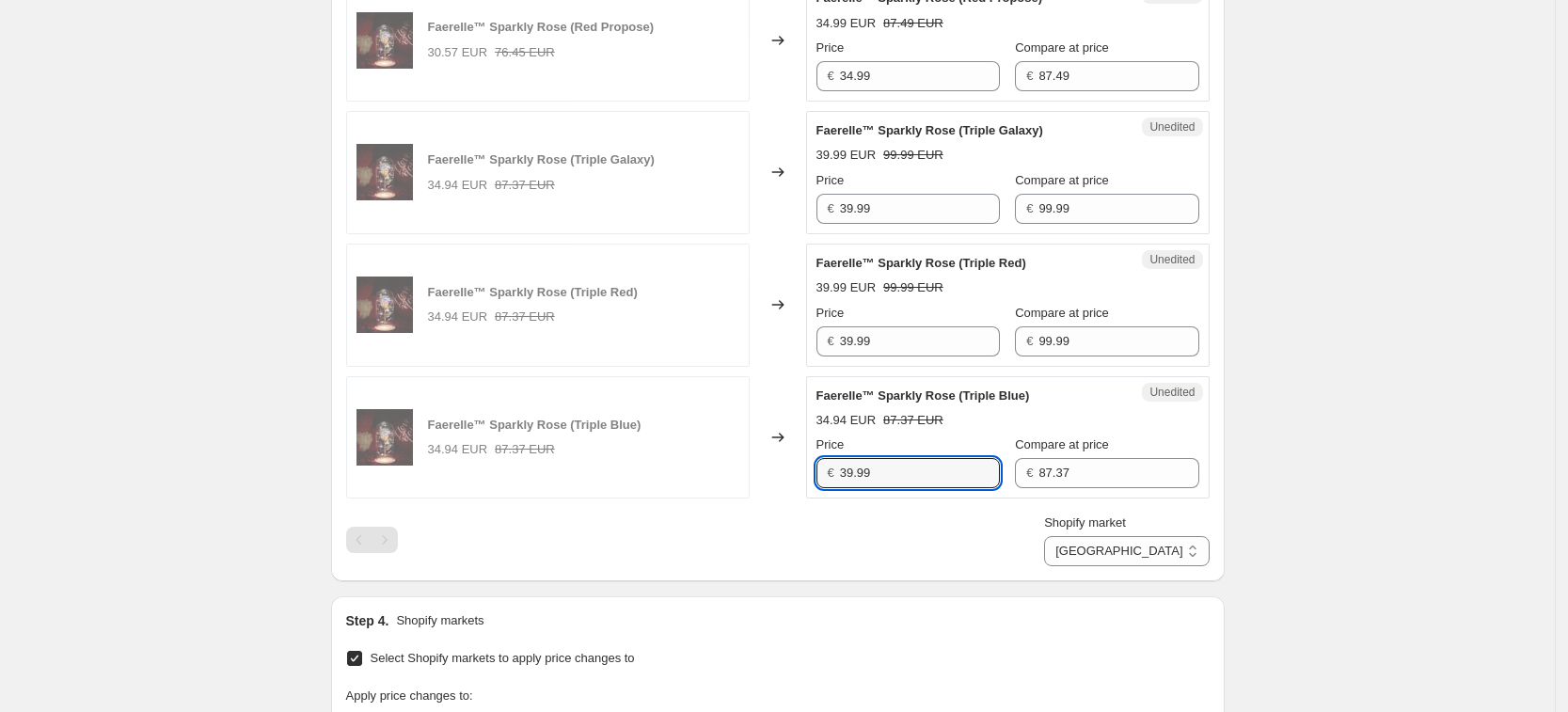 type on "39.99" 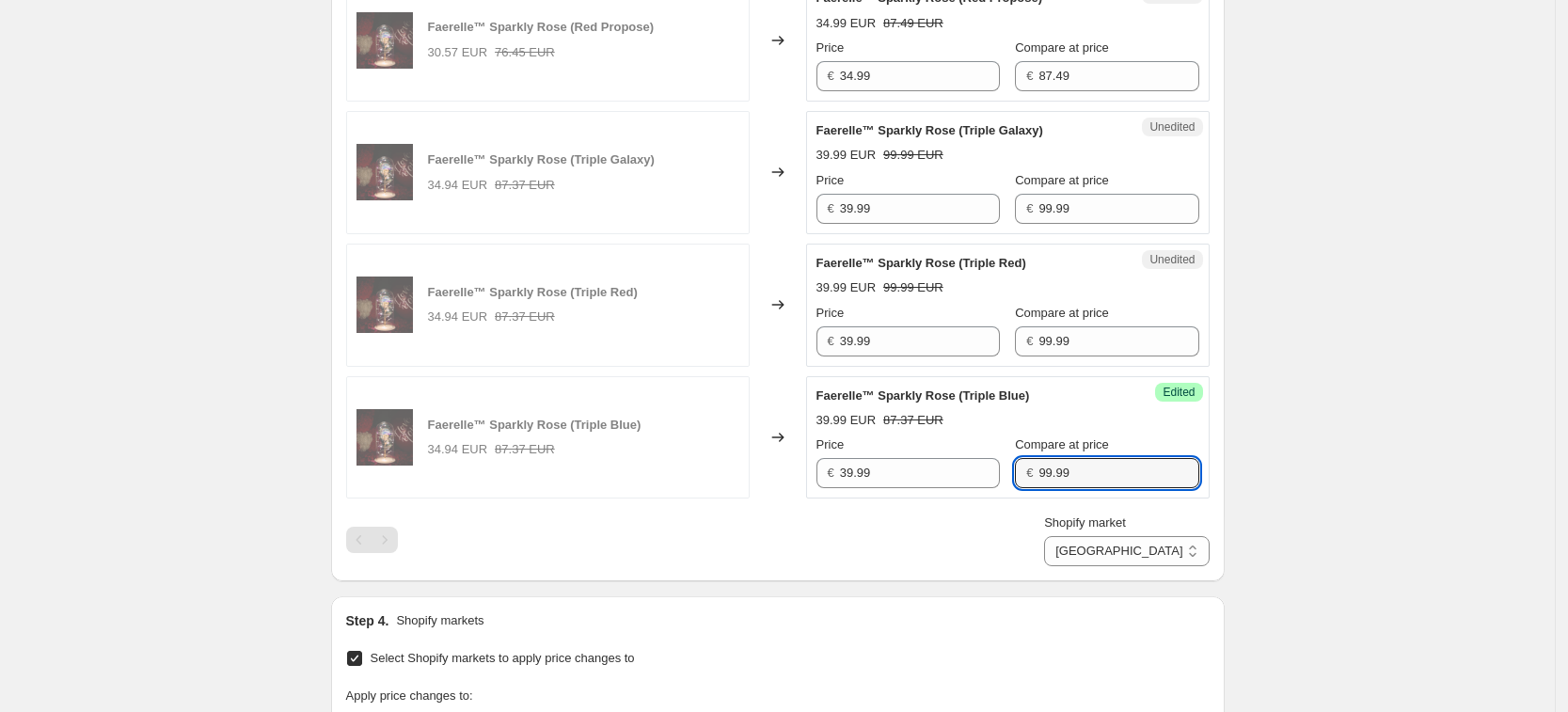 type on "99.99" 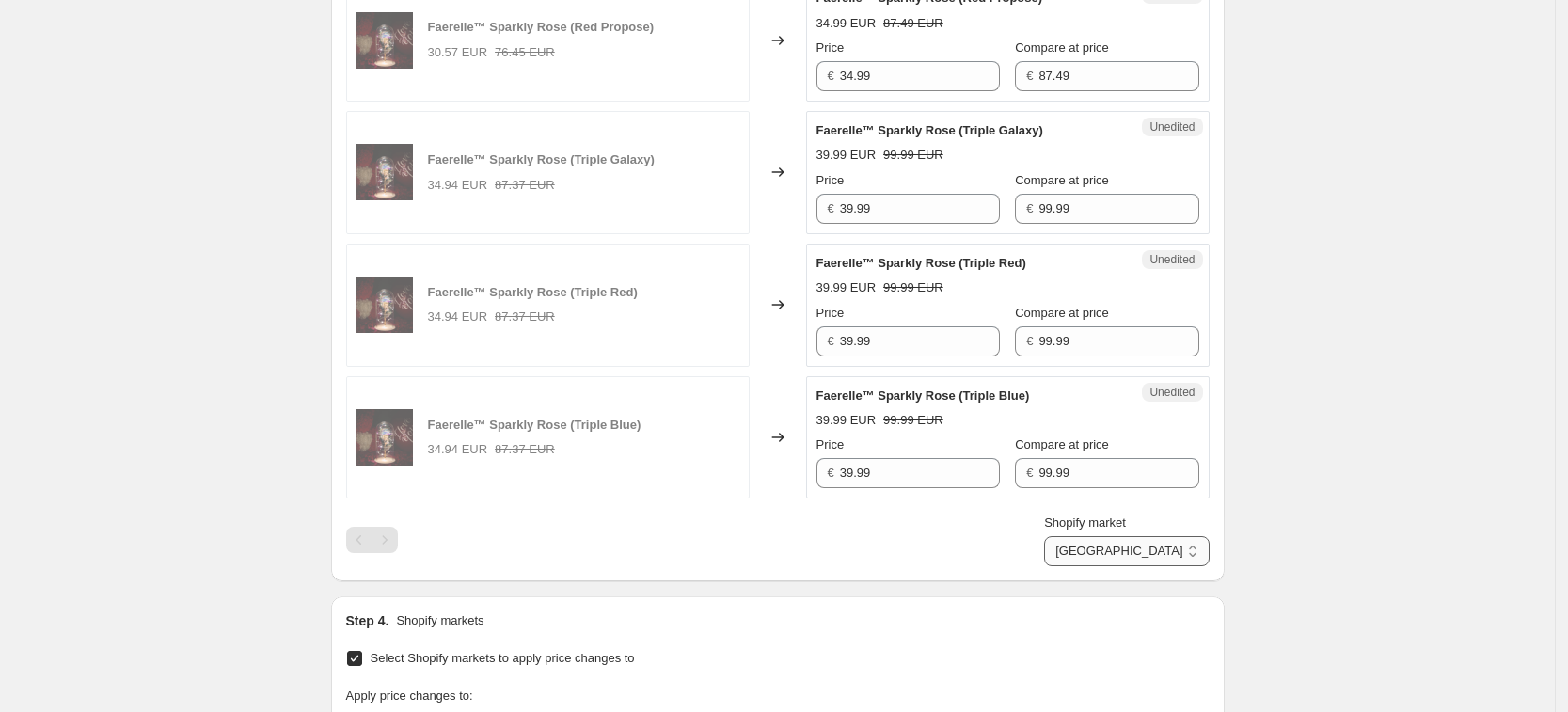 click on "[GEOGRAPHIC_DATA] [GEOGRAPHIC_DATA] [GEOGRAPHIC_DATA] [GEOGRAPHIC_DATA]" at bounding box center (1126, 551) 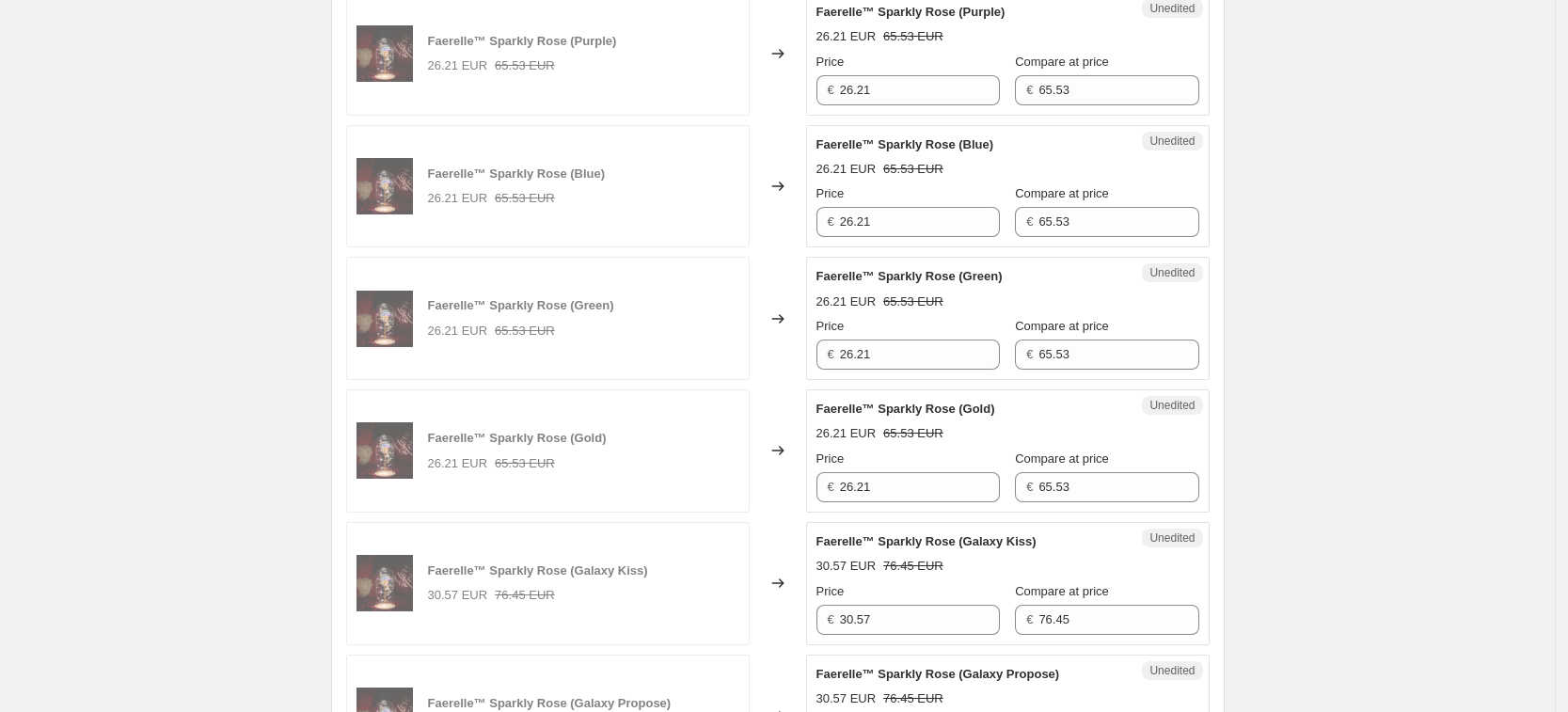 scroll, scrollTop: 625, scrollLeft: 0, axis: vertical 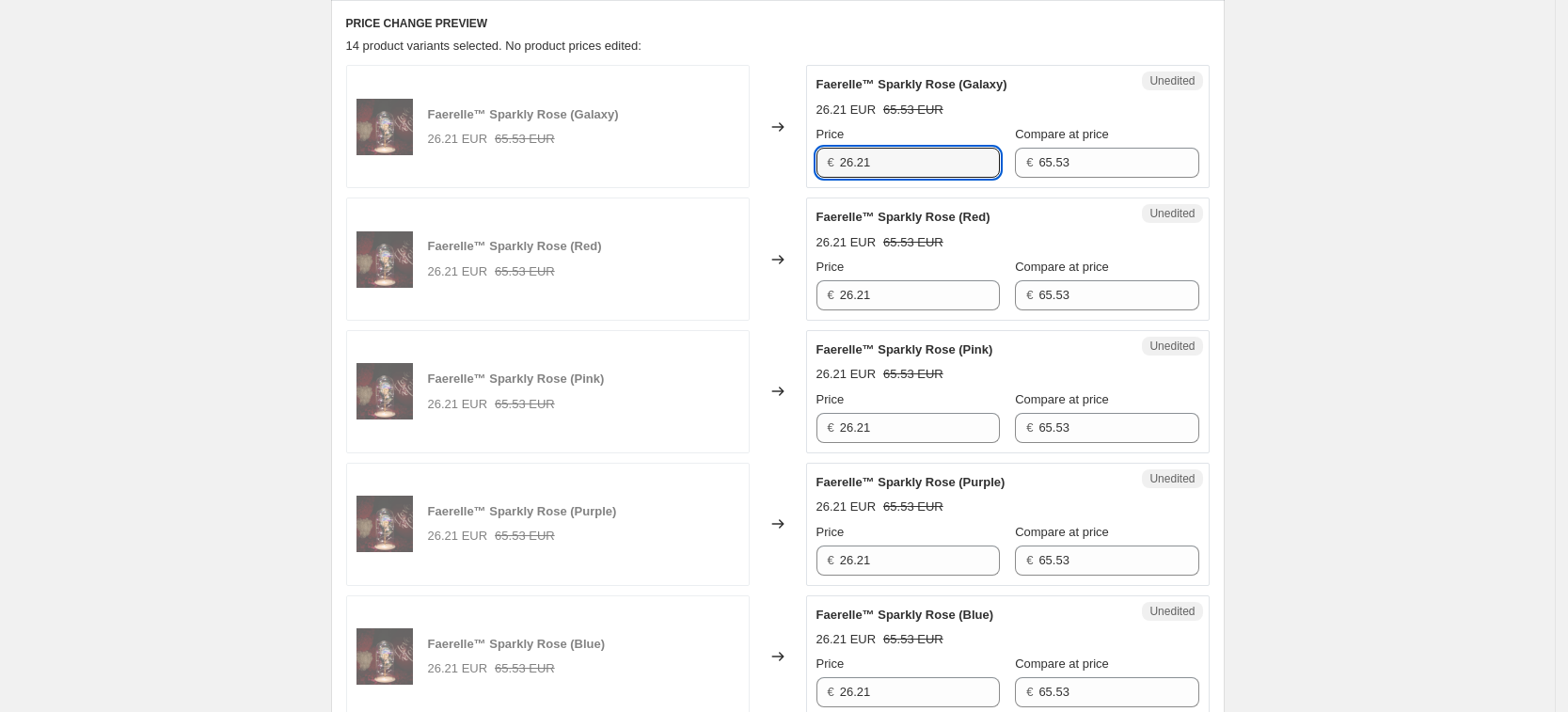 drag, startPoint x: 887, startPoint y: 167, endPoint x: 684, endPoint y: 133, distance: 205.8276 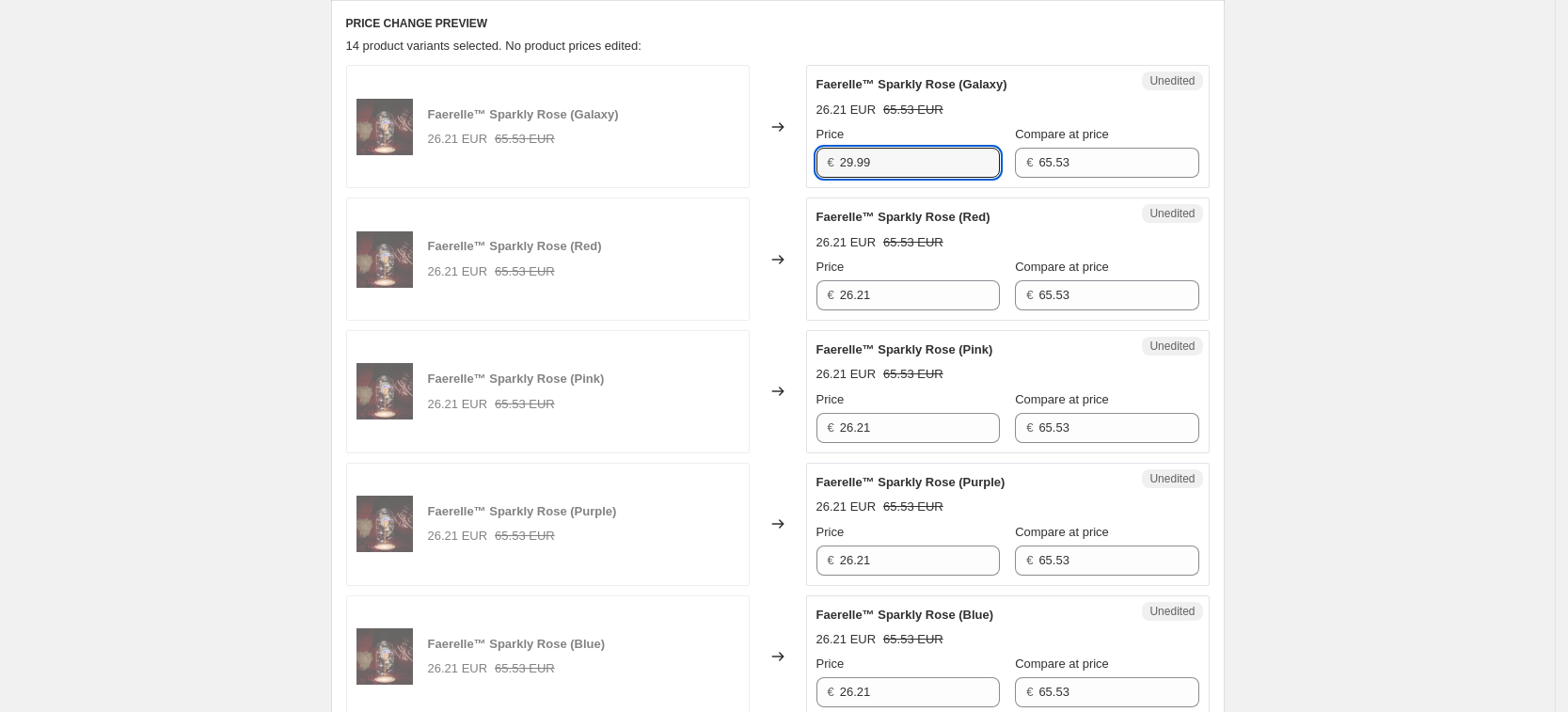 type on "29.99" 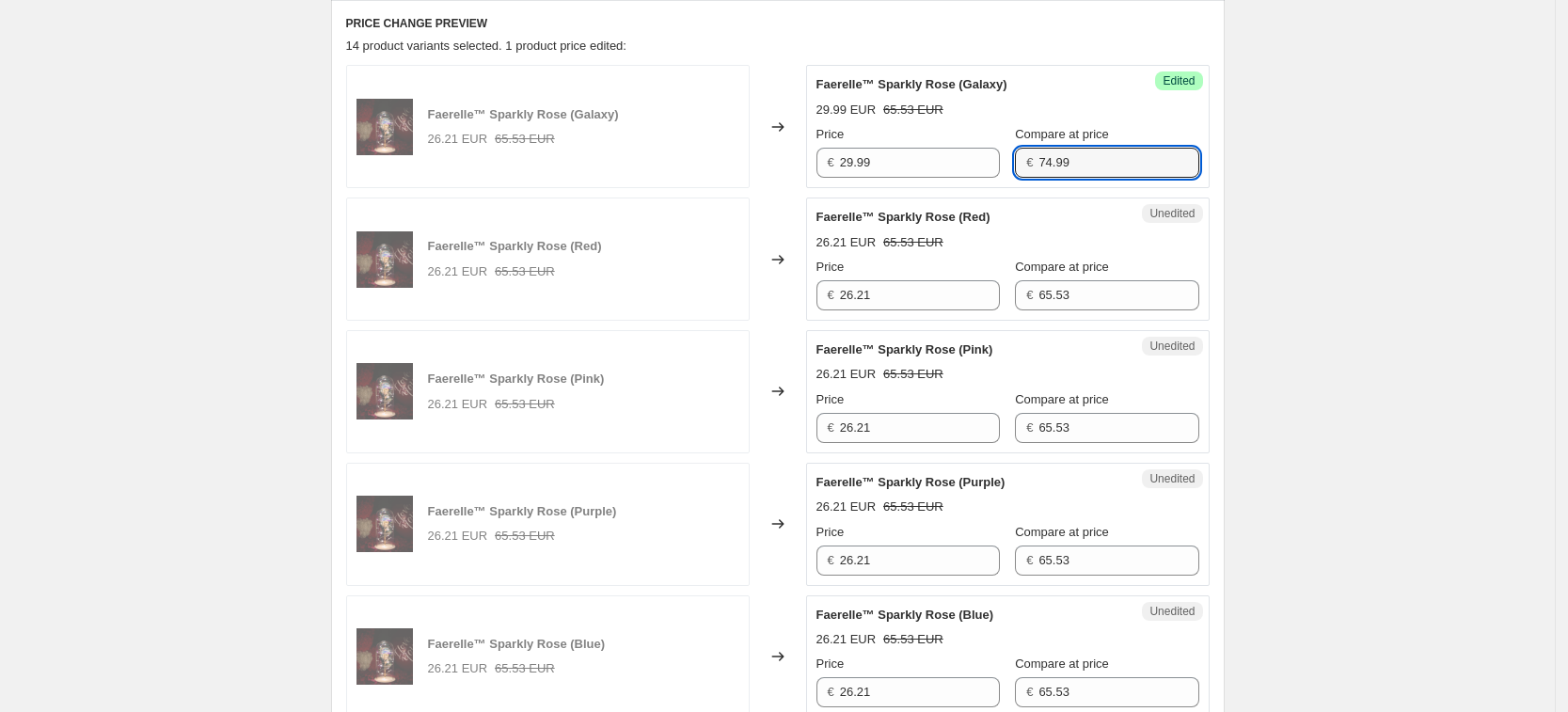 type on "74.99" 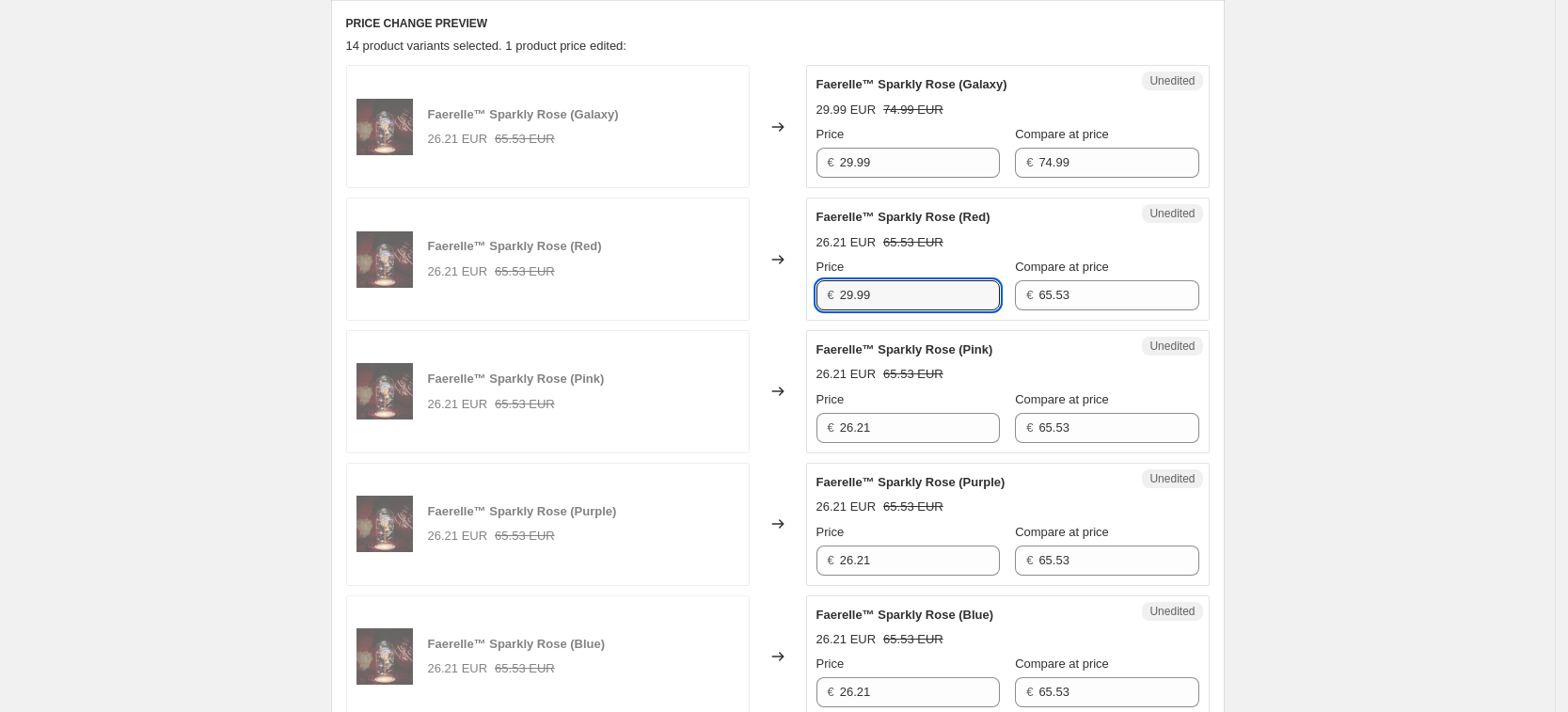 type on "29.99" 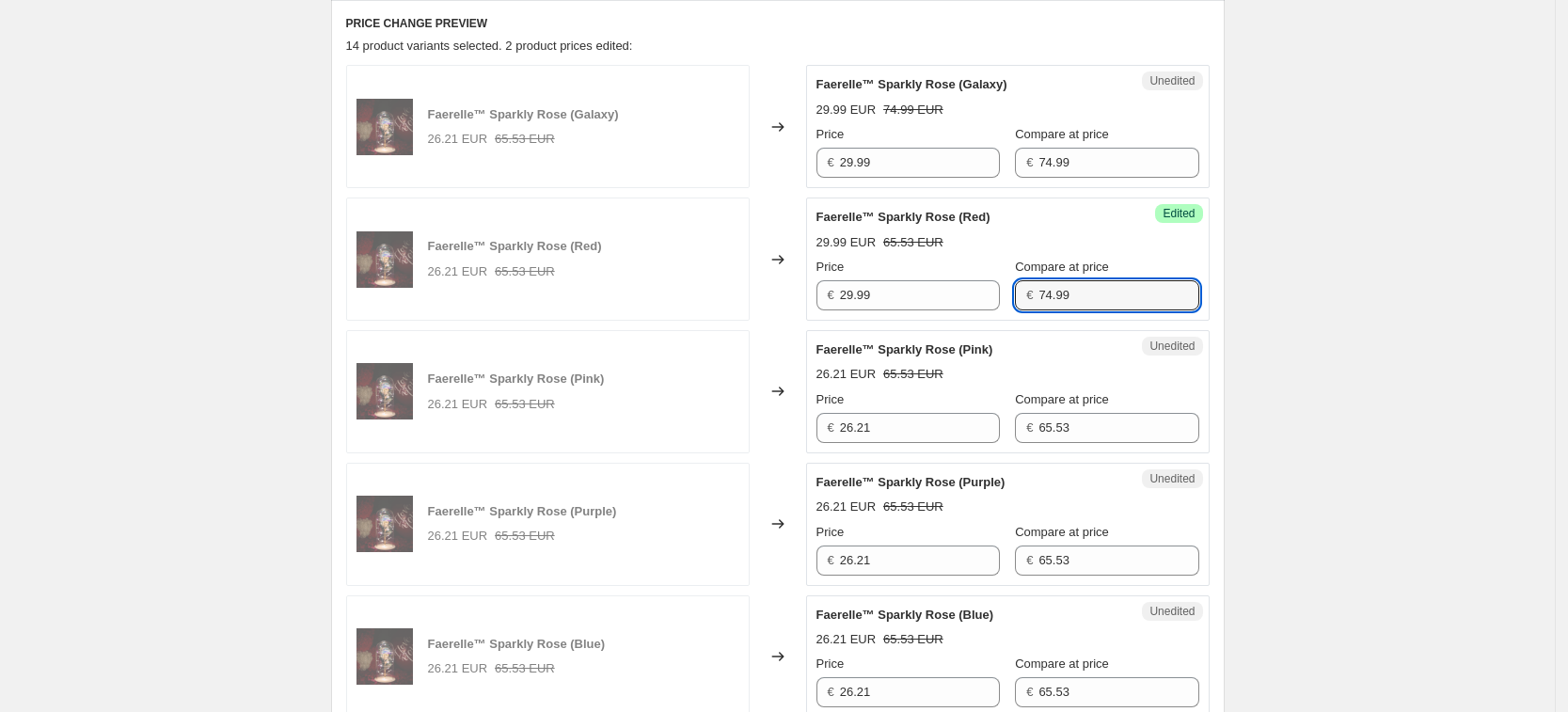 type on "74.99" 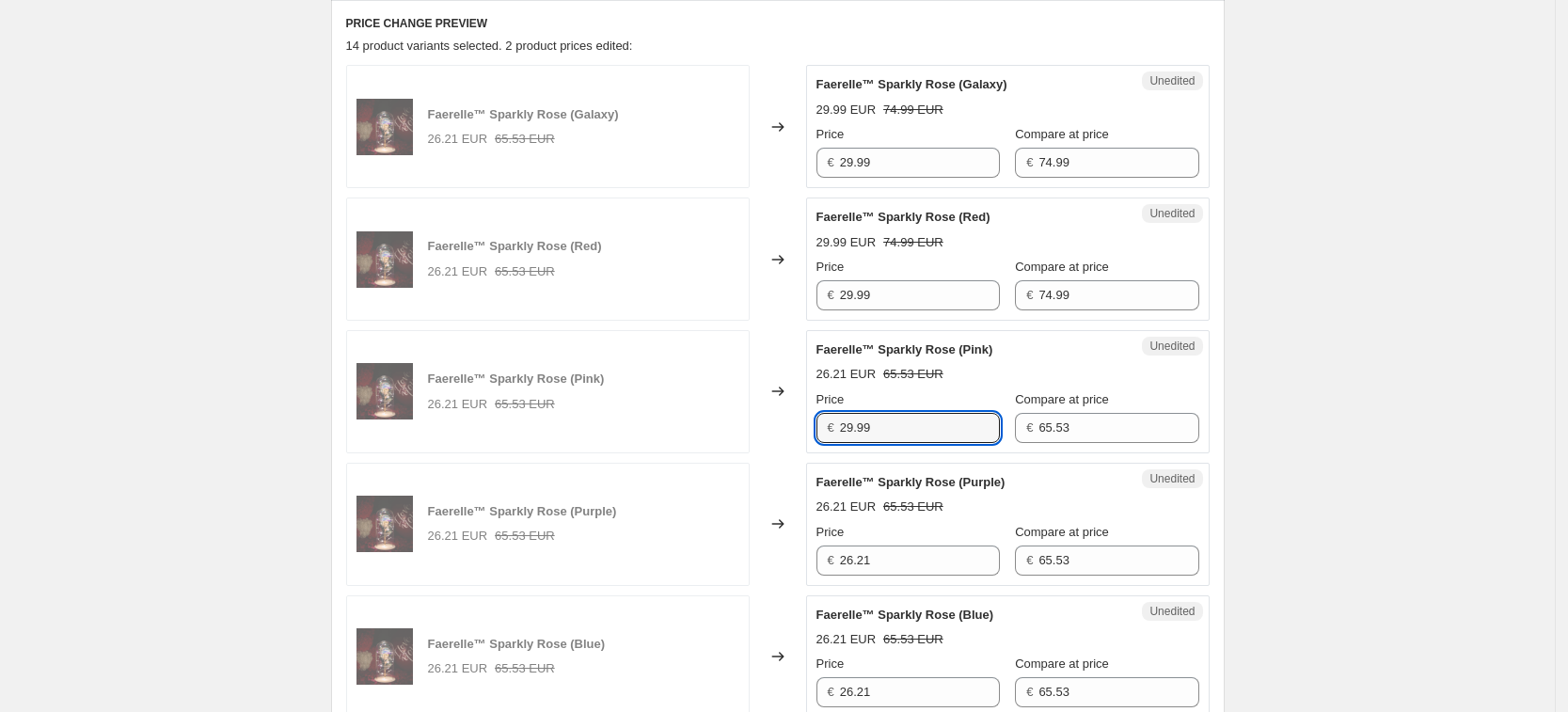type on "29.99" 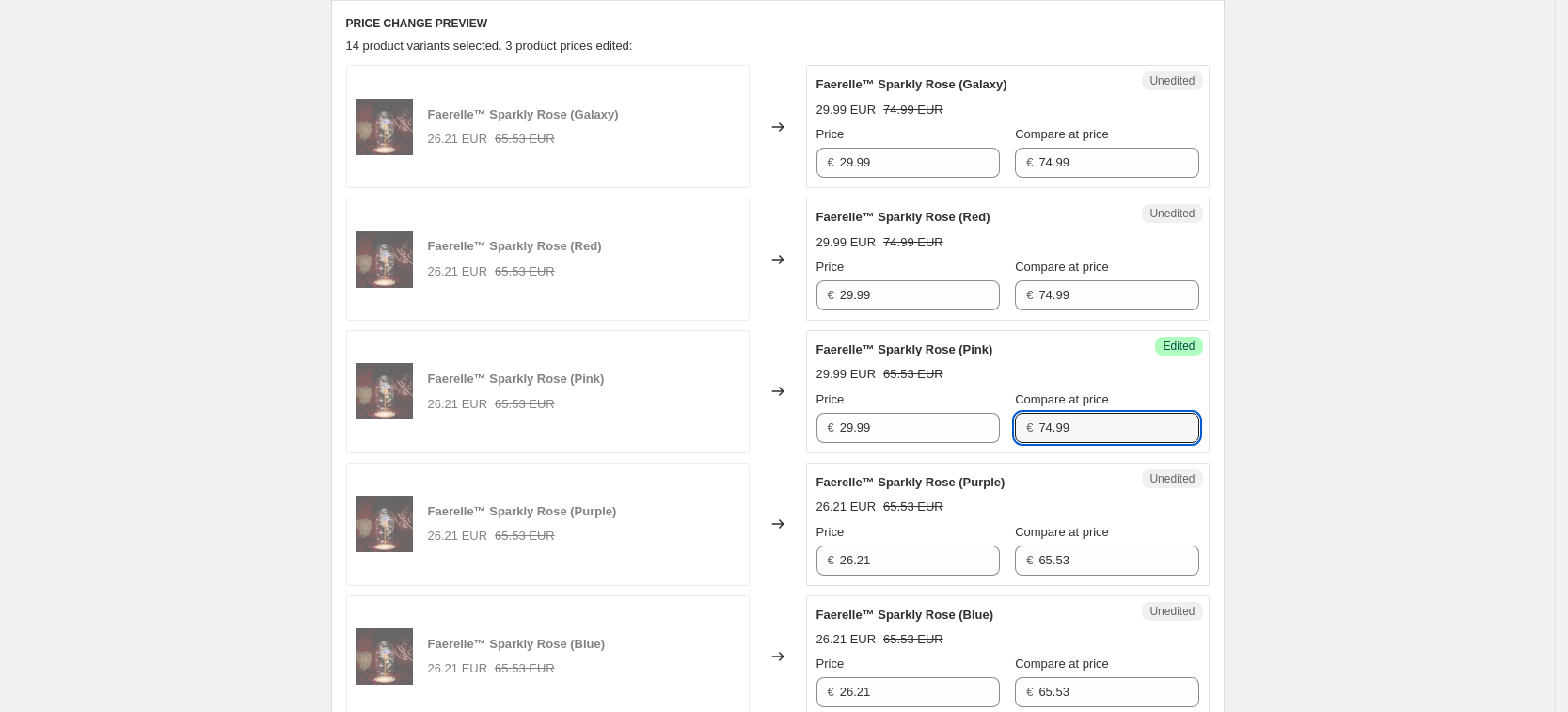 type on "74.99" 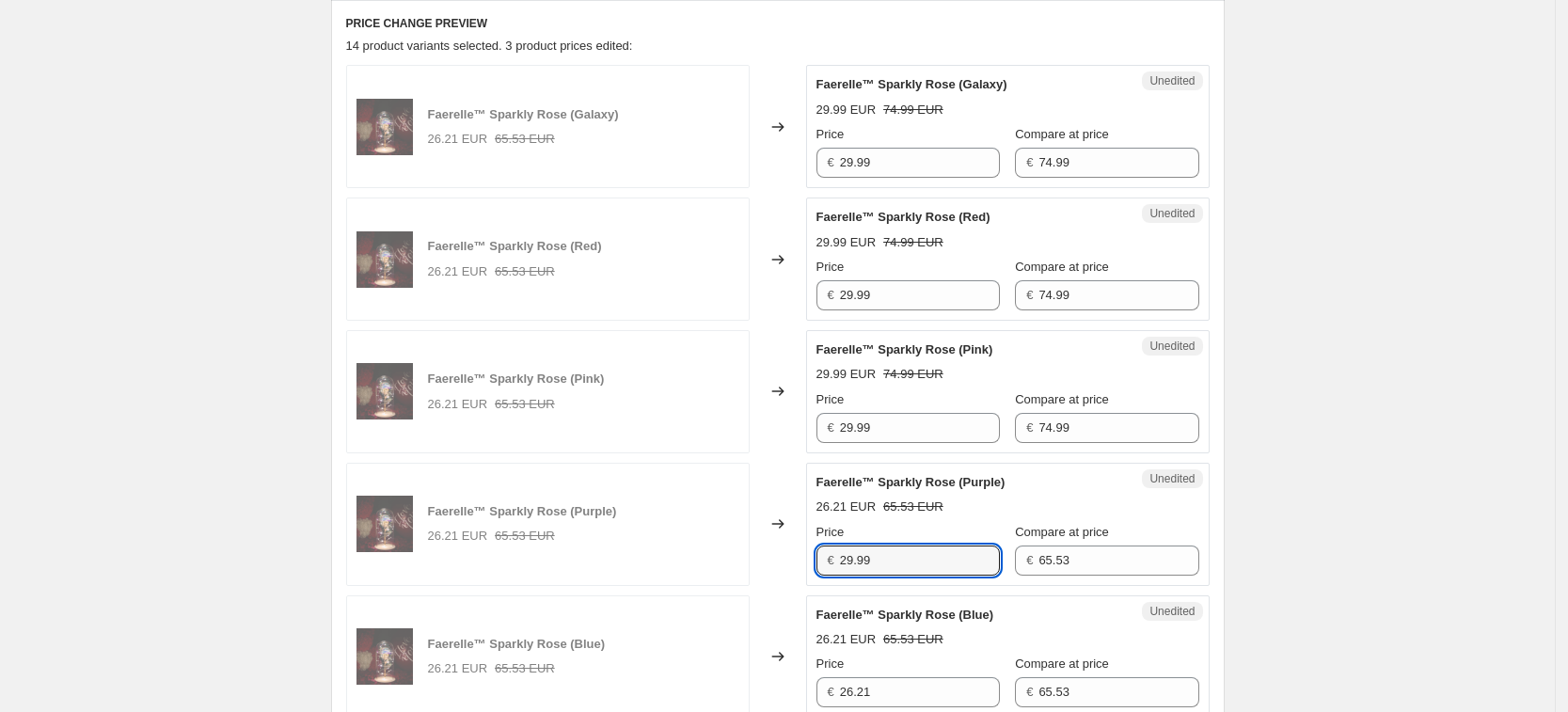 type on "29.99" 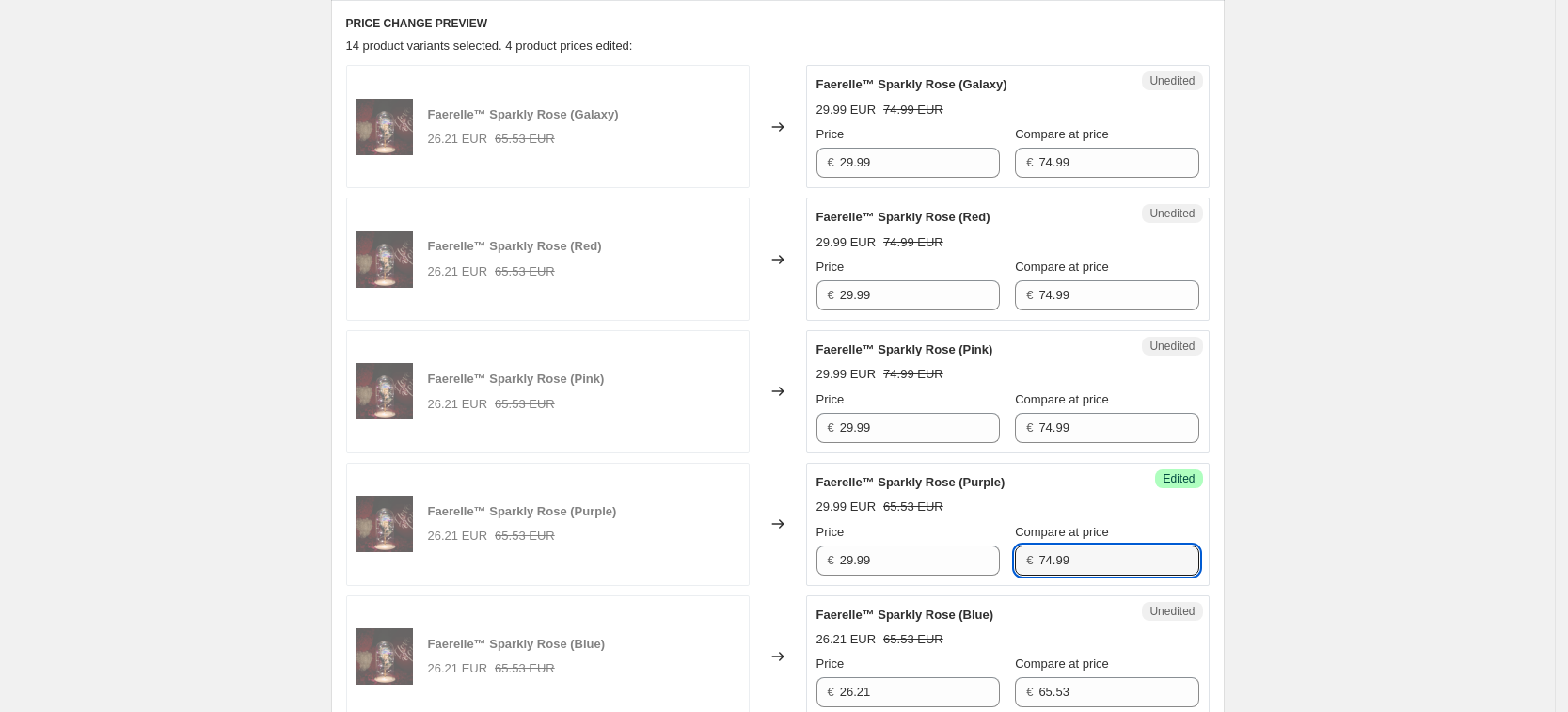 type on "74.99" 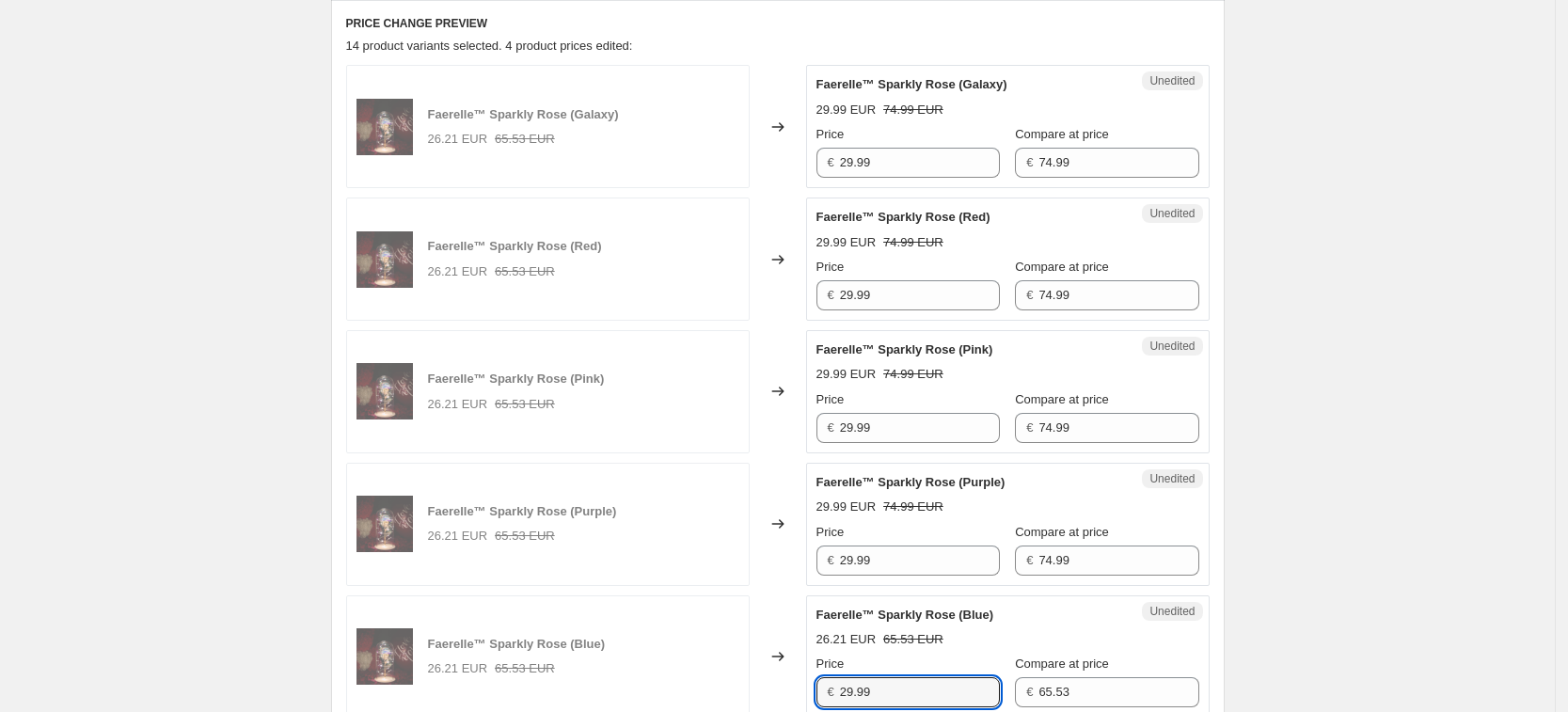 type on "29.99" 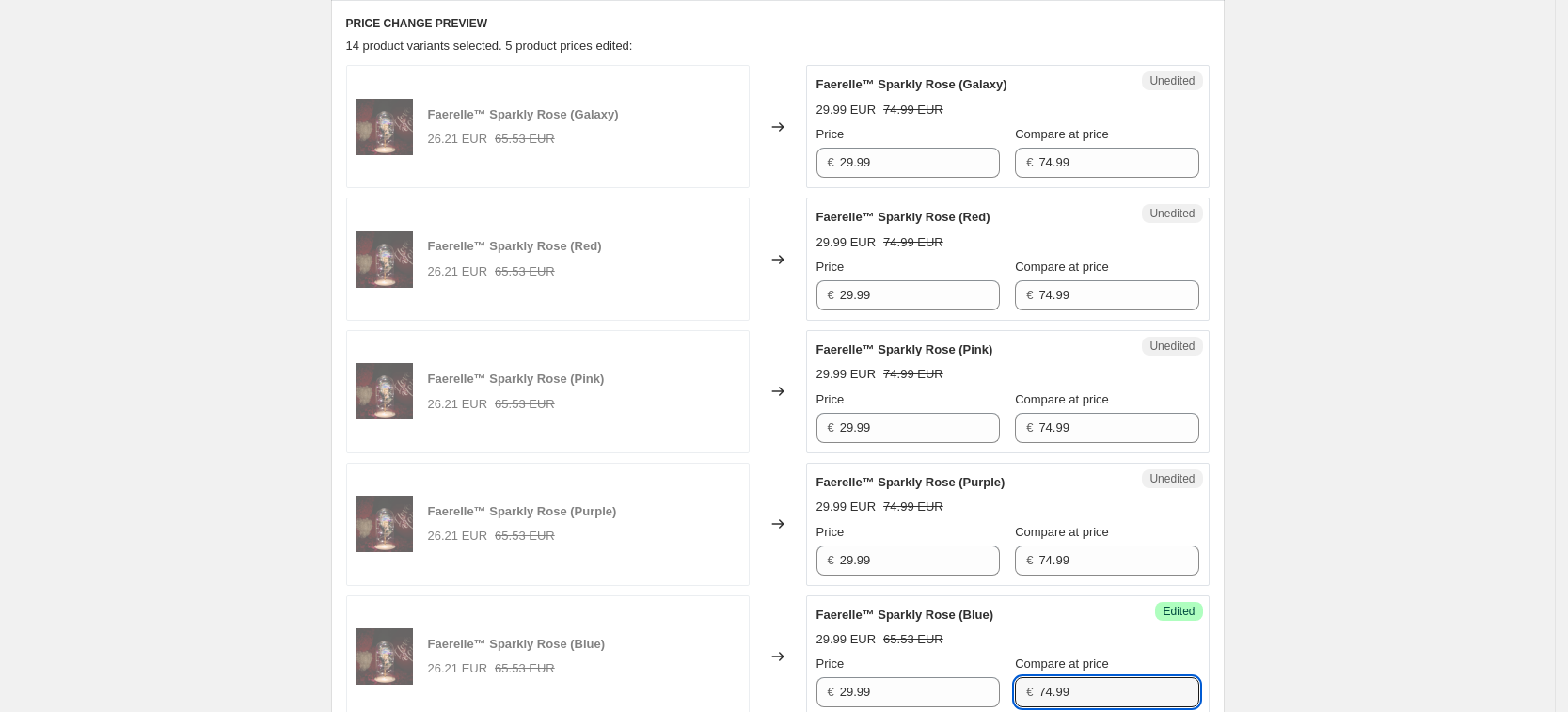 type on "74.99" 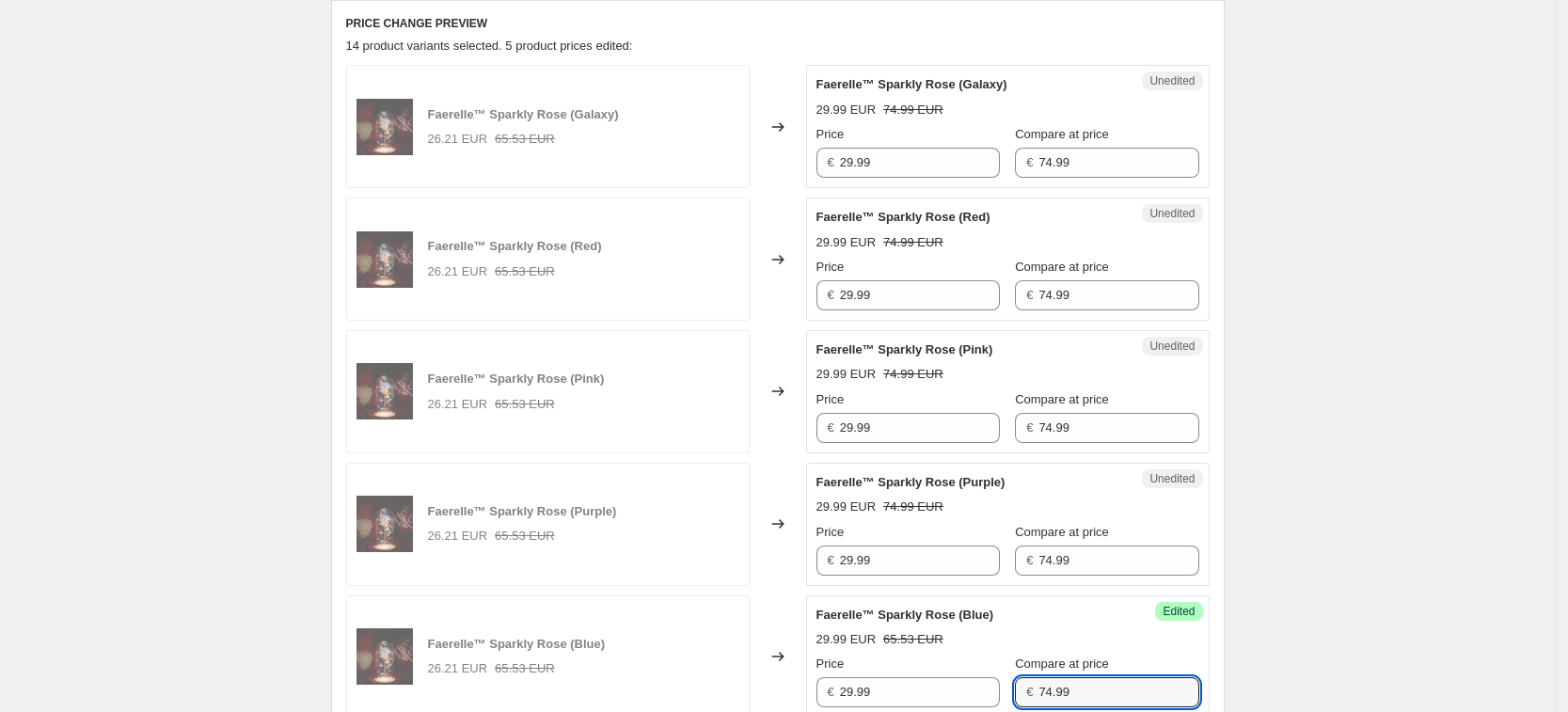 scroll, scrollTop: 1095, scrollLeft: 0, axis: vertical 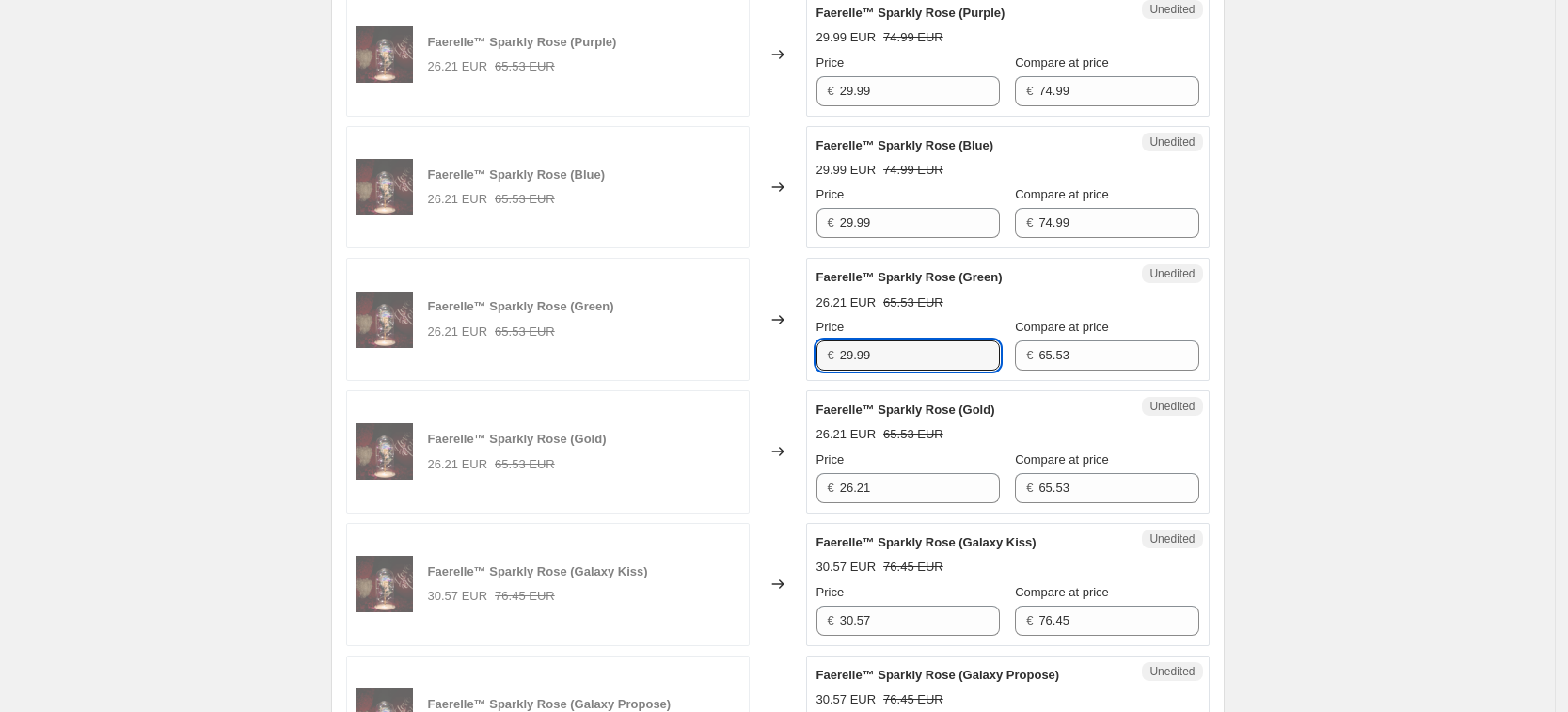 type on "29.99" 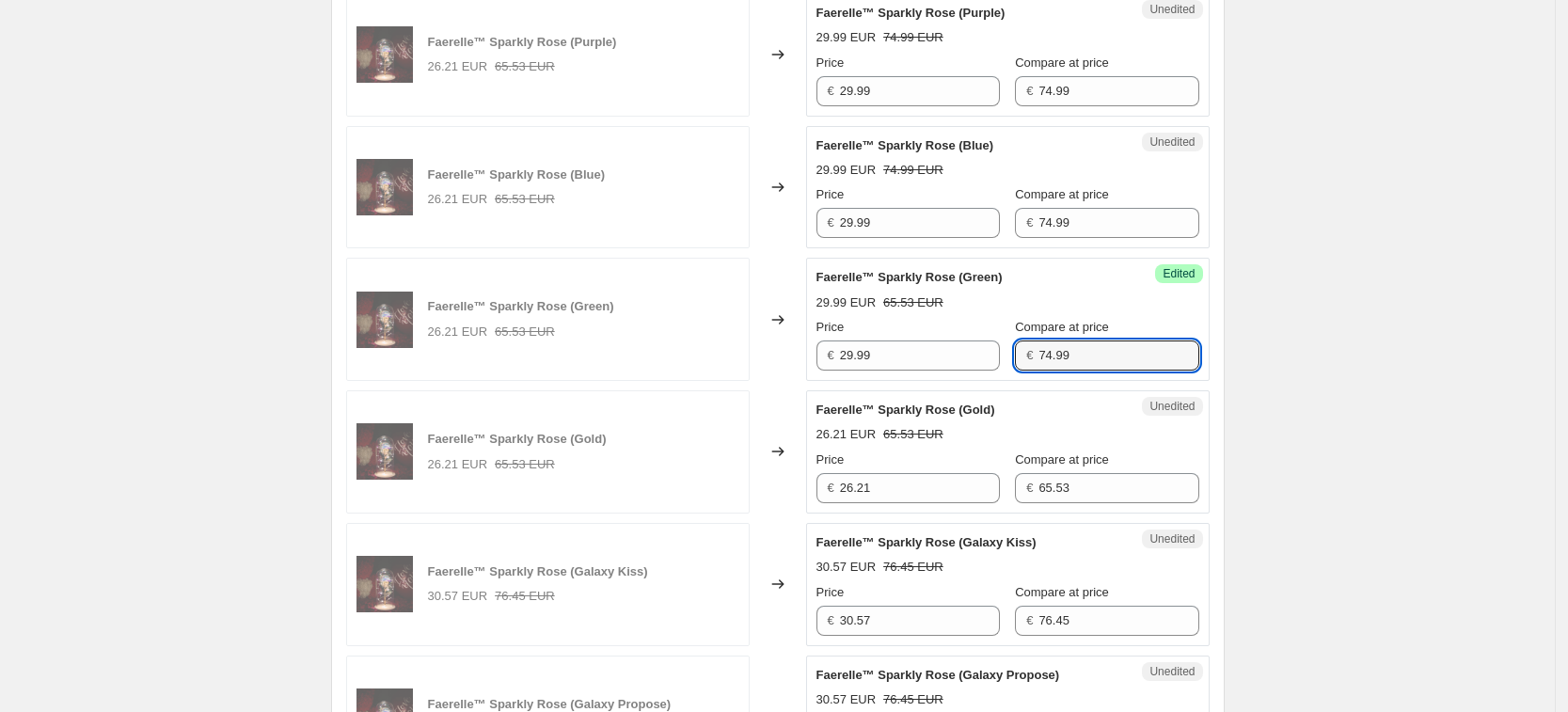 type on "74.99" 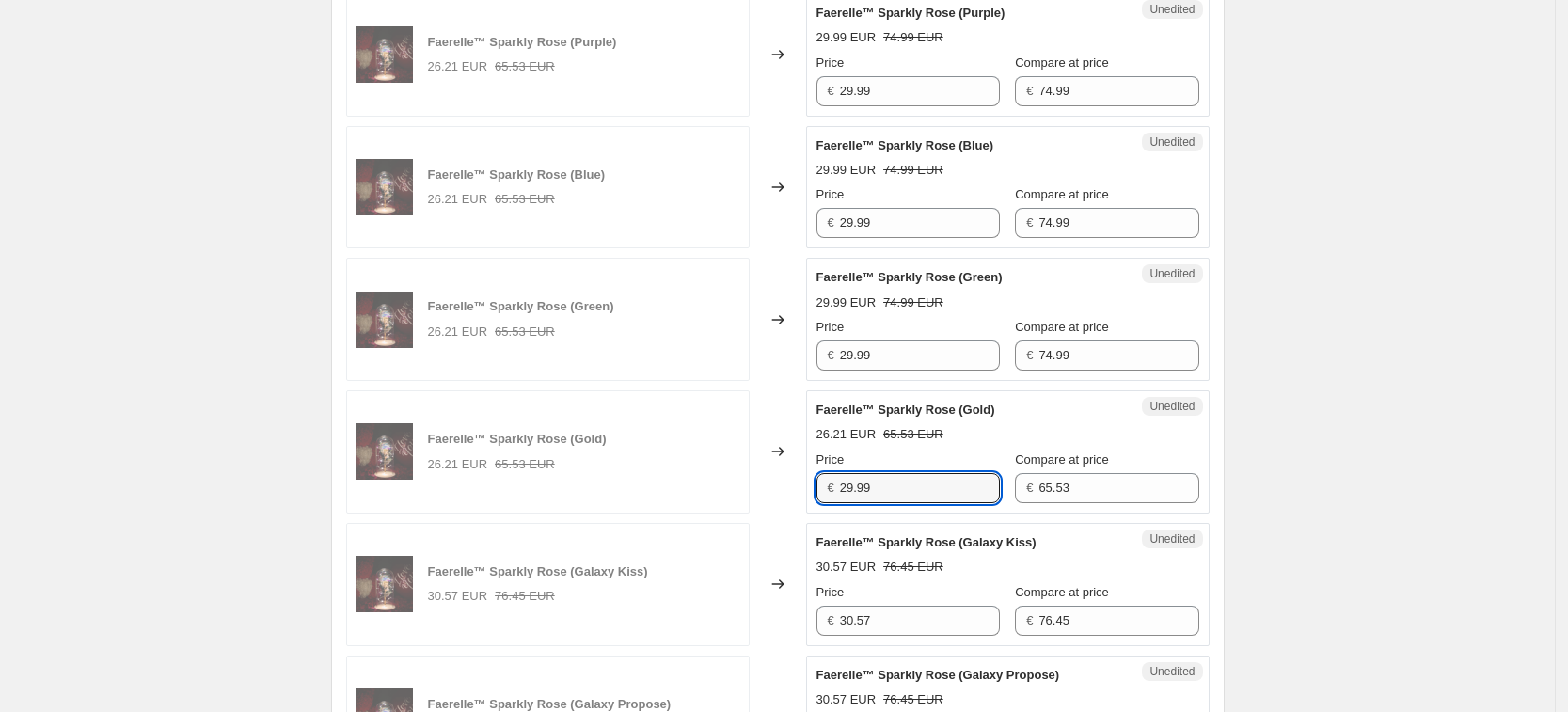 type on "29.99" 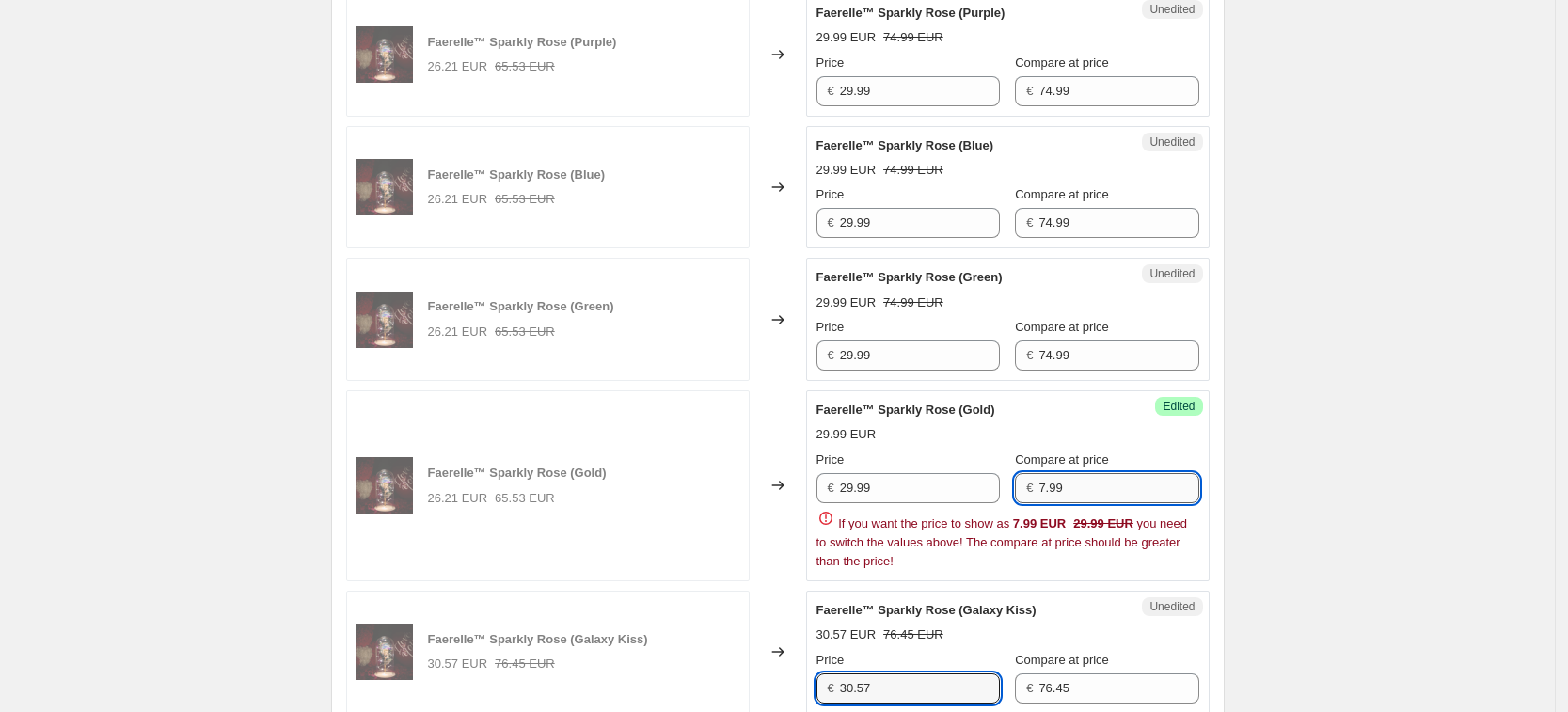 click on "7.99" at bounding box center [1118, 488] 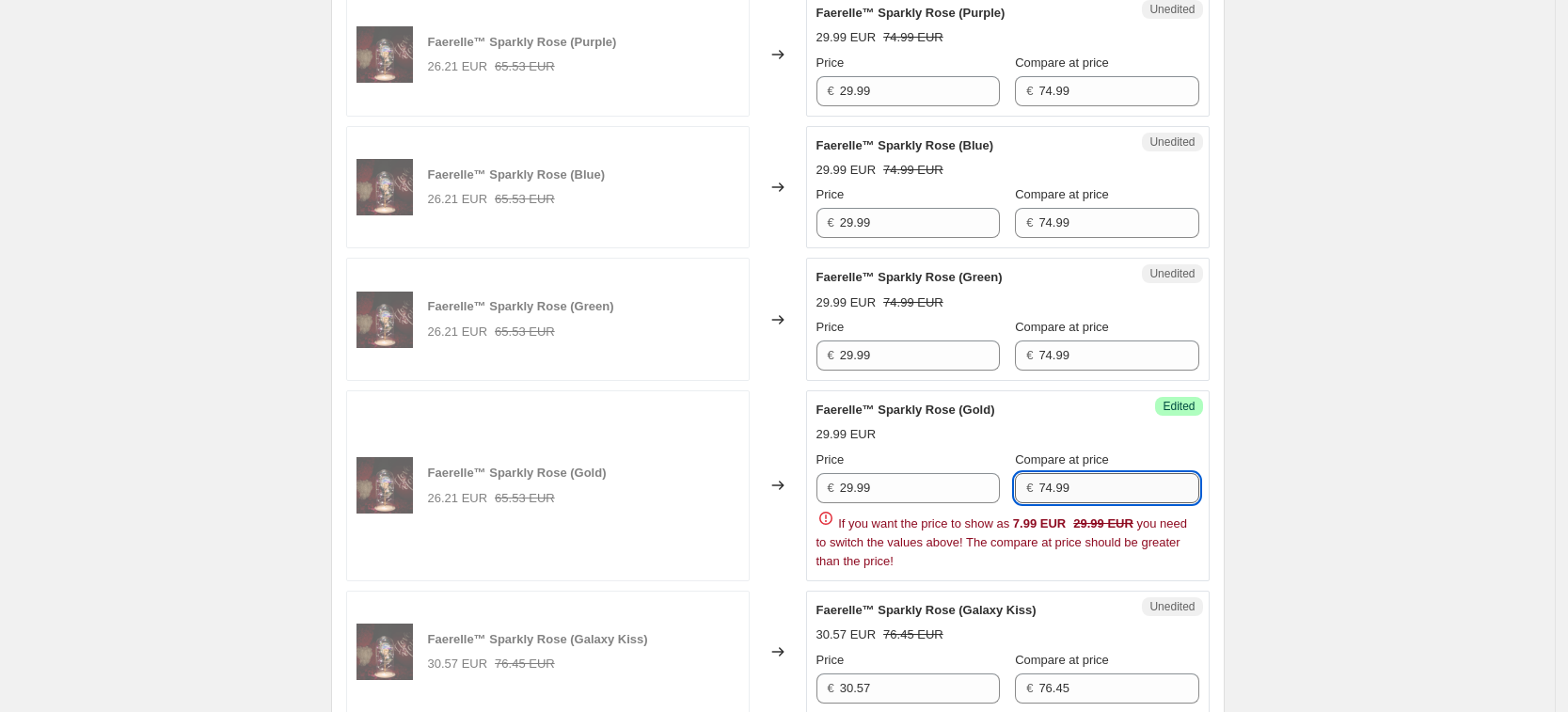 type on "74.99" 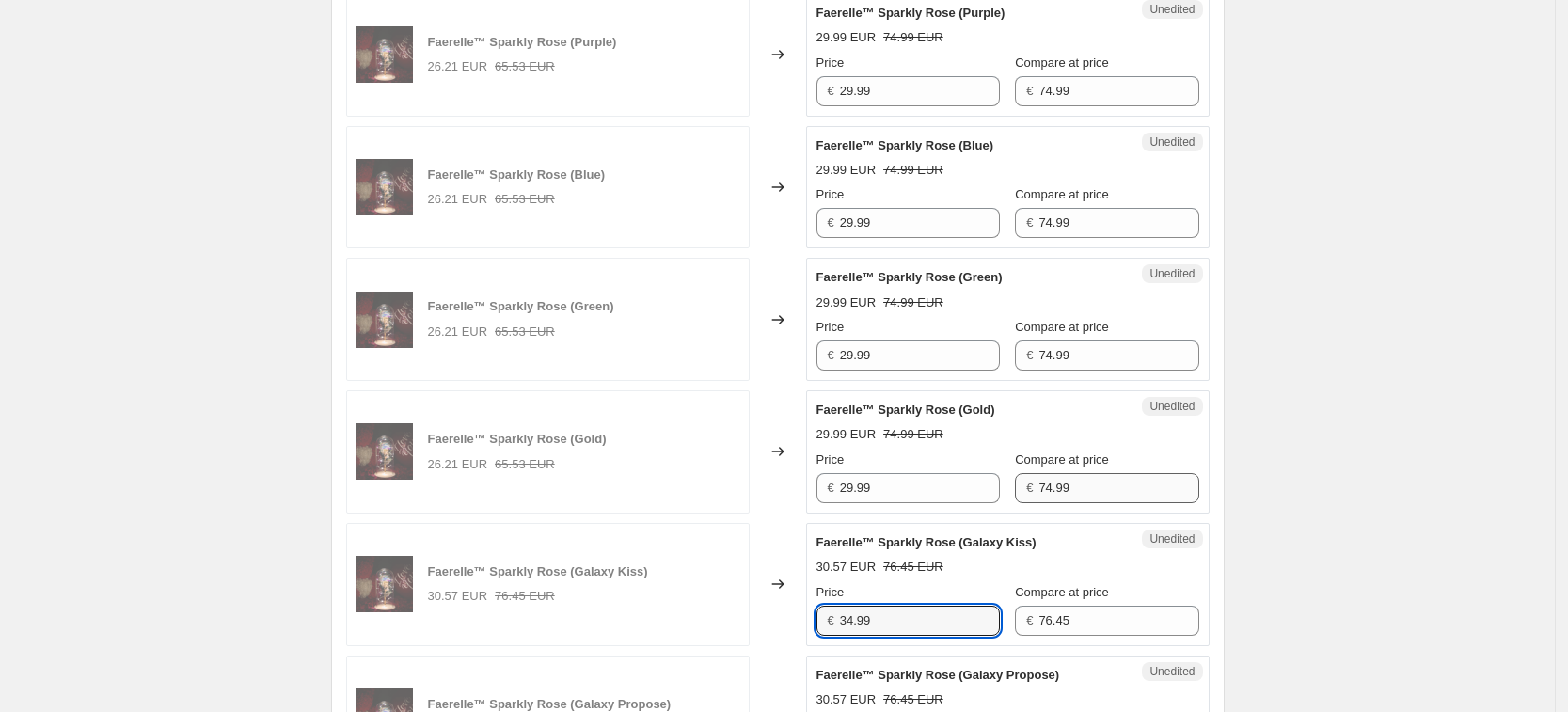 type on "34.99" 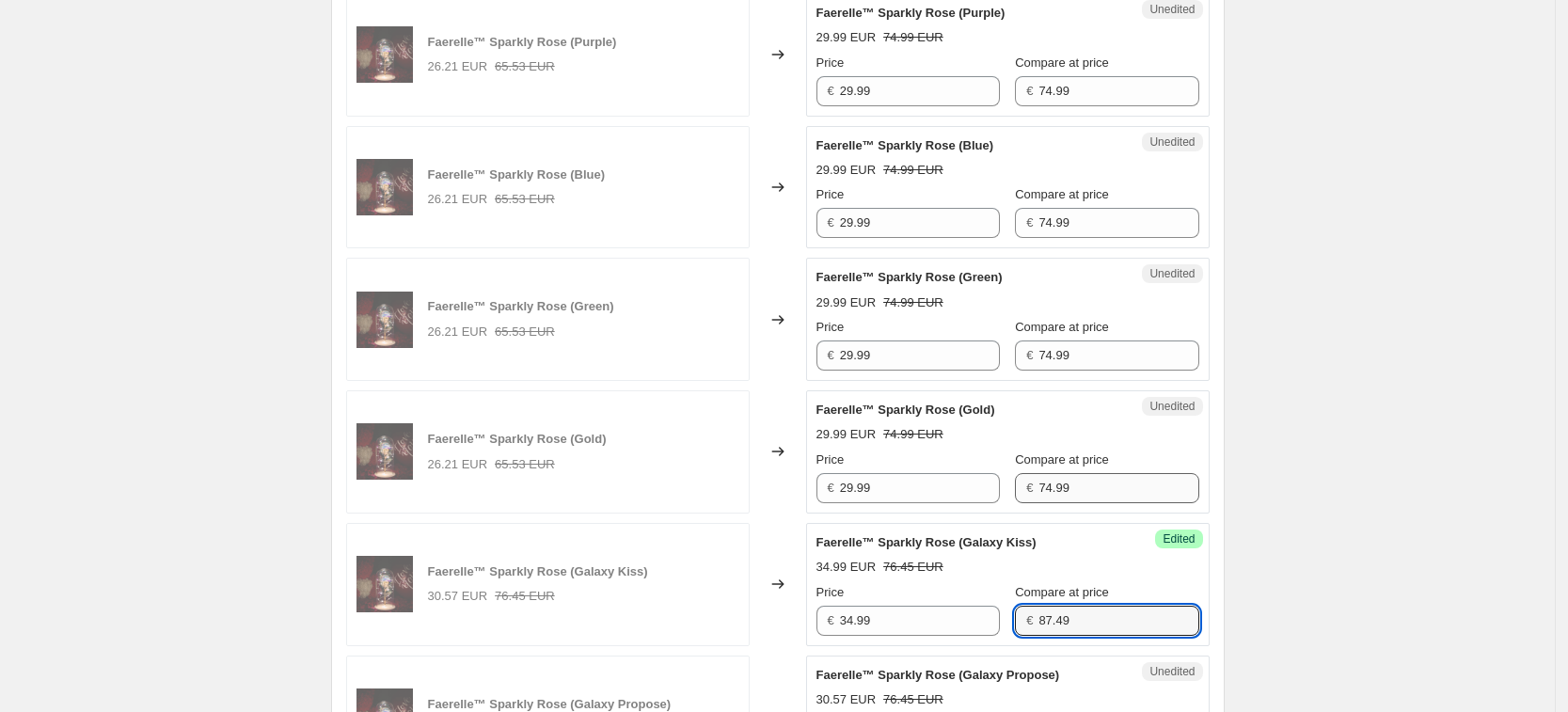 type on "87.49" 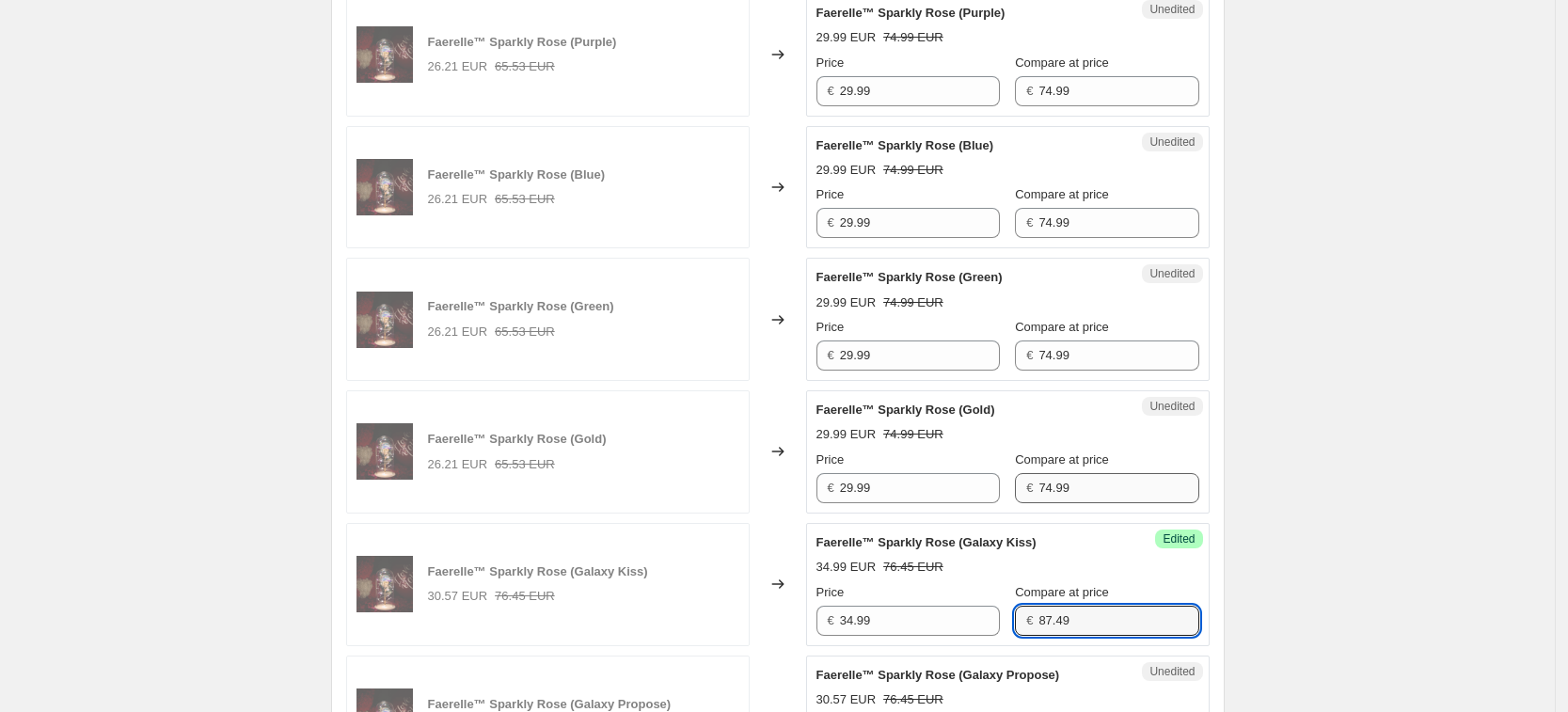 scroll, scrollTop: 1492, scrollLeft: 0, axis: vertical 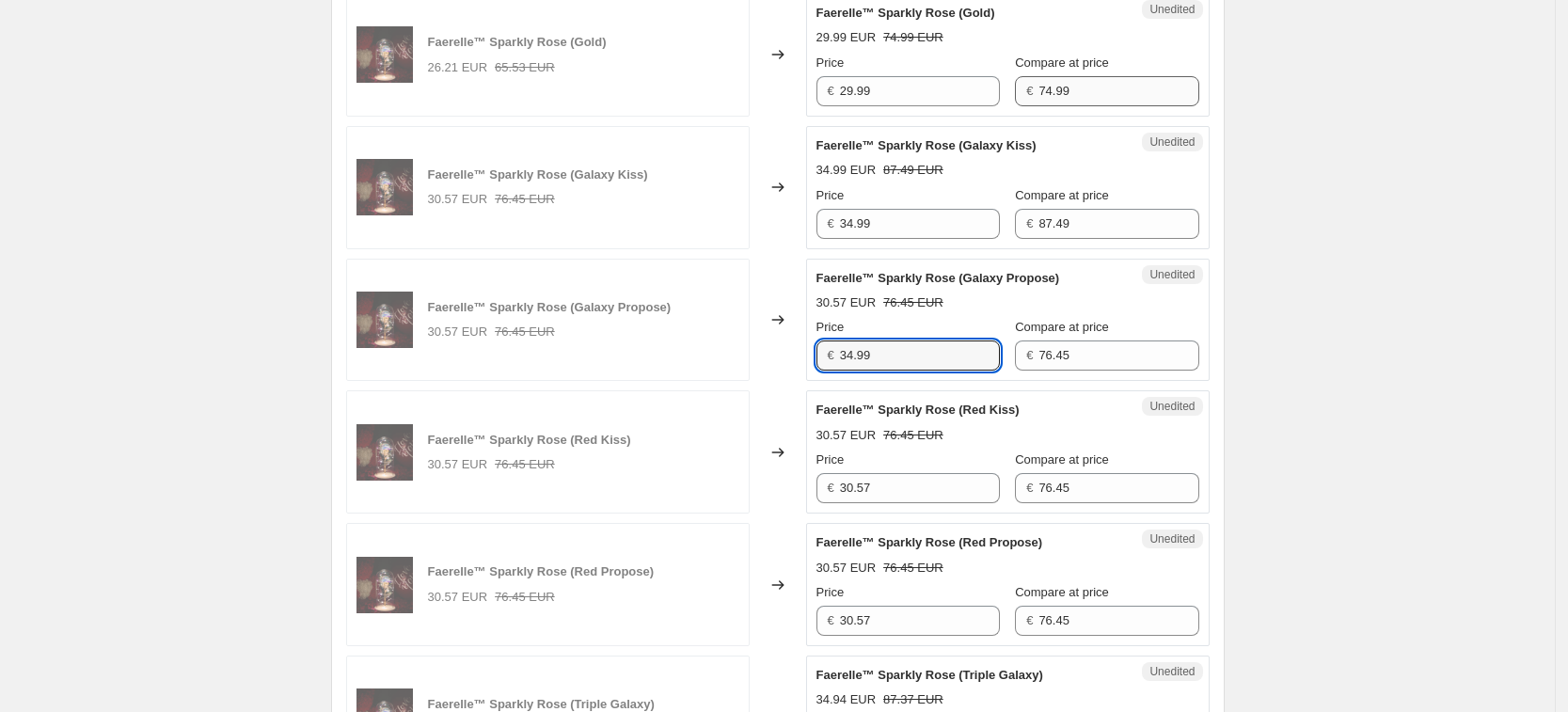 type on "34.99" 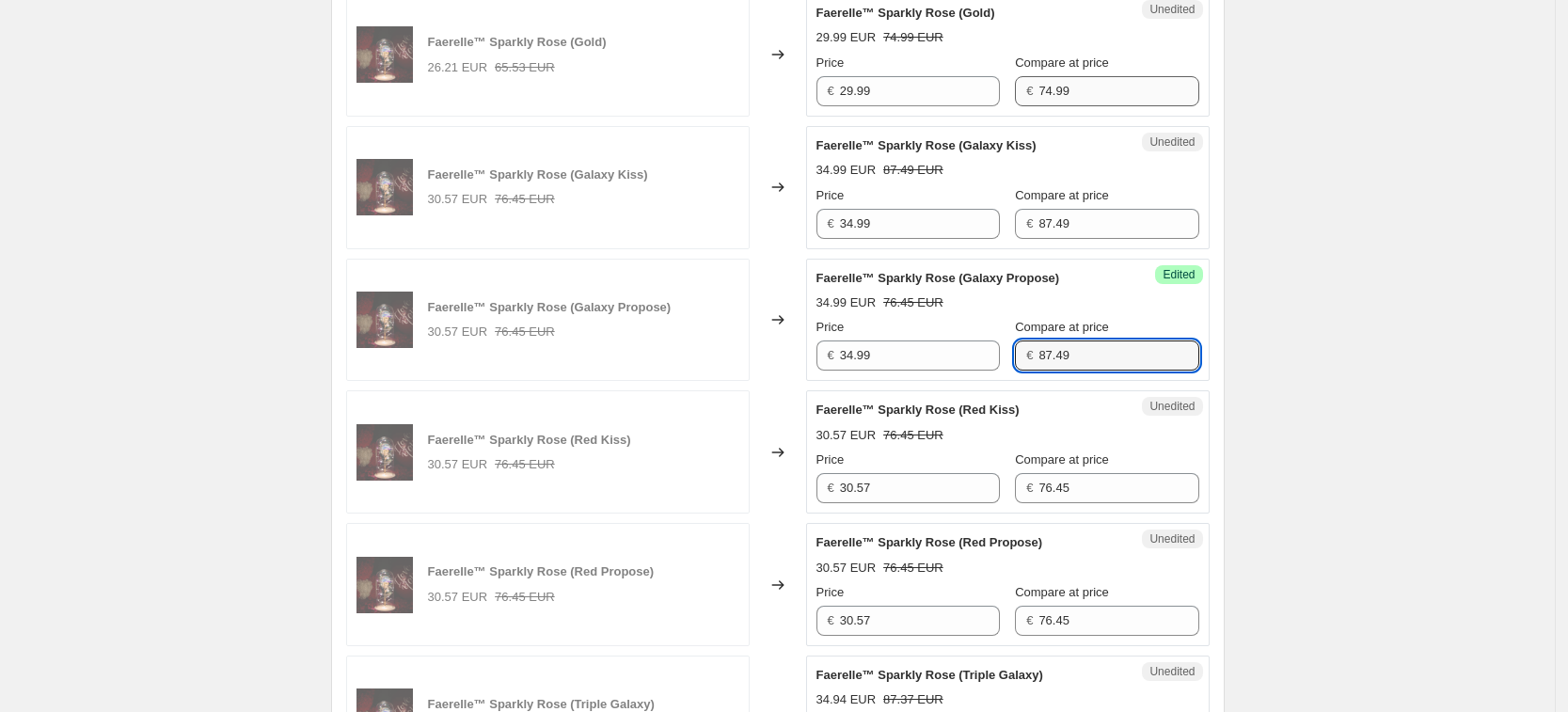 type on "87.49" 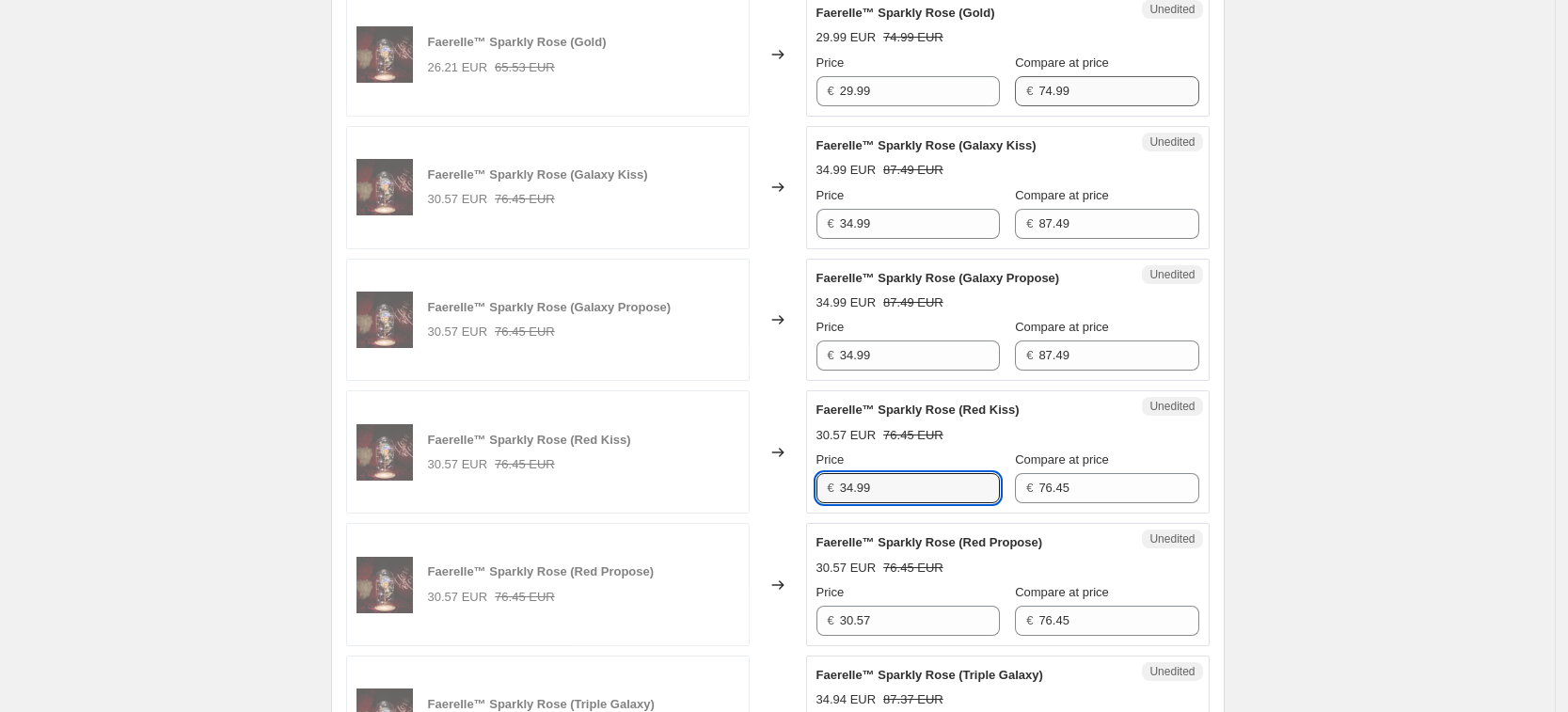 type on "34.99" 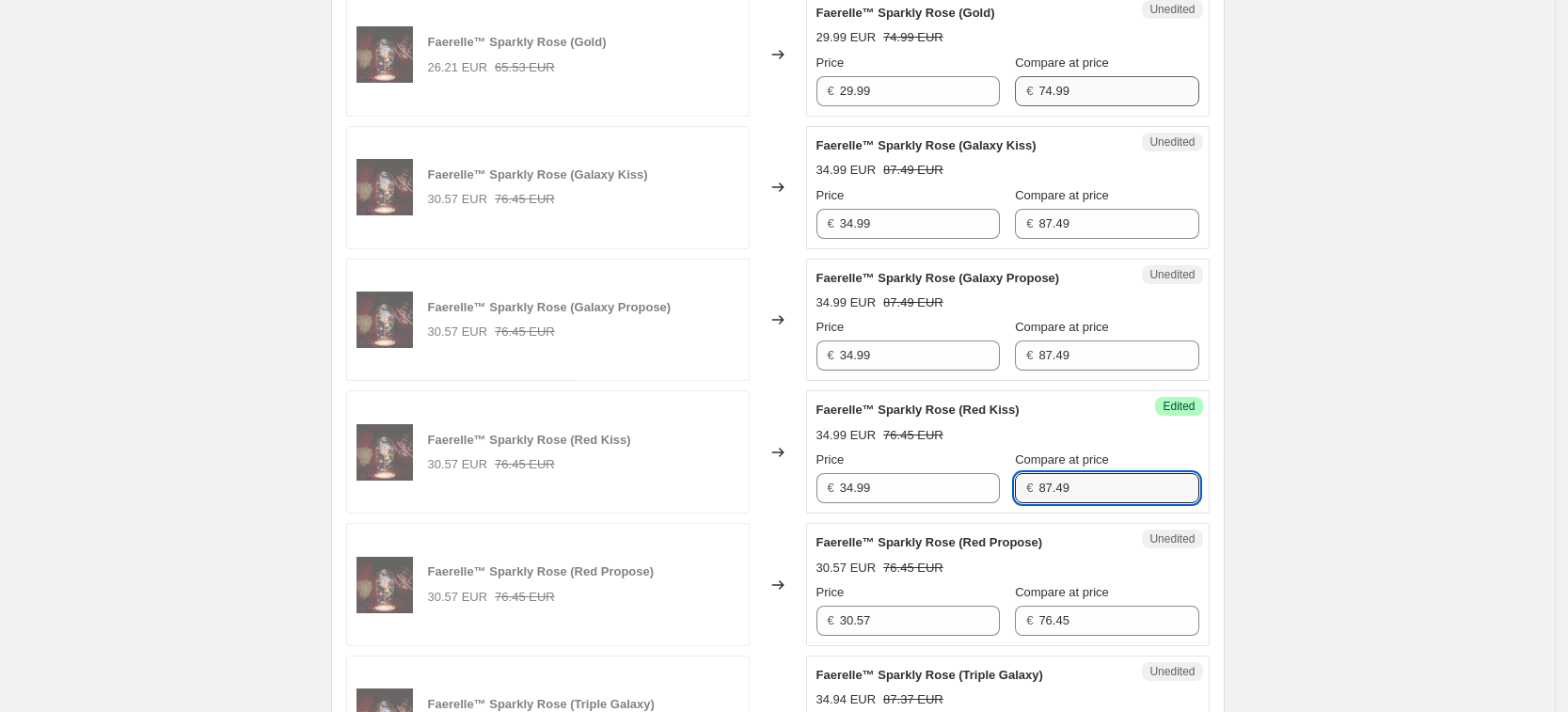 type on "87.49" 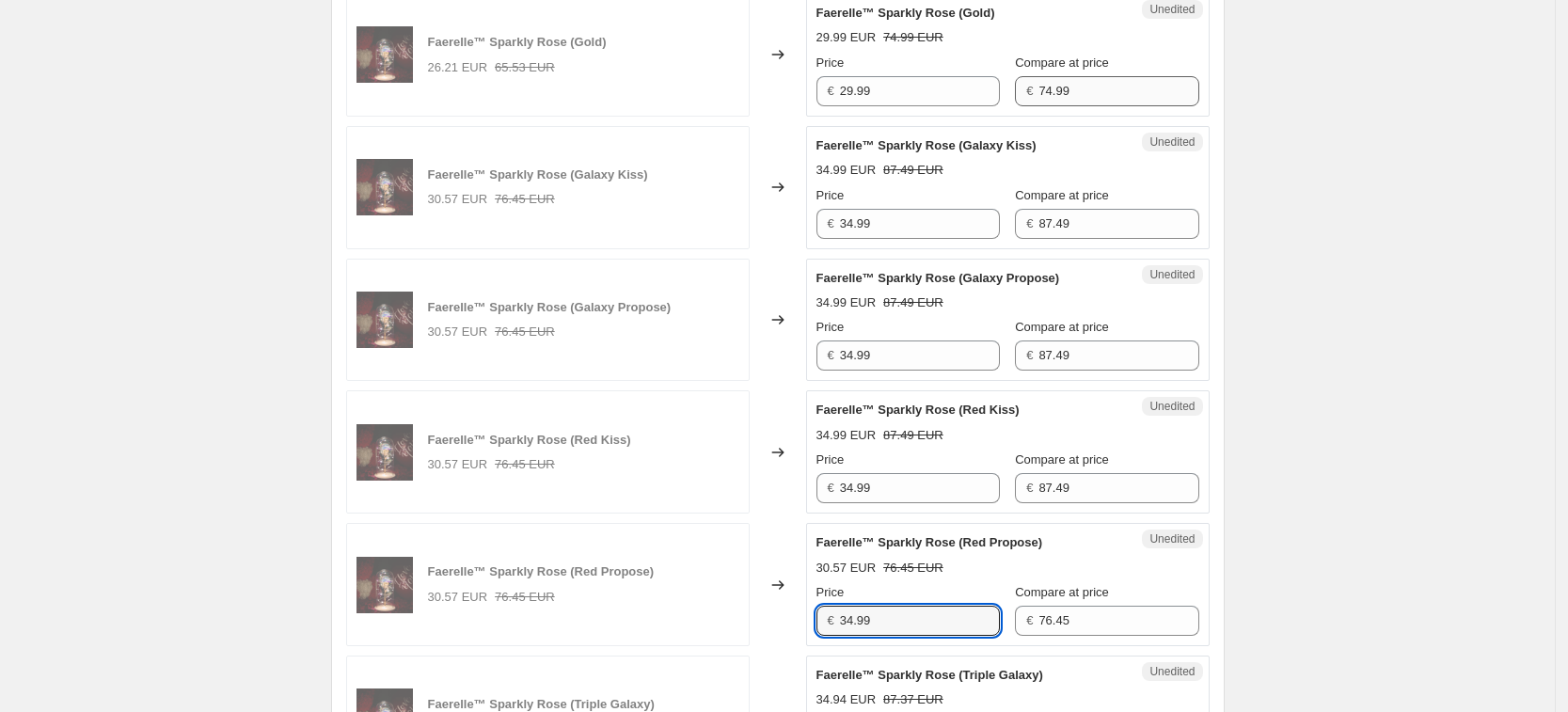 type on "34.99" 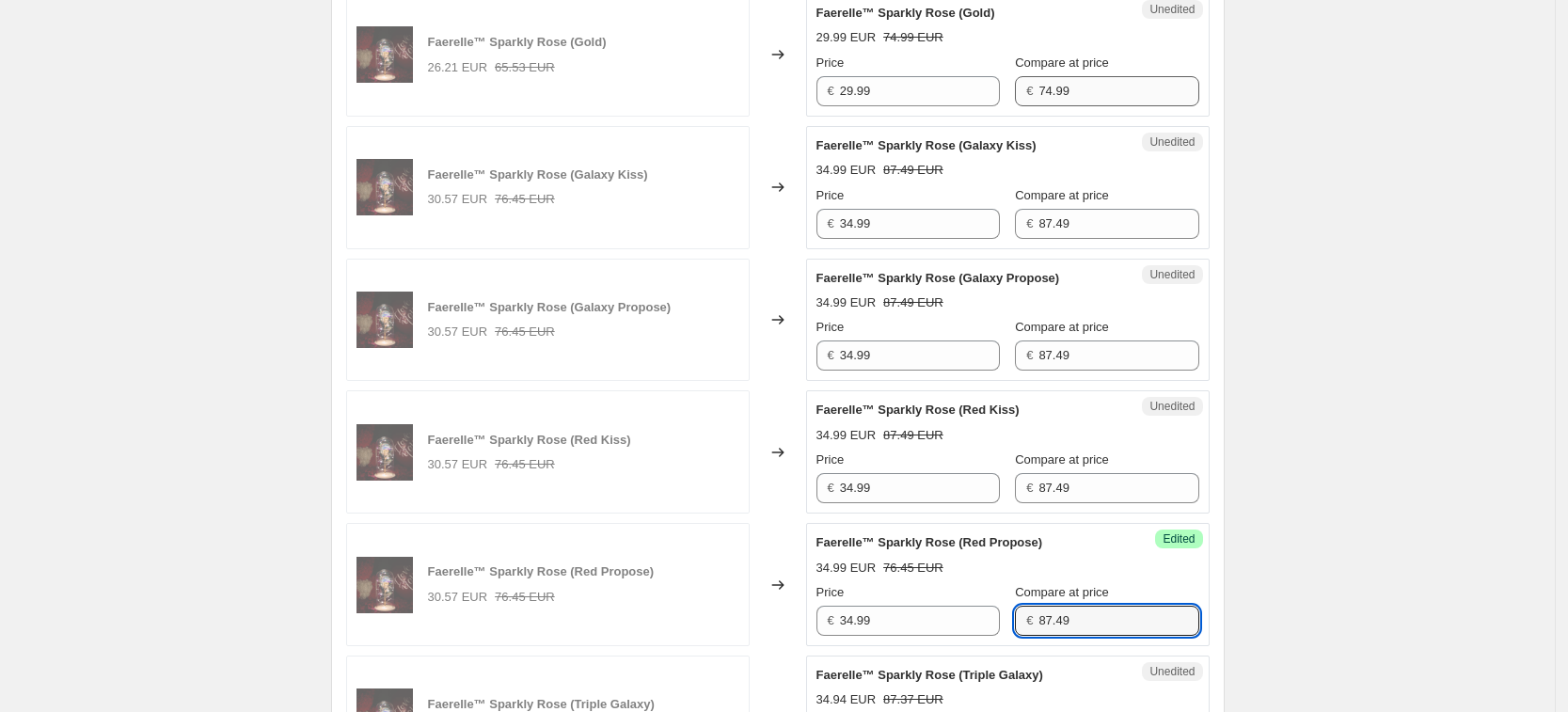 type on "87.49" 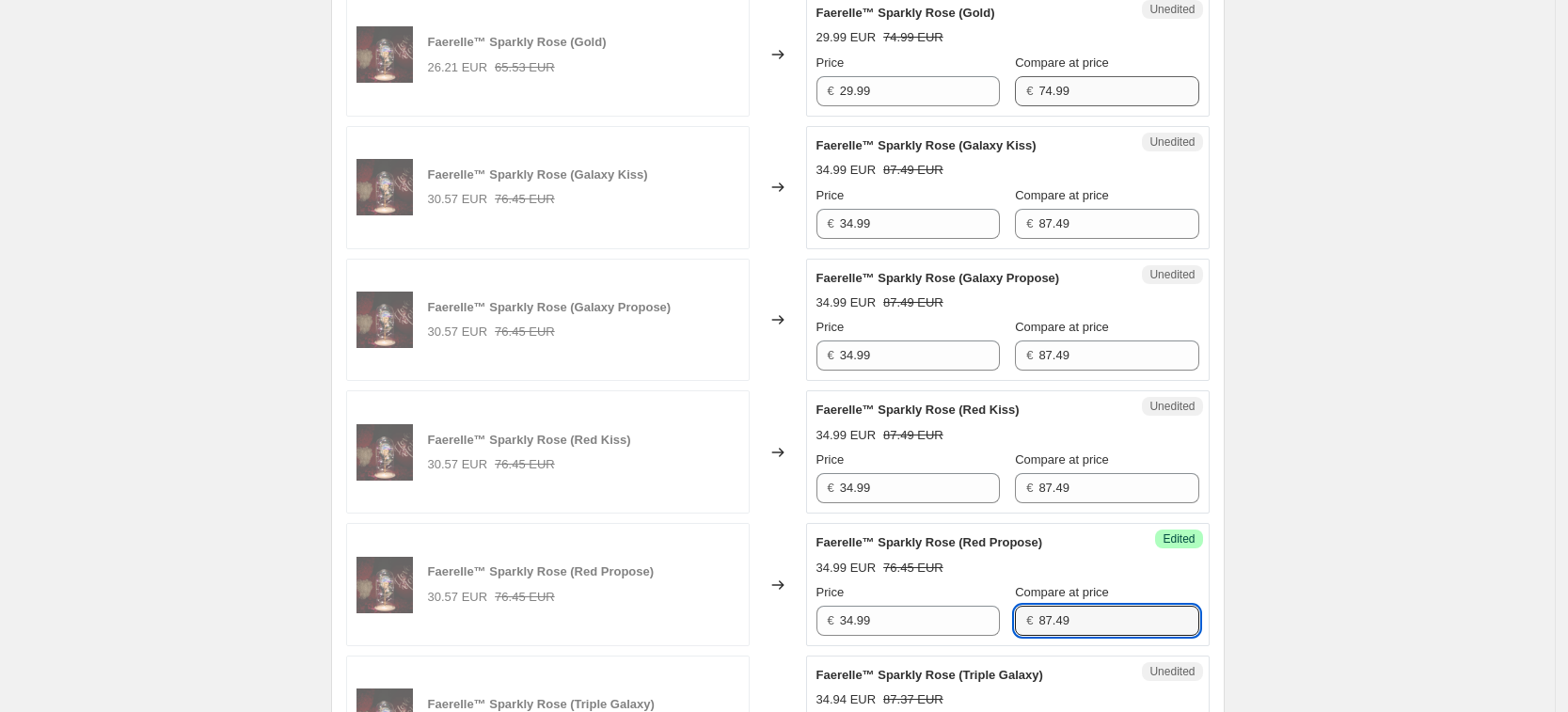 scroll, scrollTop: 1889, scrollLeft: 0, axis: vertical 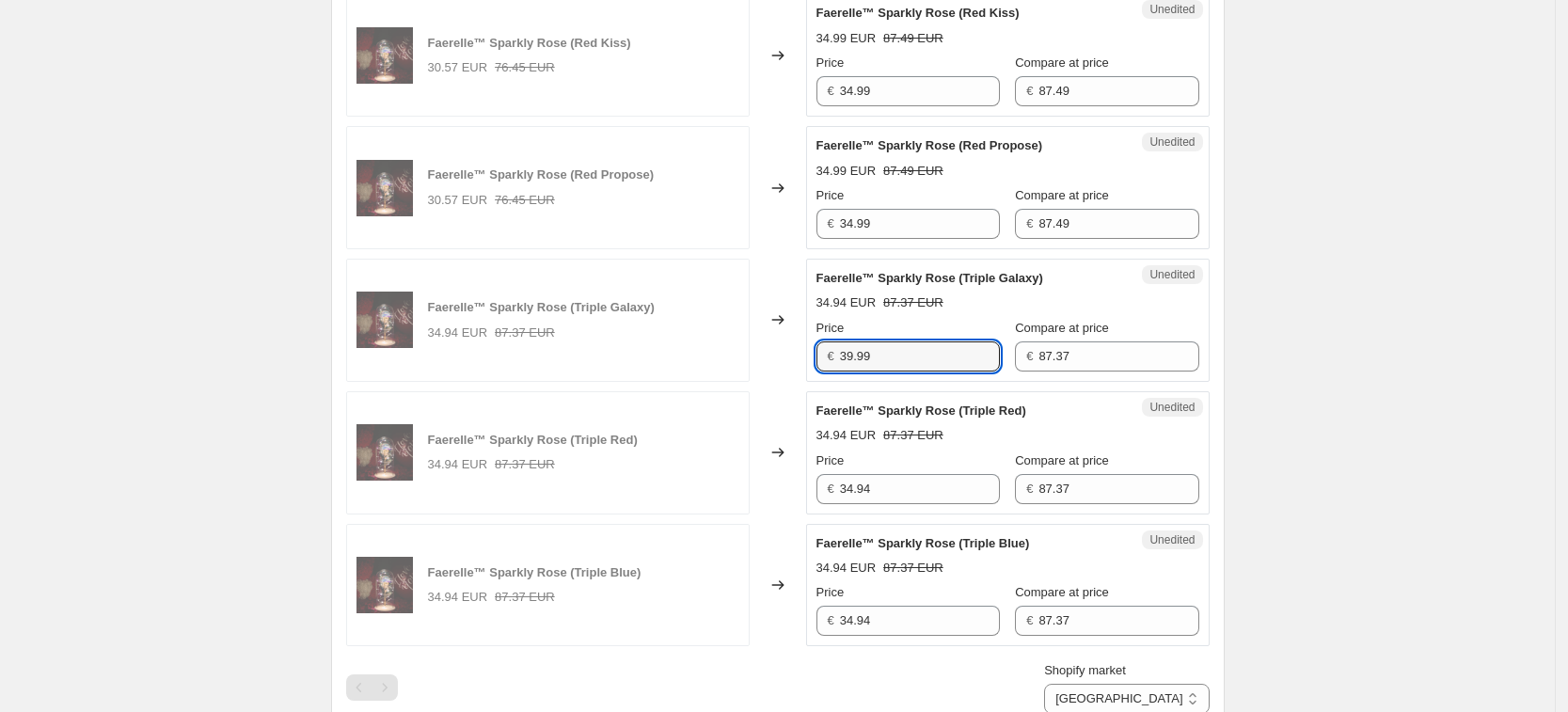 type on "39.99" 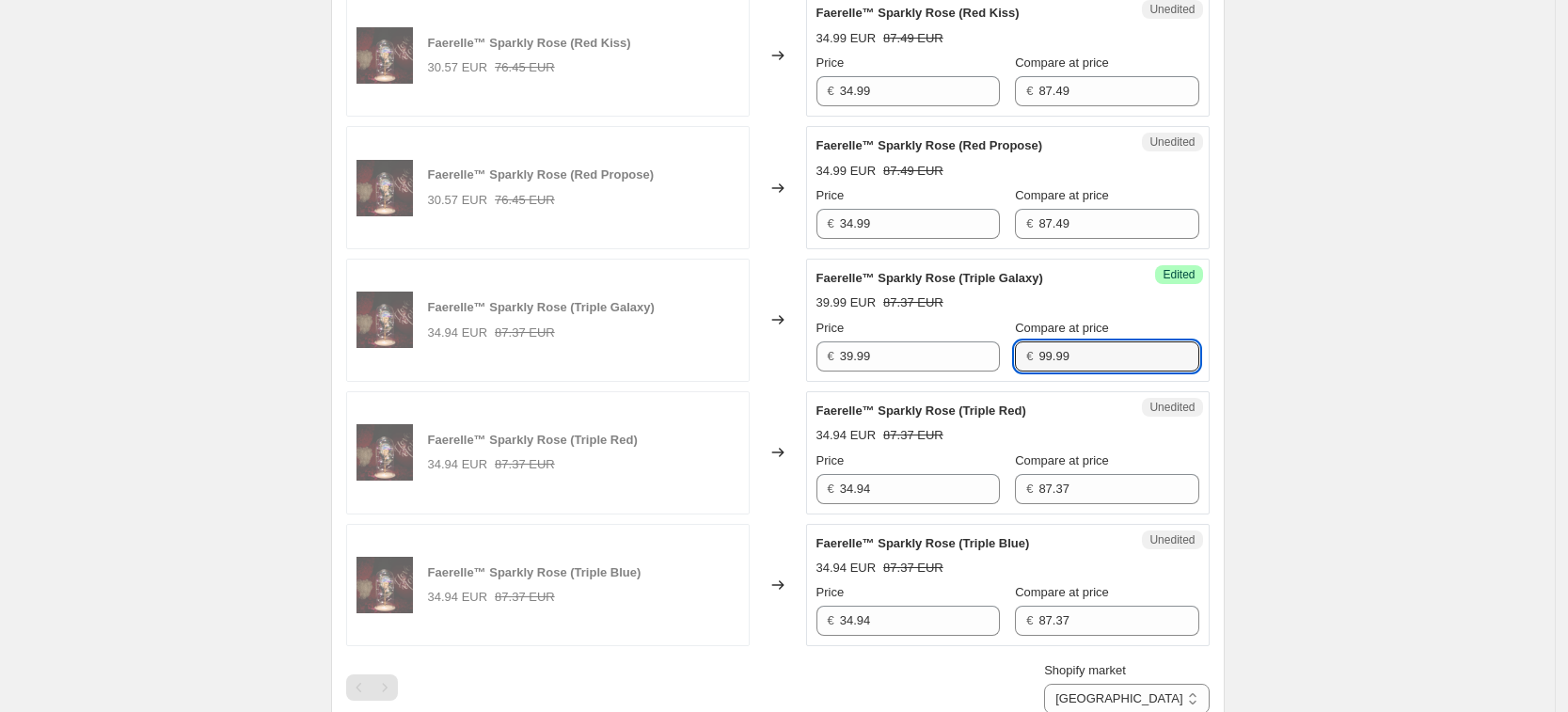 type on "99.99" 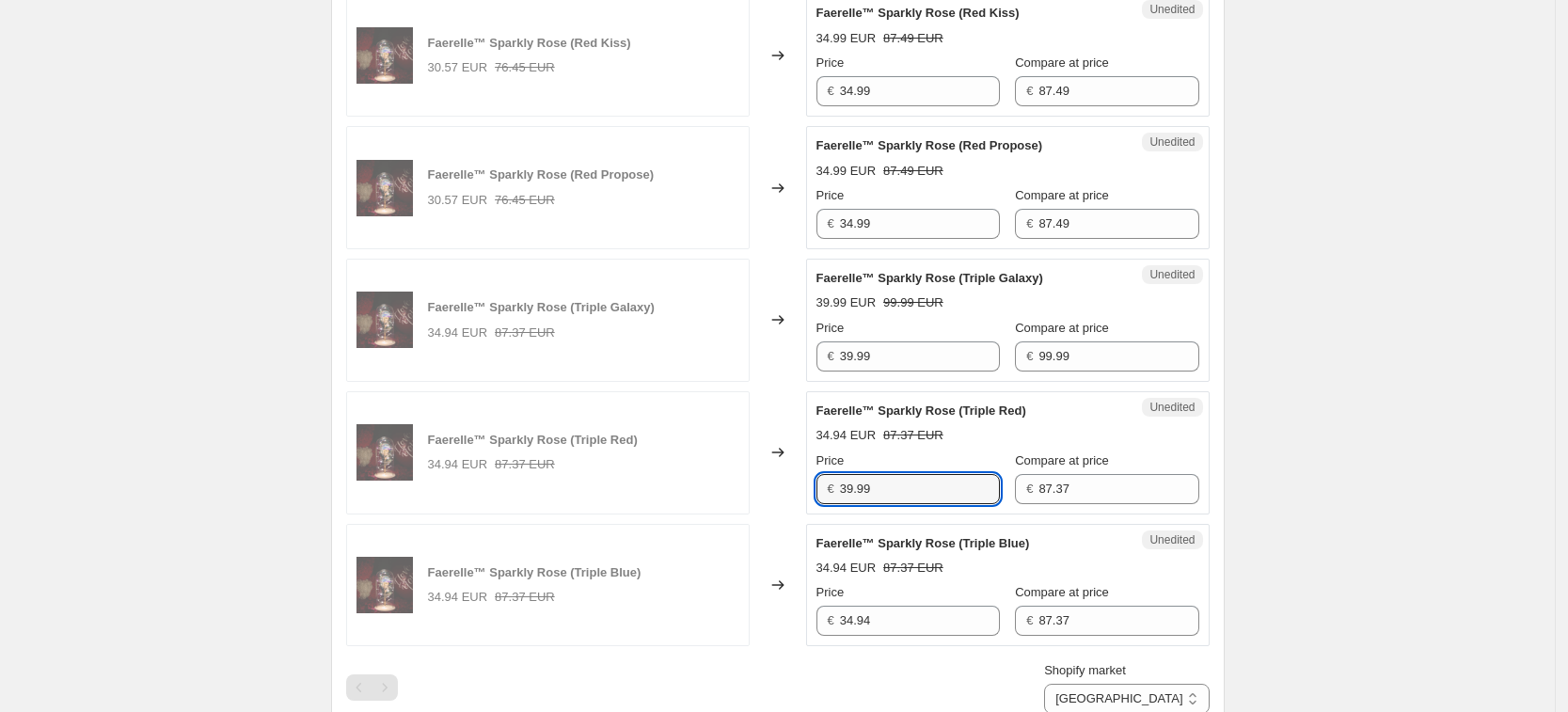 type on "39.99" 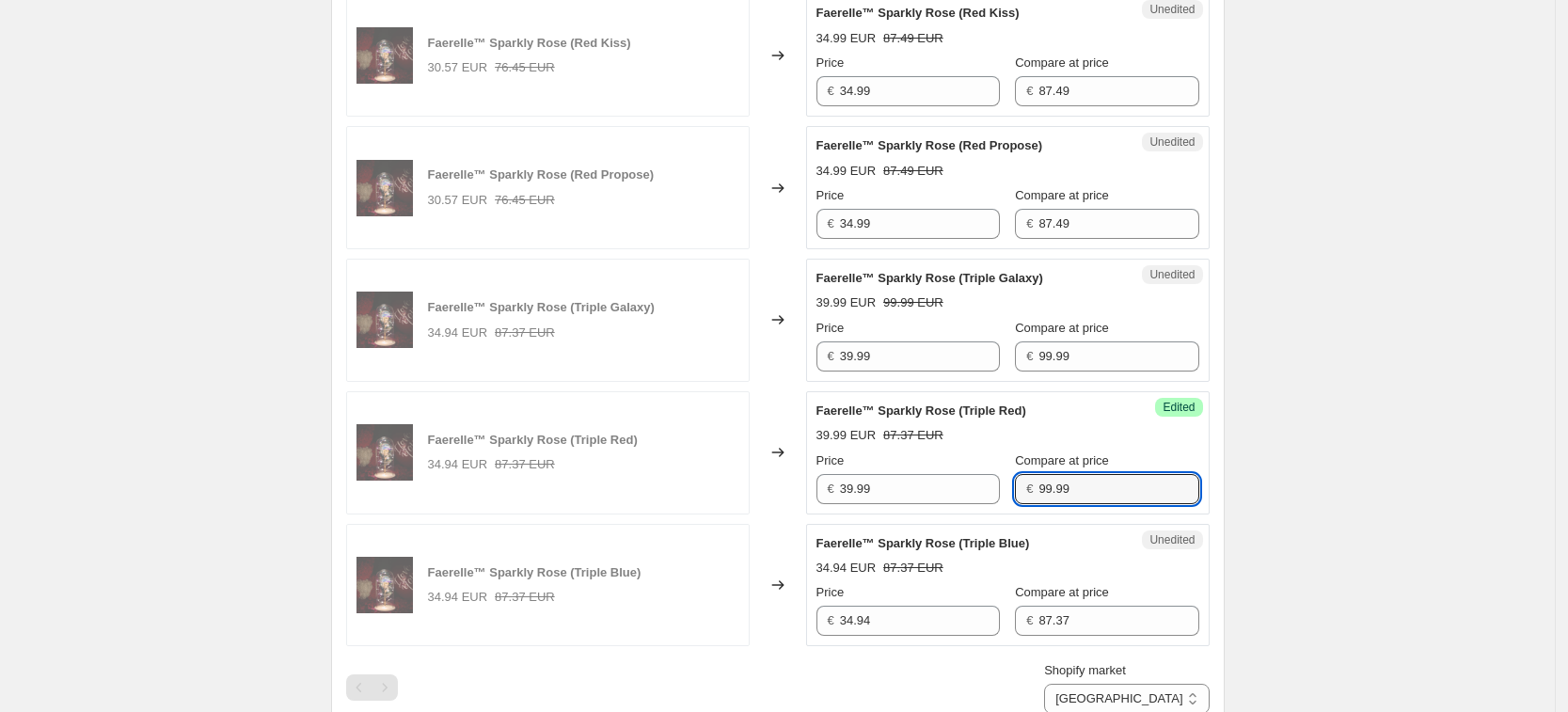 type on "99.99" 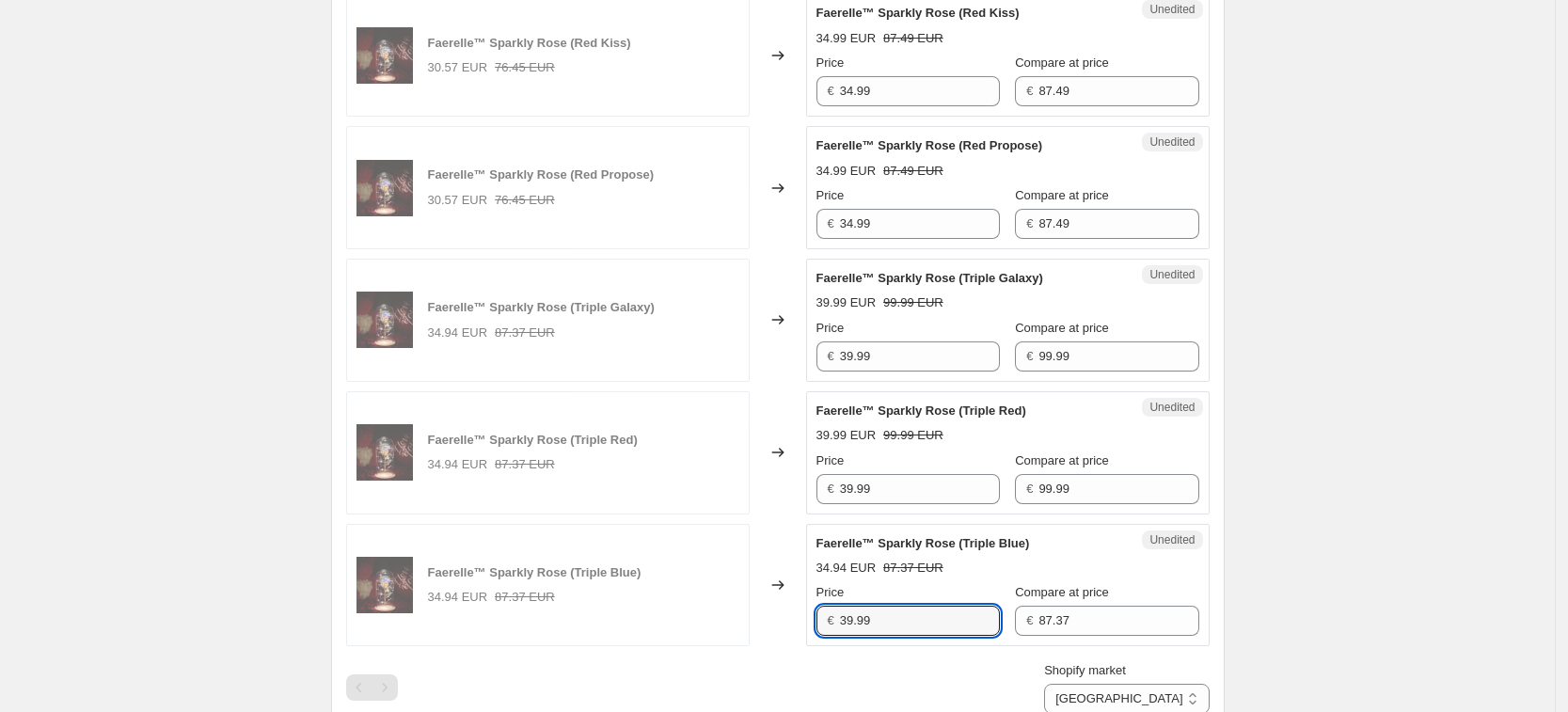 type on "39.99" 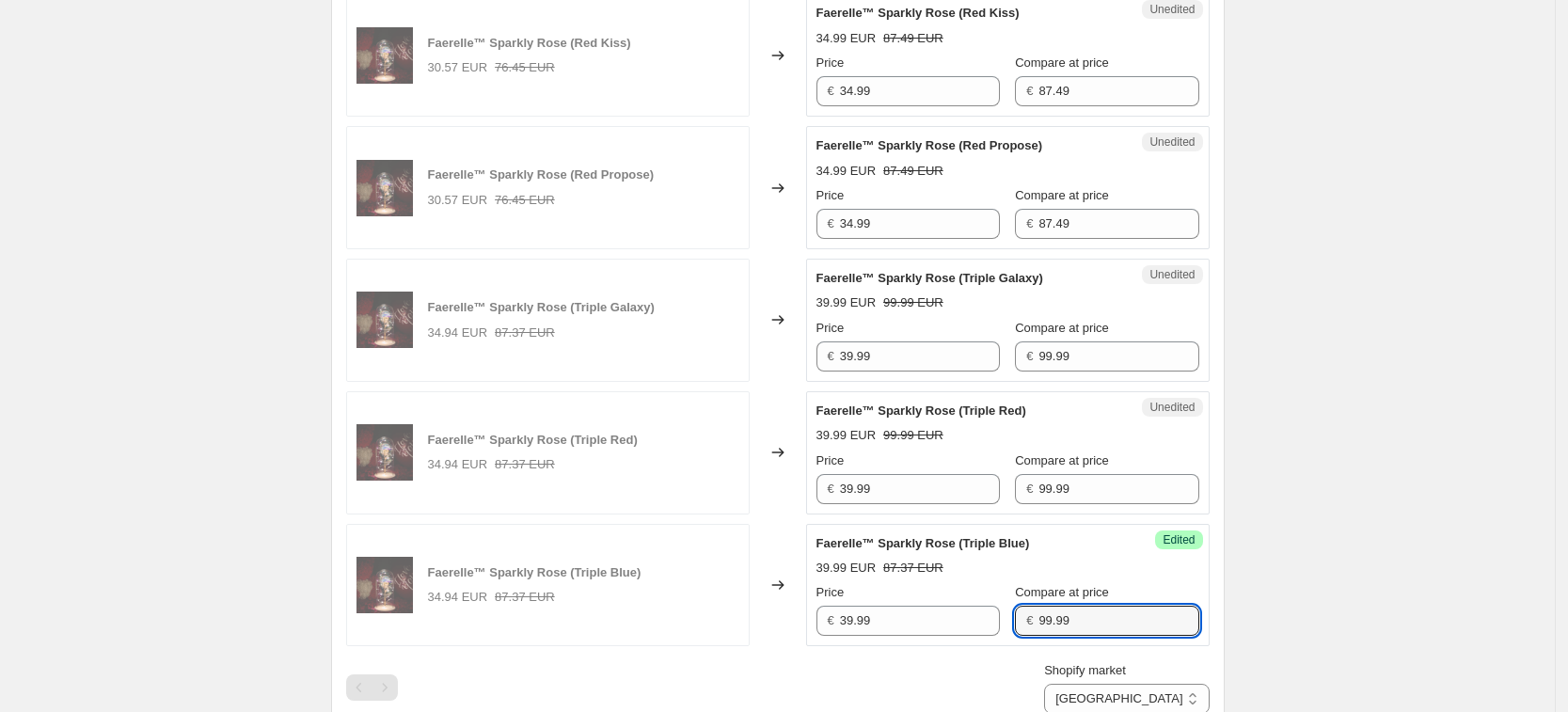 type on "99.99" 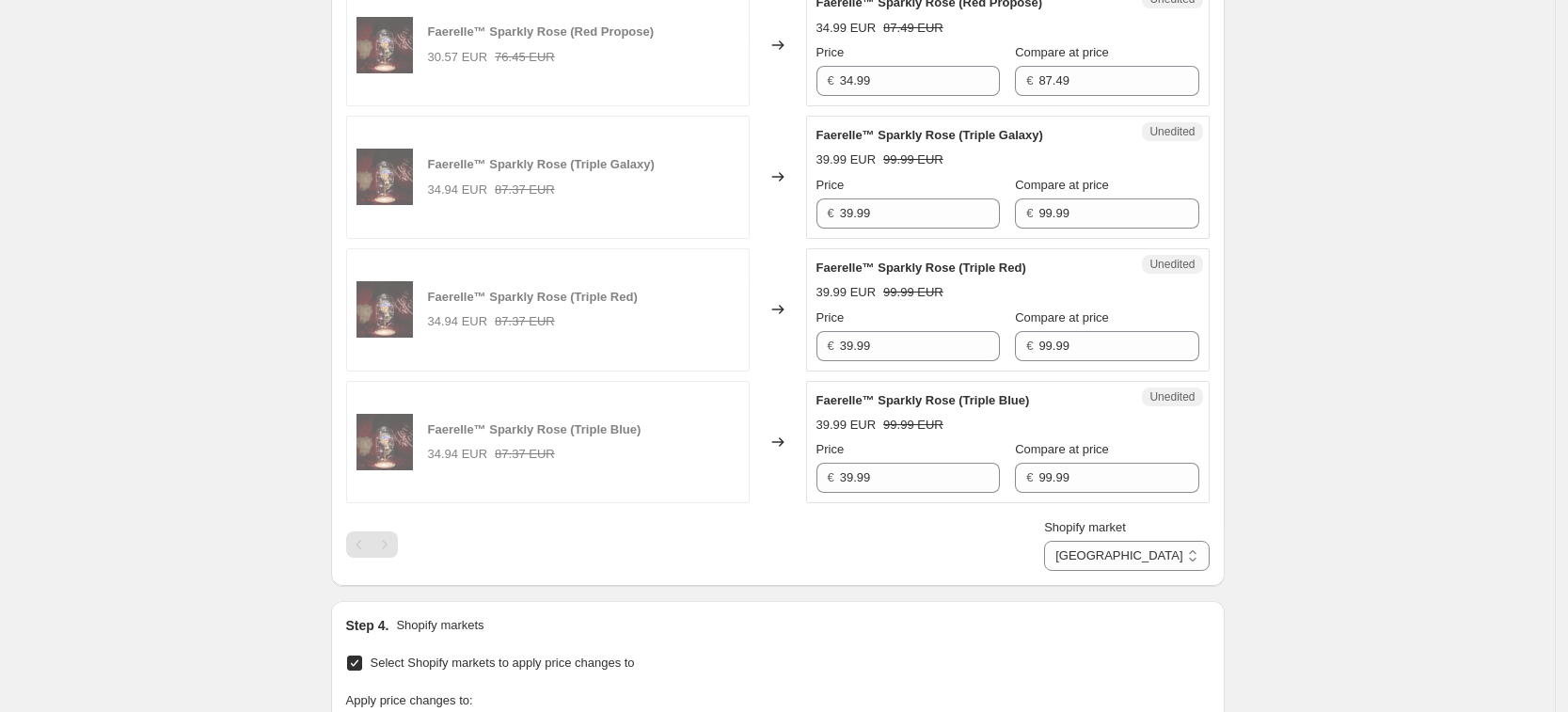 scroll, scrollTop: 2124, scrollLeft: 0, axis: vertical 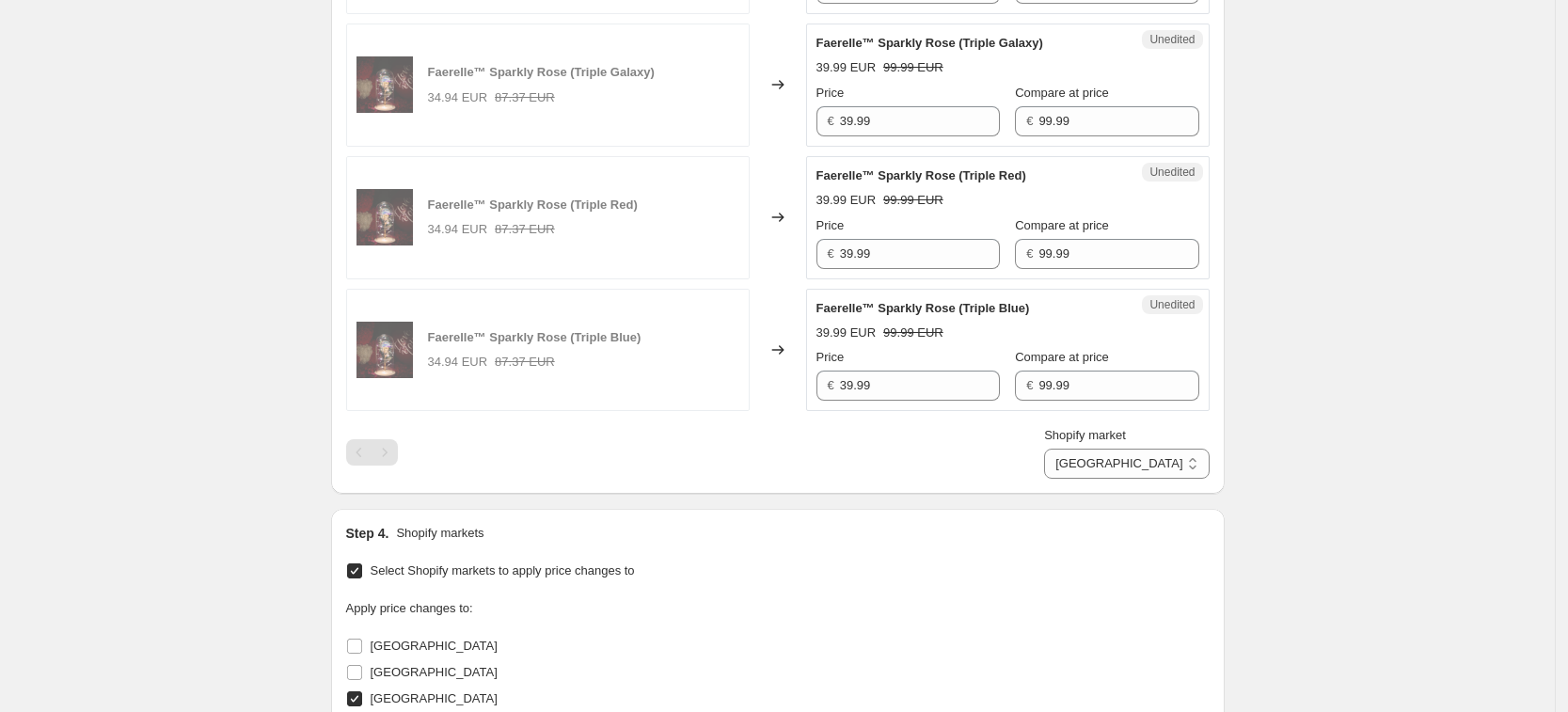 drag, startPoint x: 1179, startPoint y: 462, endPoint x: 1173, endPoint y: 489, distance: 27.658633 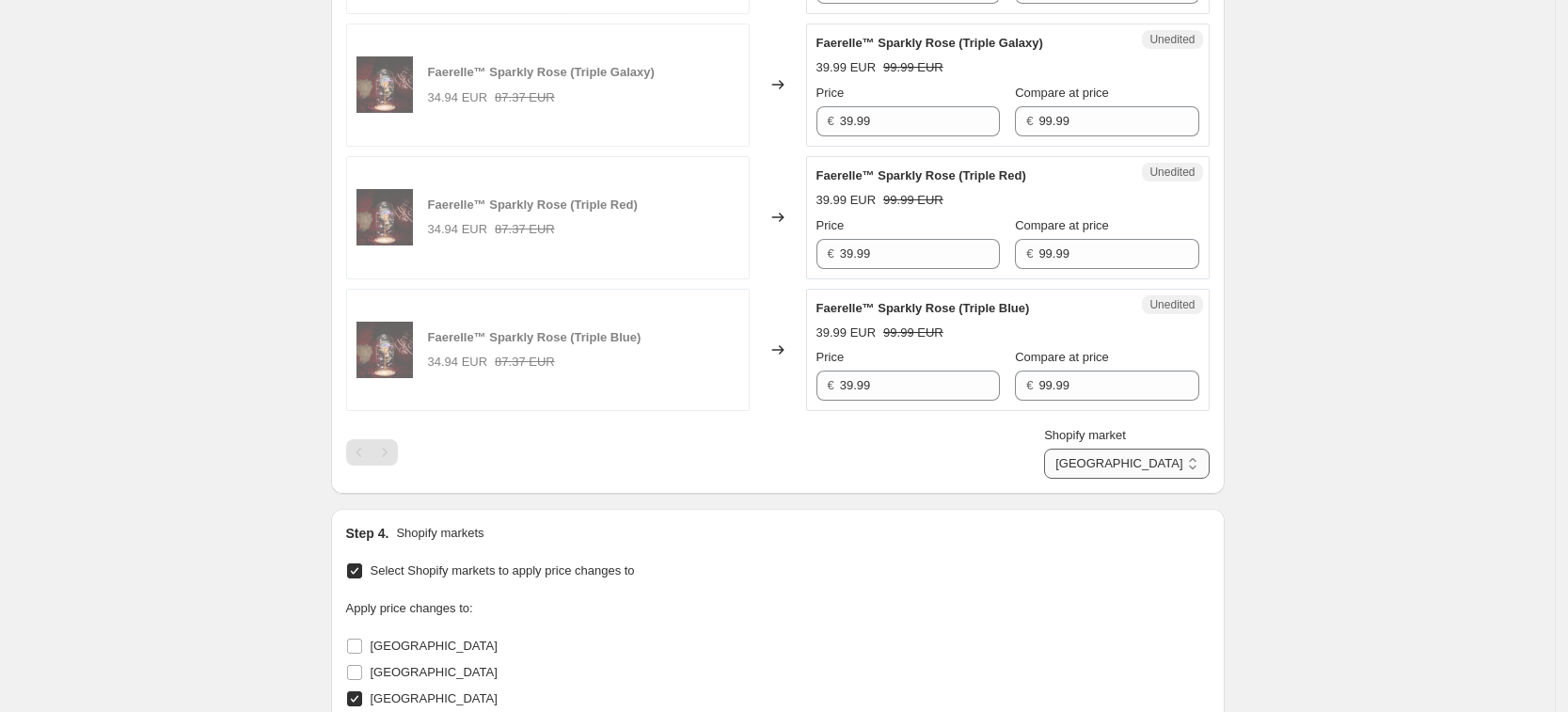 click on "[GEOGRAPHIC_DATA] [GEOGRAPHIC_DATA] [GEOGRAPHIC_DATA] [GEOGRAPHIC_DATA]" at bounding box center (1126, 464) 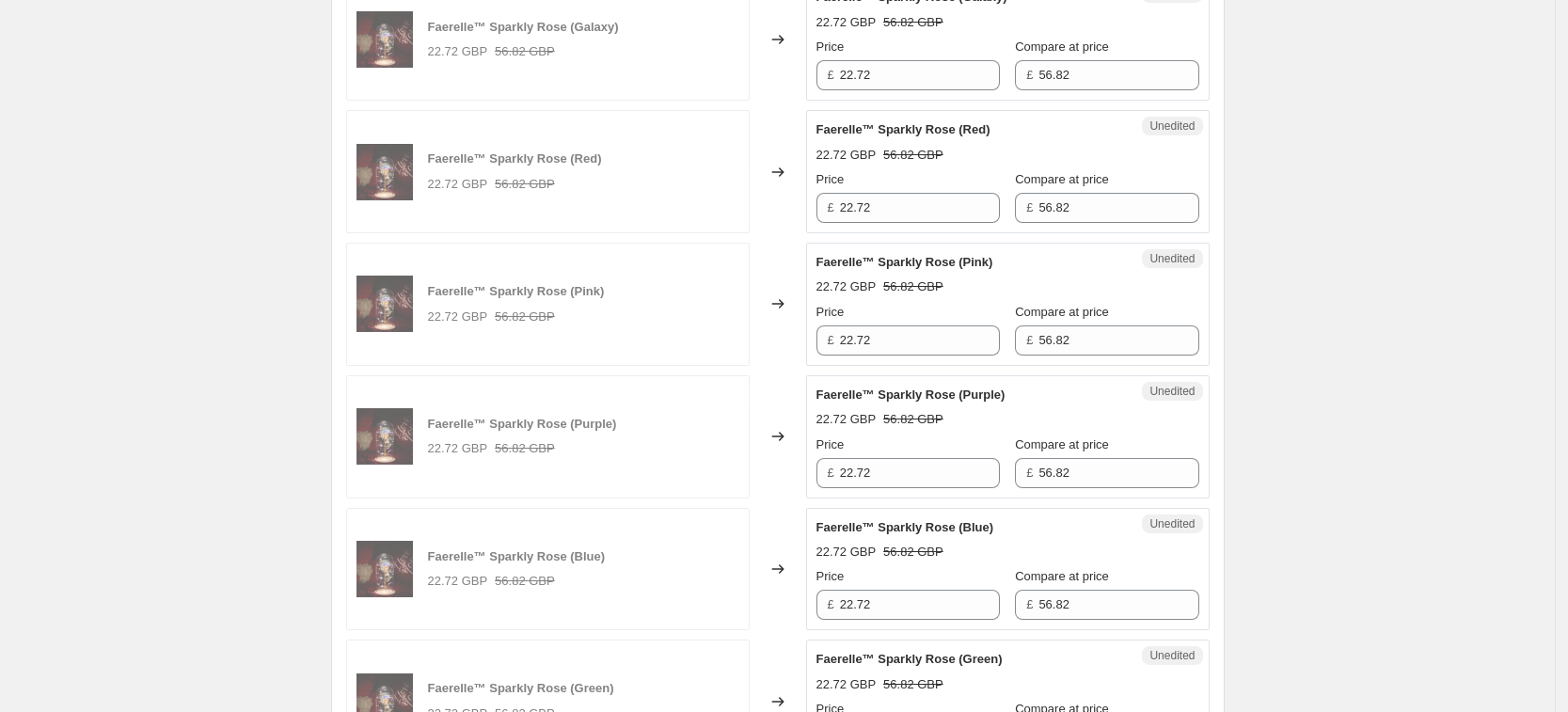 scroll, scrollTop: 595, scrollLeft: 0, axis: vertical 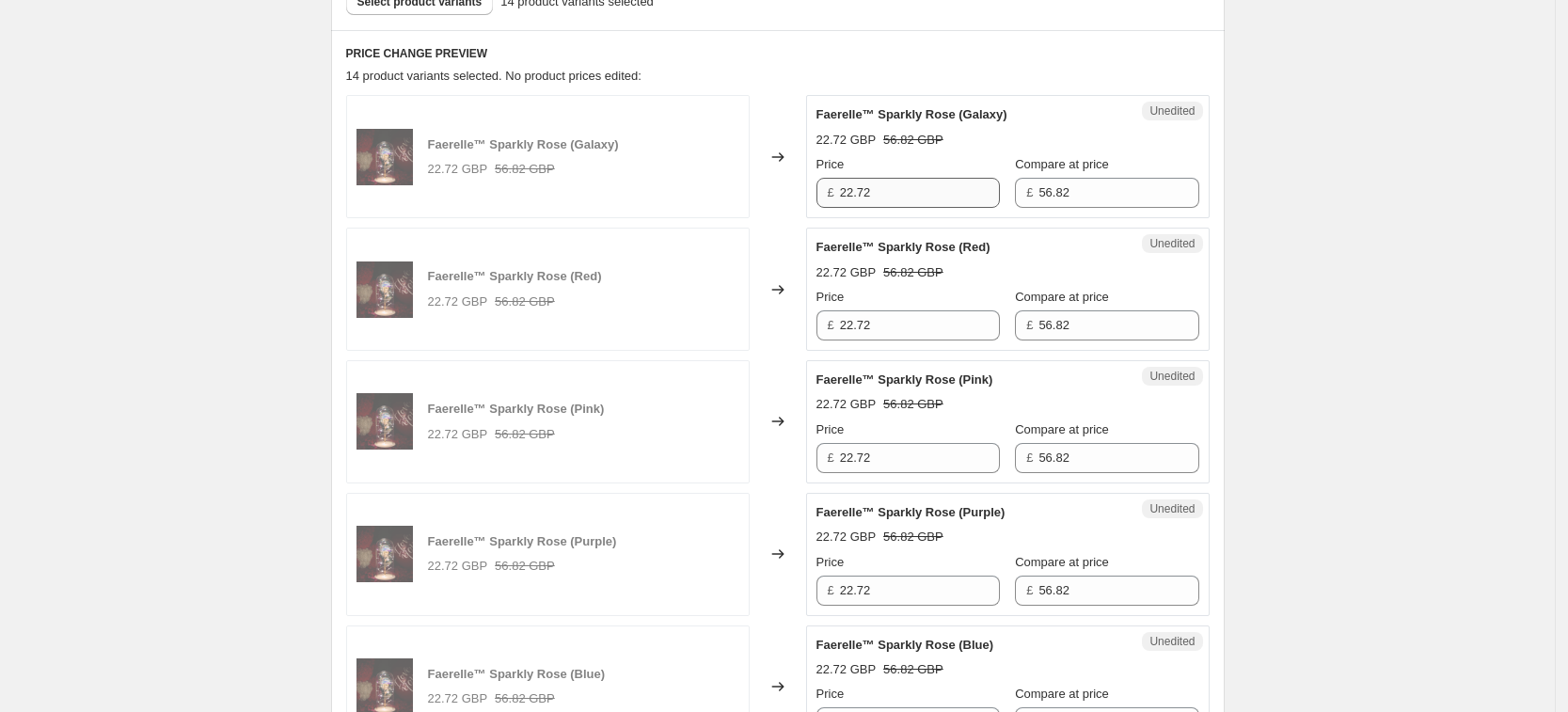 drag, startPoint x: 906, startPoint y: 154, endPoint x: 902, endPoint y: 189, distance: 35.22783 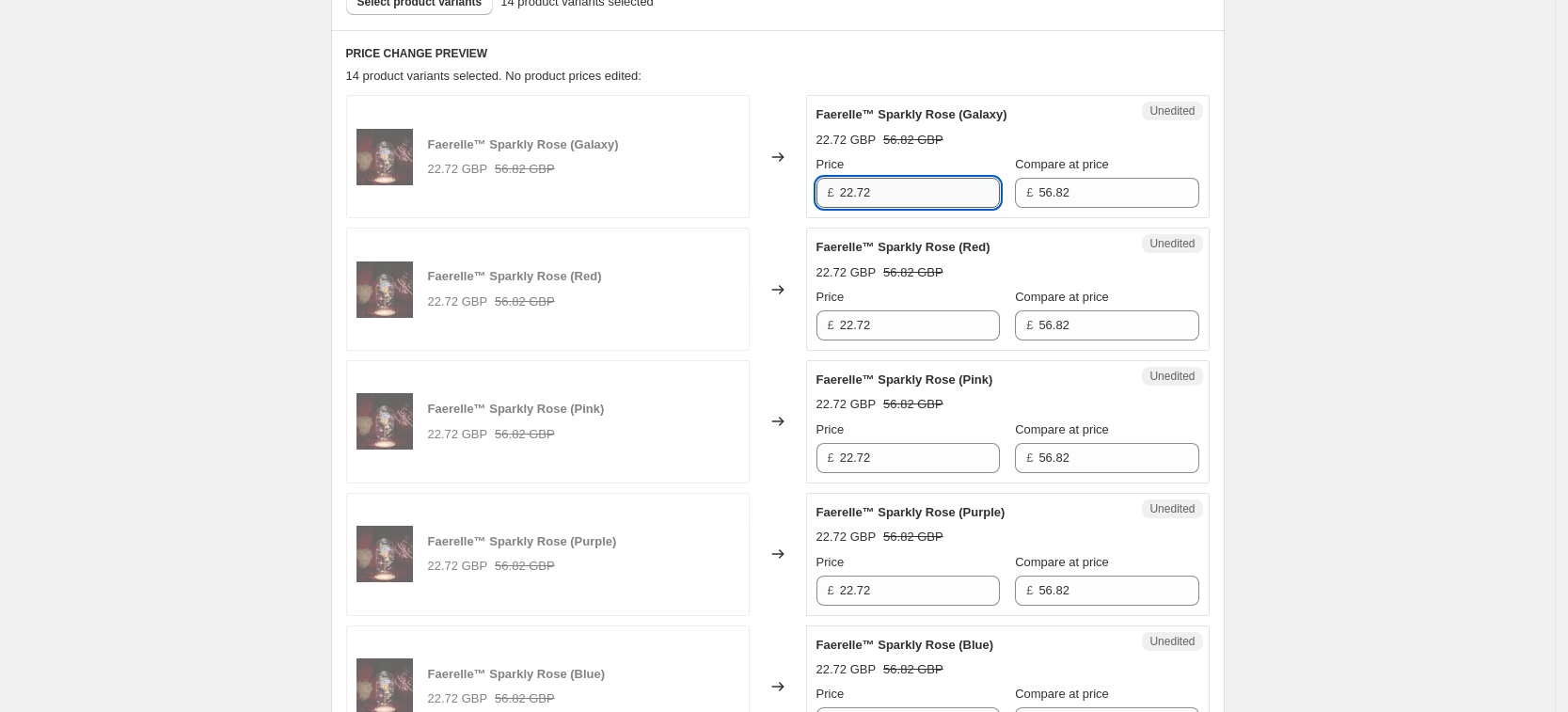 click on "22.72" at bounding box center (920, 193) 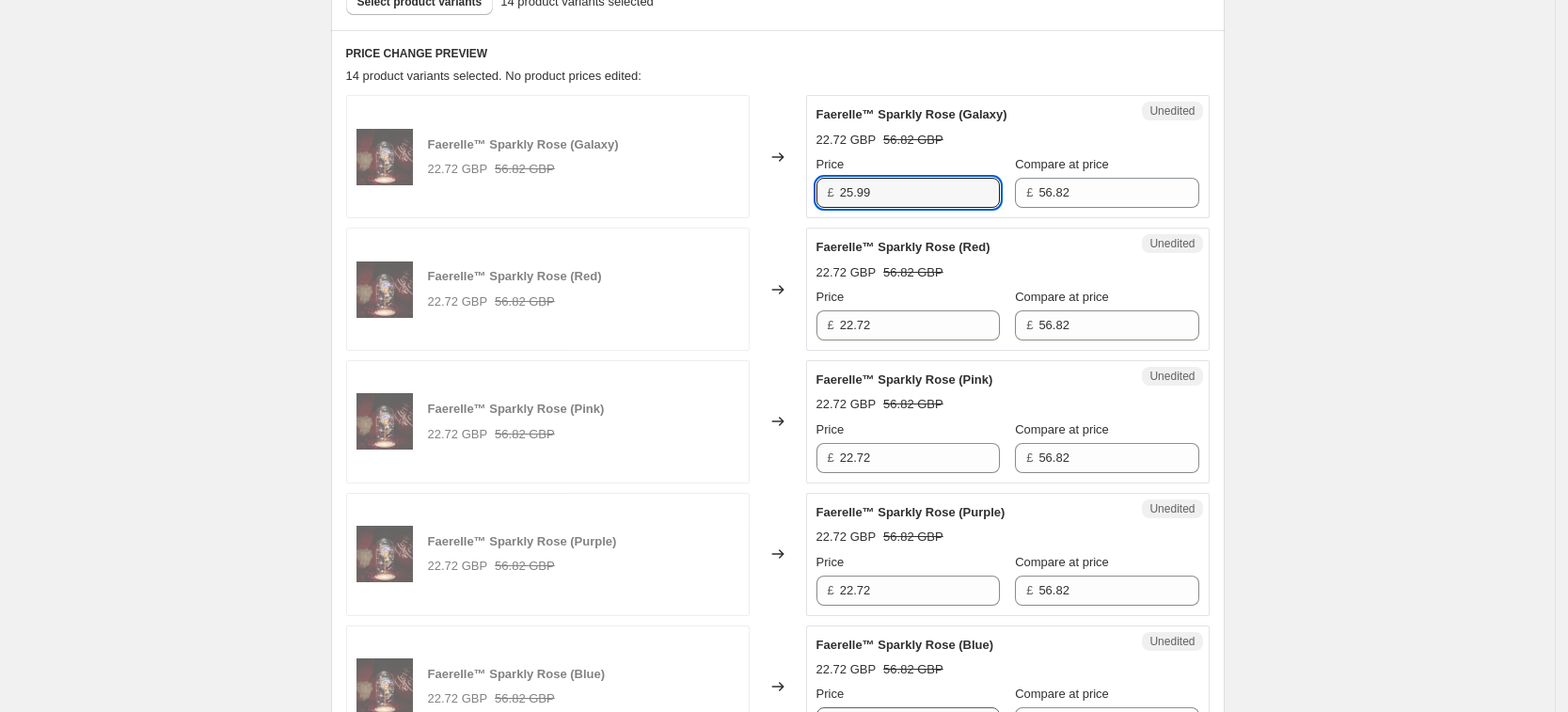 type on "25.99" 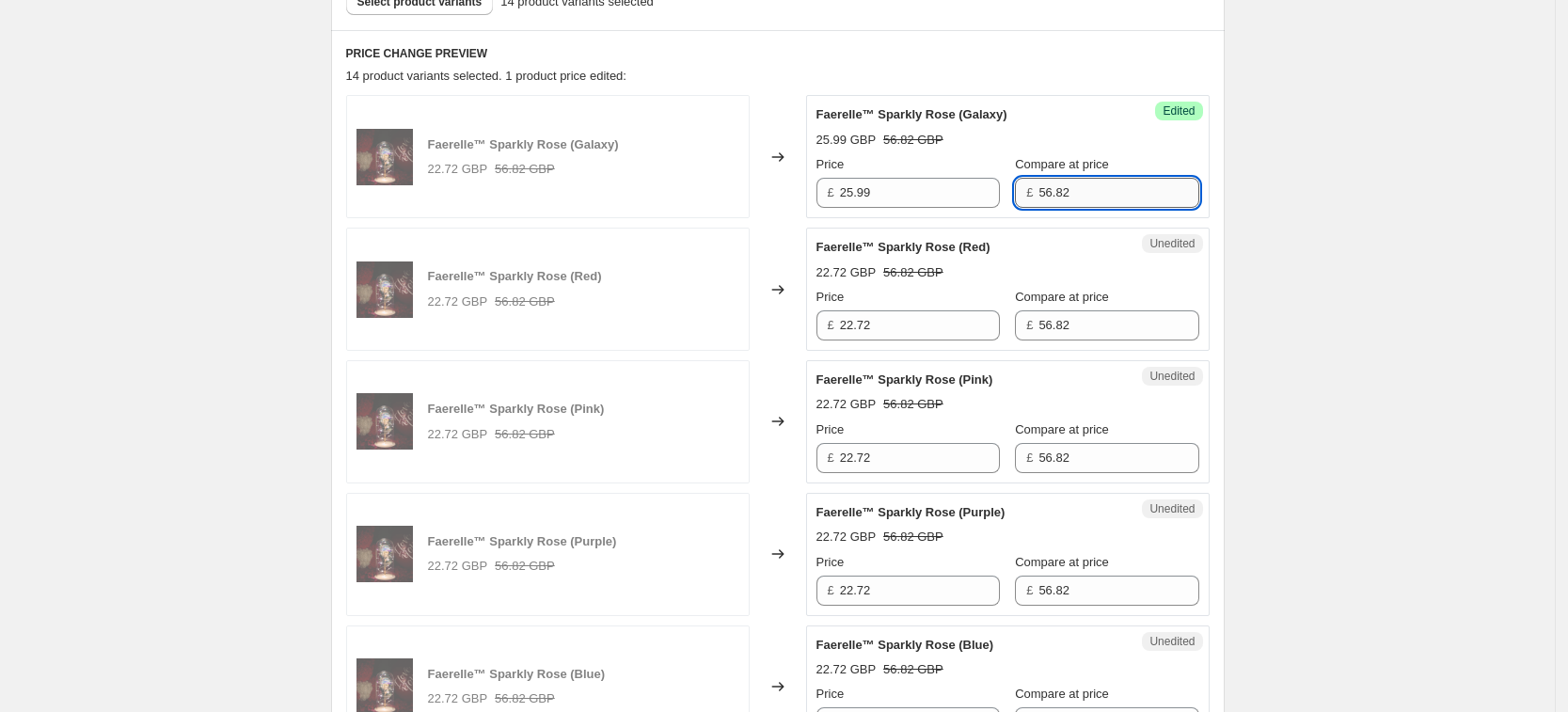 click on "56.82" at bounding box center (1118, 193) 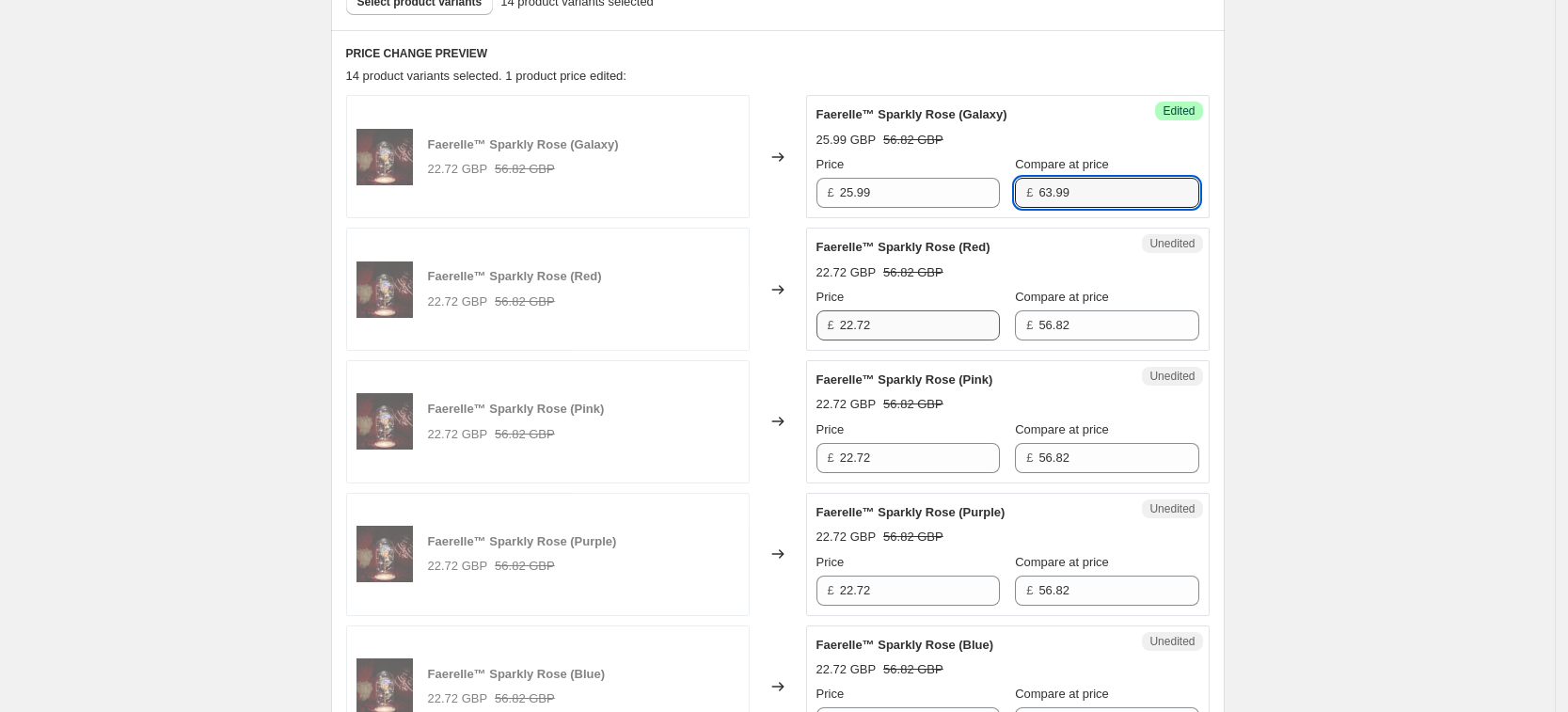 type on "63.99" 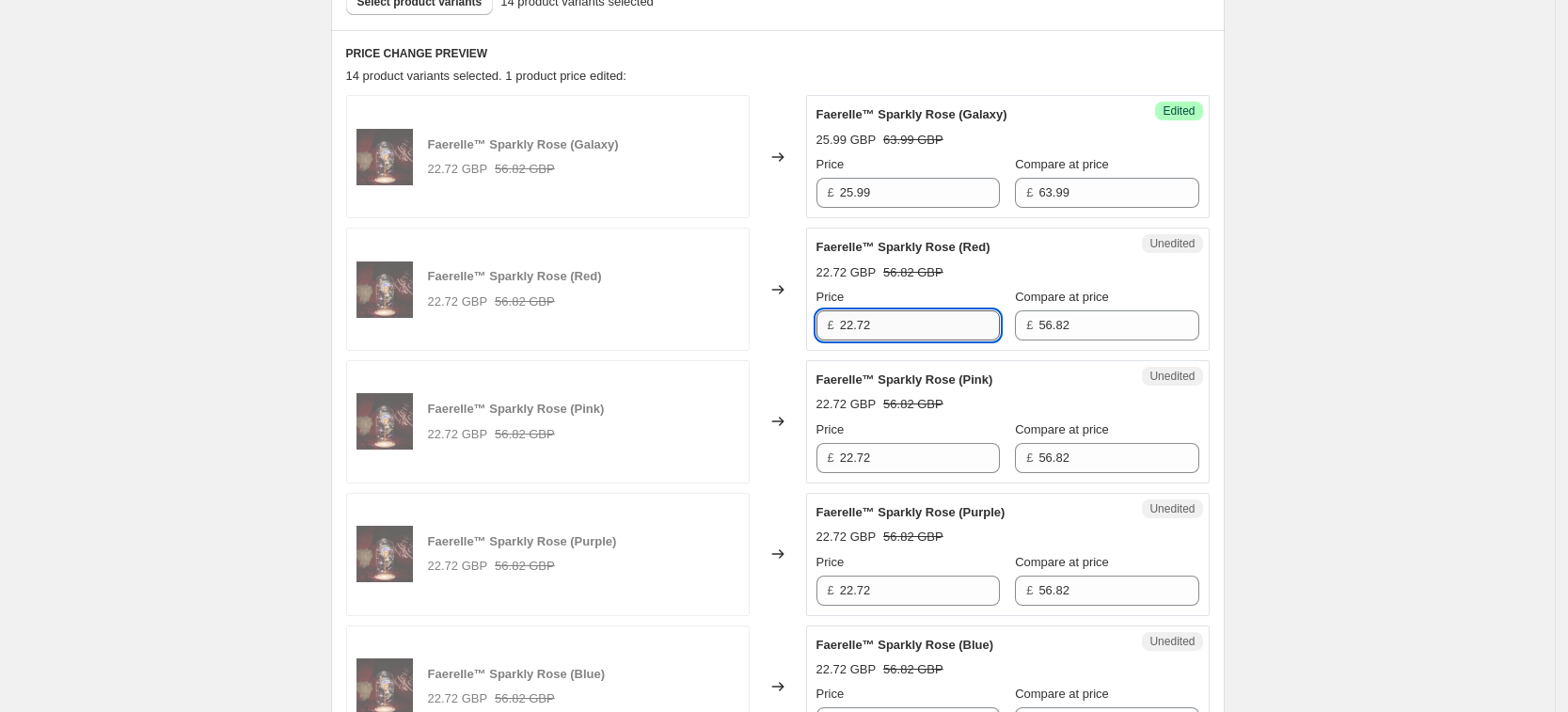 click on "22.72" at bounding box center (920, 325) 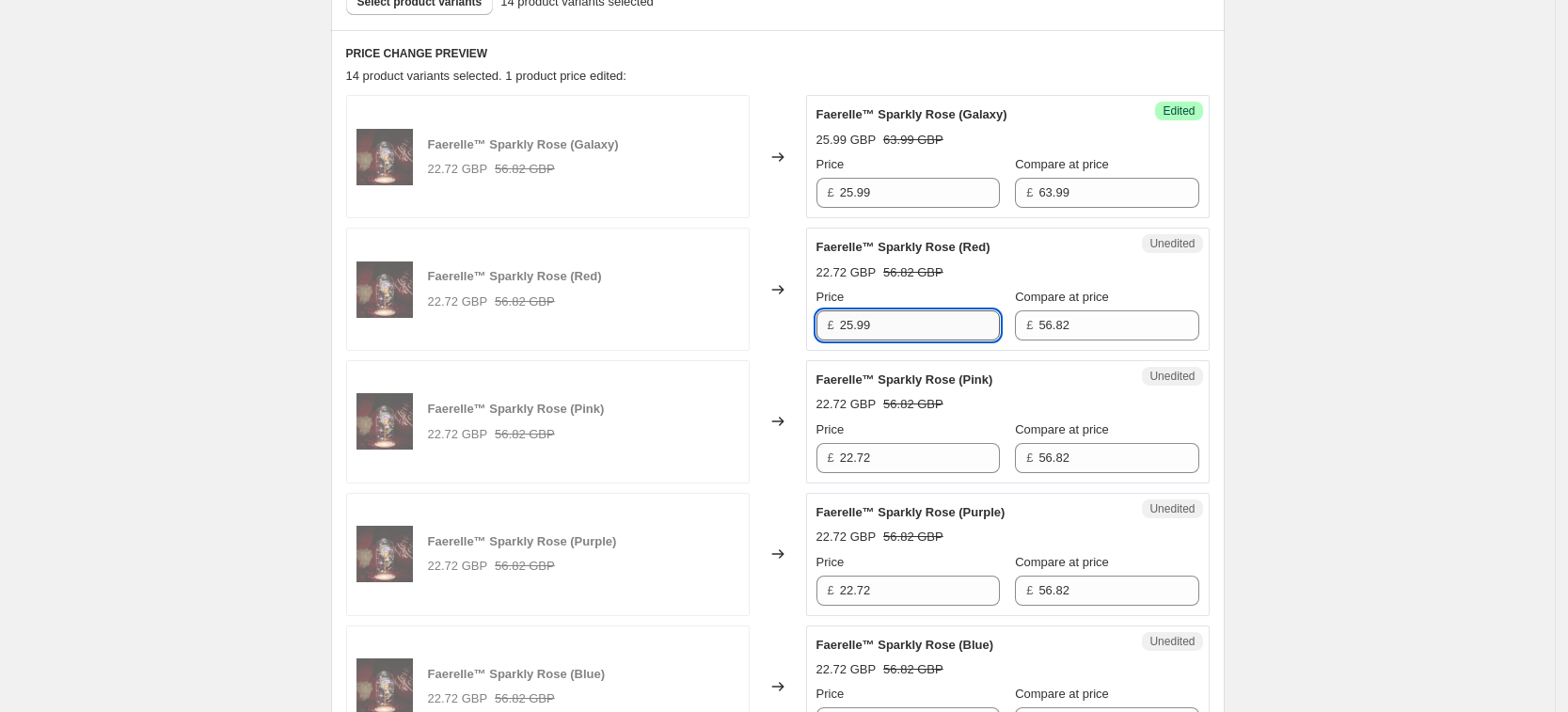 type on "25.99" 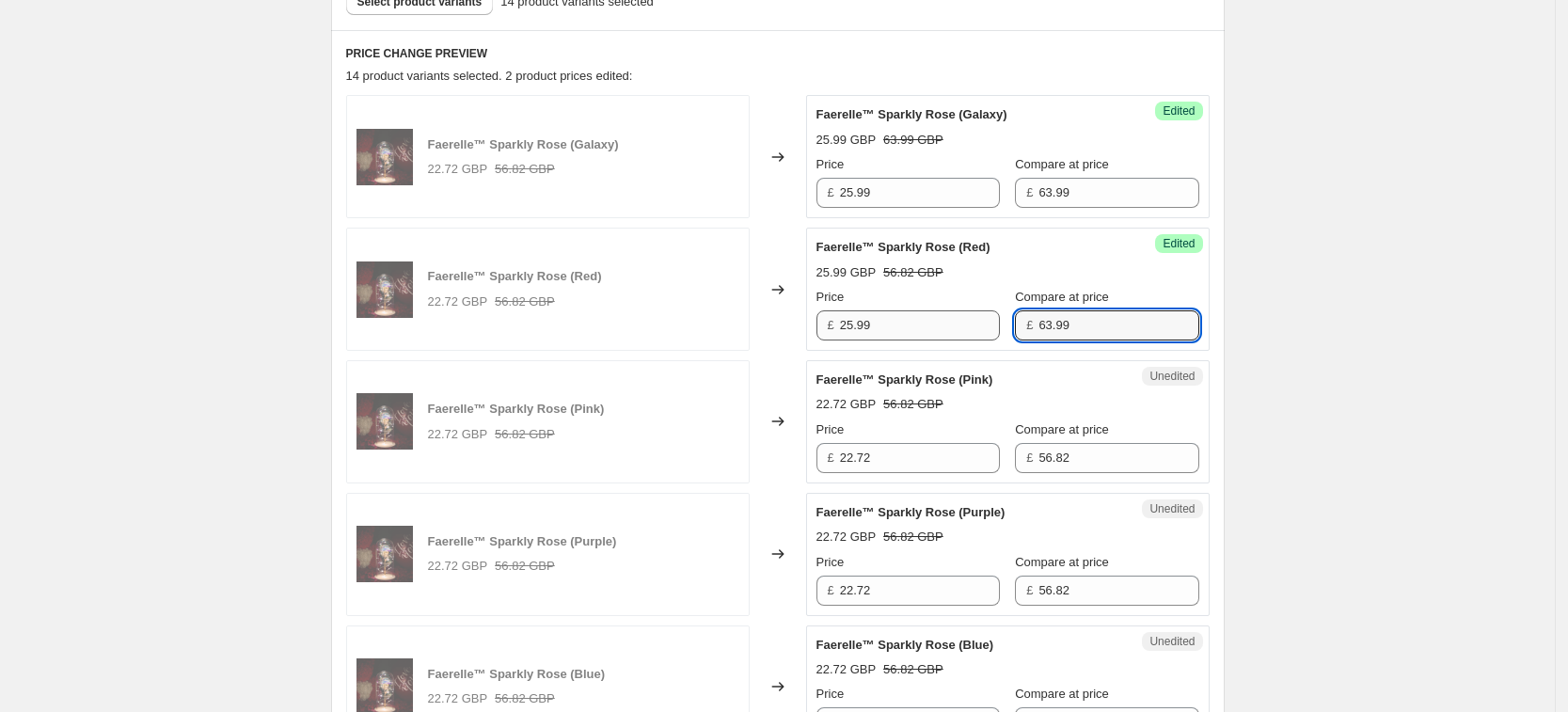type on "63.99" 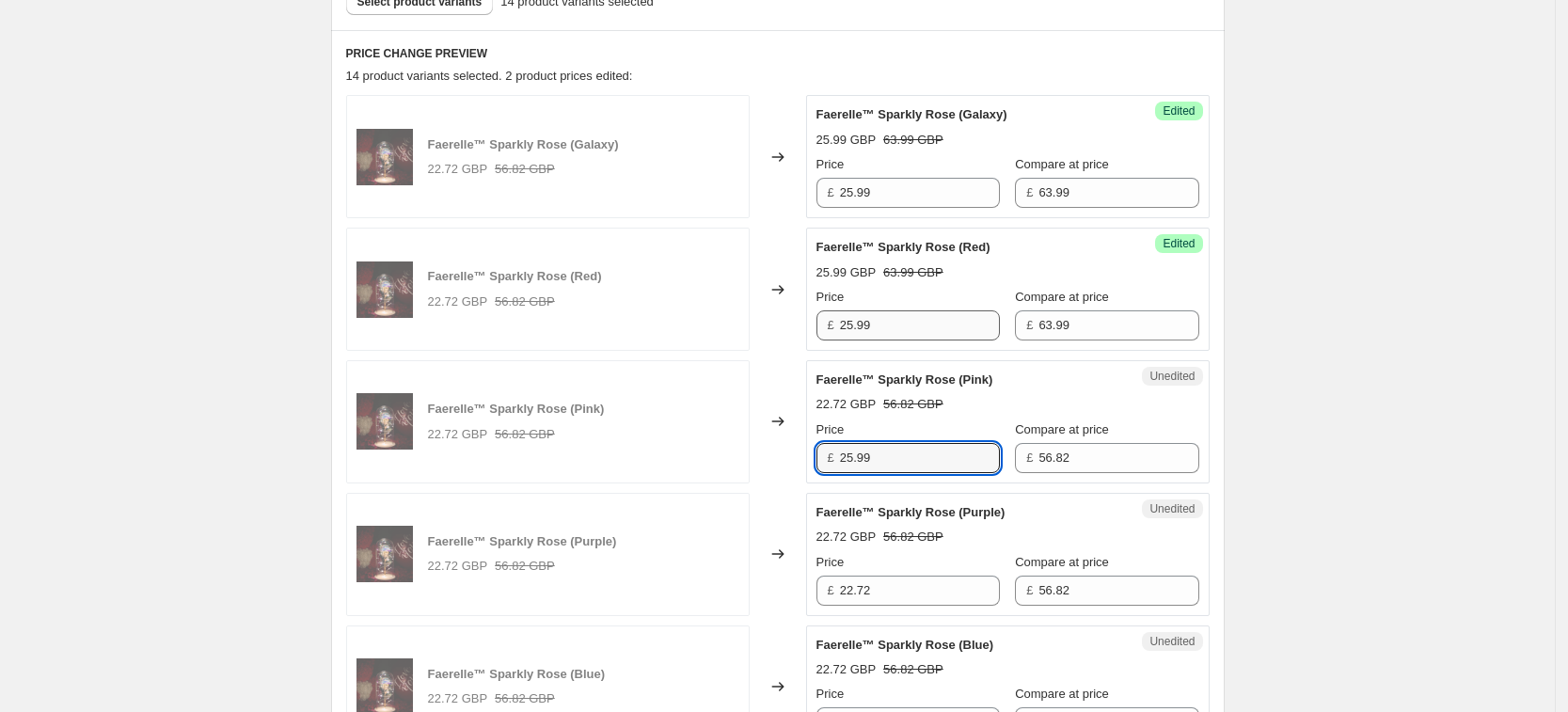 type on "25.99" 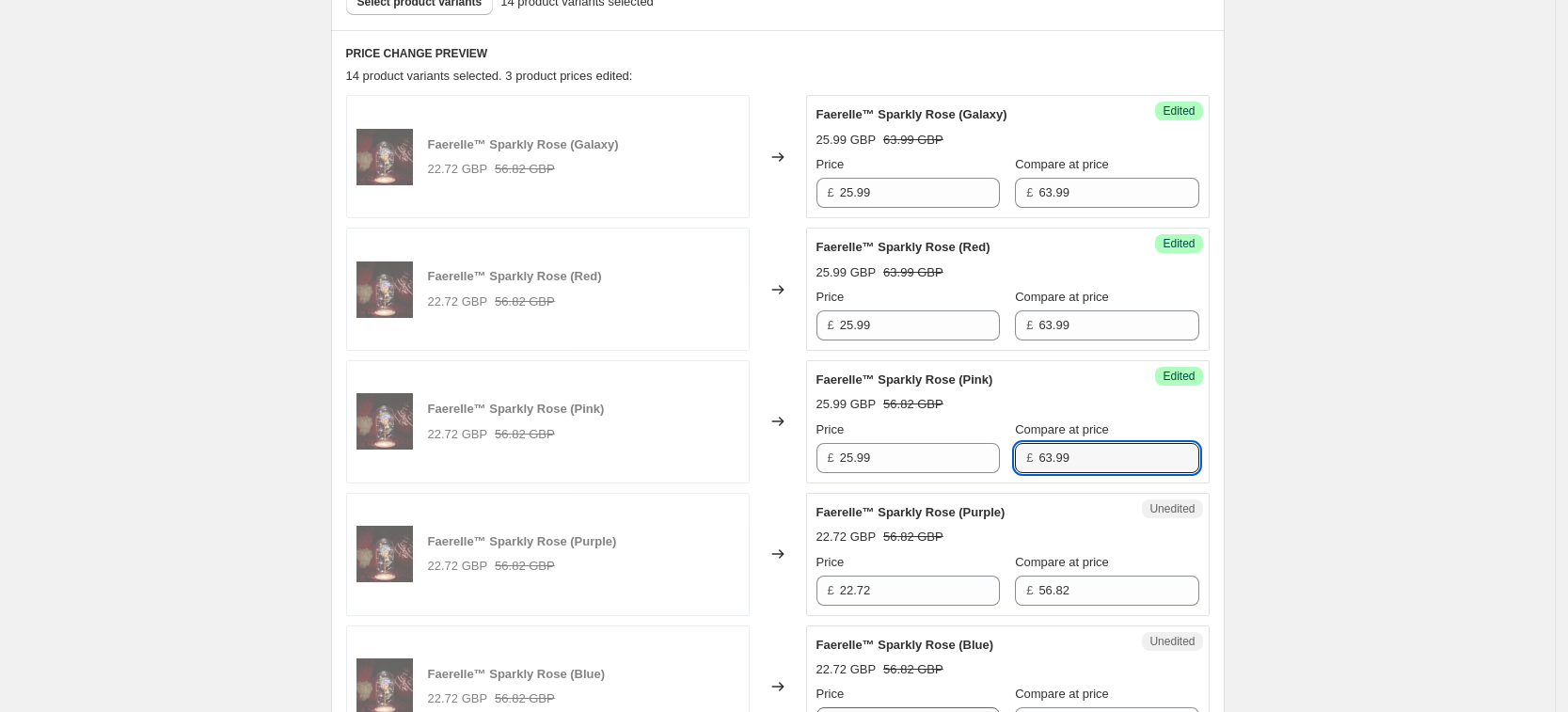 type on "63.99" 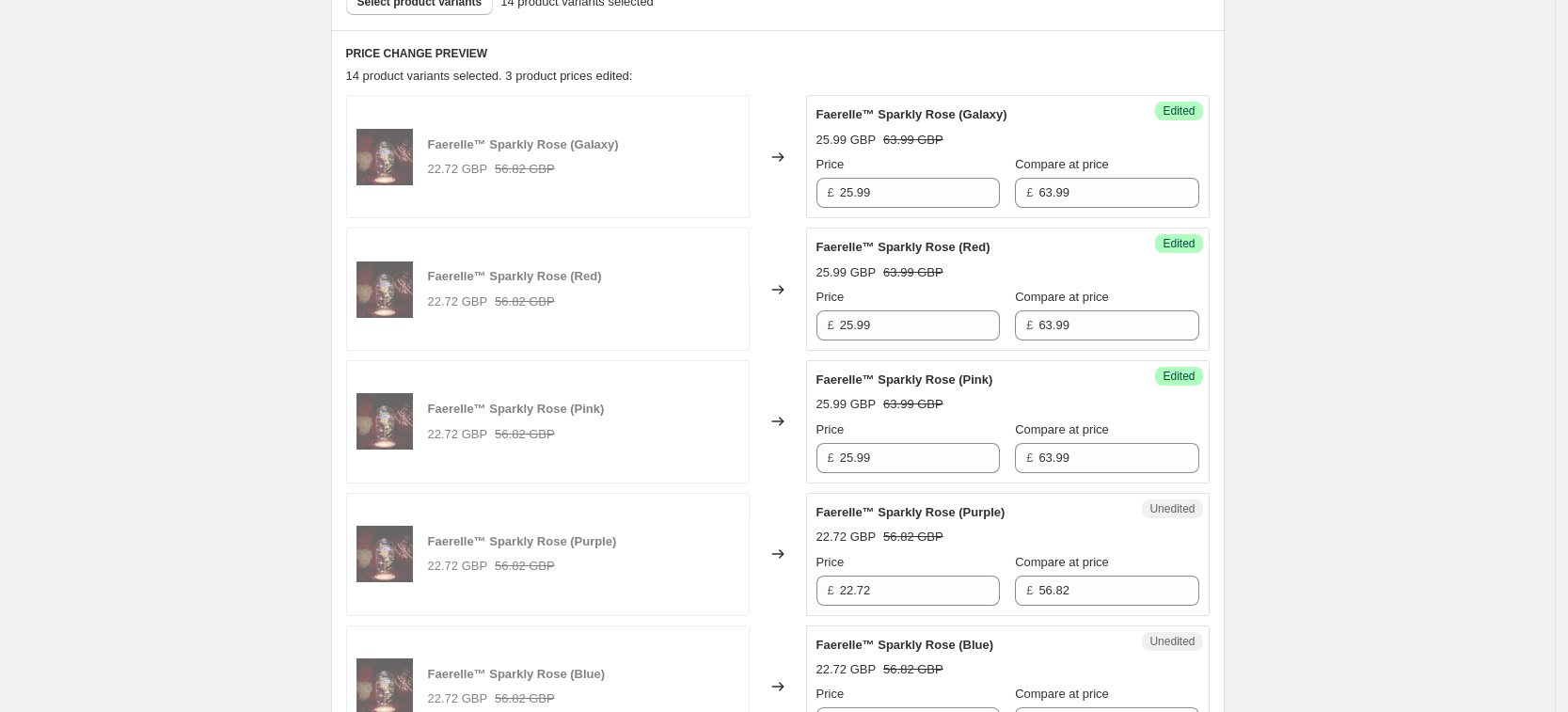 click on "Create new price [MEDICAL_DATA]. This page is ready Create new price [MEDICAL_DATA] Draft Step 1. Optionally give your price [MEDICAL_DATA] a title (eg "March 30% off sale on boots") [DATE] 1:33:51 PM Price [MEDICAL_DATA] This title is just for internal use, customers won't see it Step 2. Select how the prices should change Use bulk price change rules Set product prices individually Use CSV upload Select tags to add while price change is active Select tags to remove while price change is active Step 3. Select which products should change in price Select all products, use filters, or select products variants individually All products Filter by product, collection, tag, vendor, product type, variant title, or inventory Select product variants individually Select product variants 14   product variants selected PRICE CHANGE PREVIEW 14 product variants selected. 3 product prices edited: Faerelle™ Sparkly Rose (Galaxy) 22.72 GBP 56.82 GBP Changed to Success Edited Faerelle™ Sparkly Rose (Galaxy) 25.99 GBP 63.99 GBP £" at bounding box center (777, 1058) 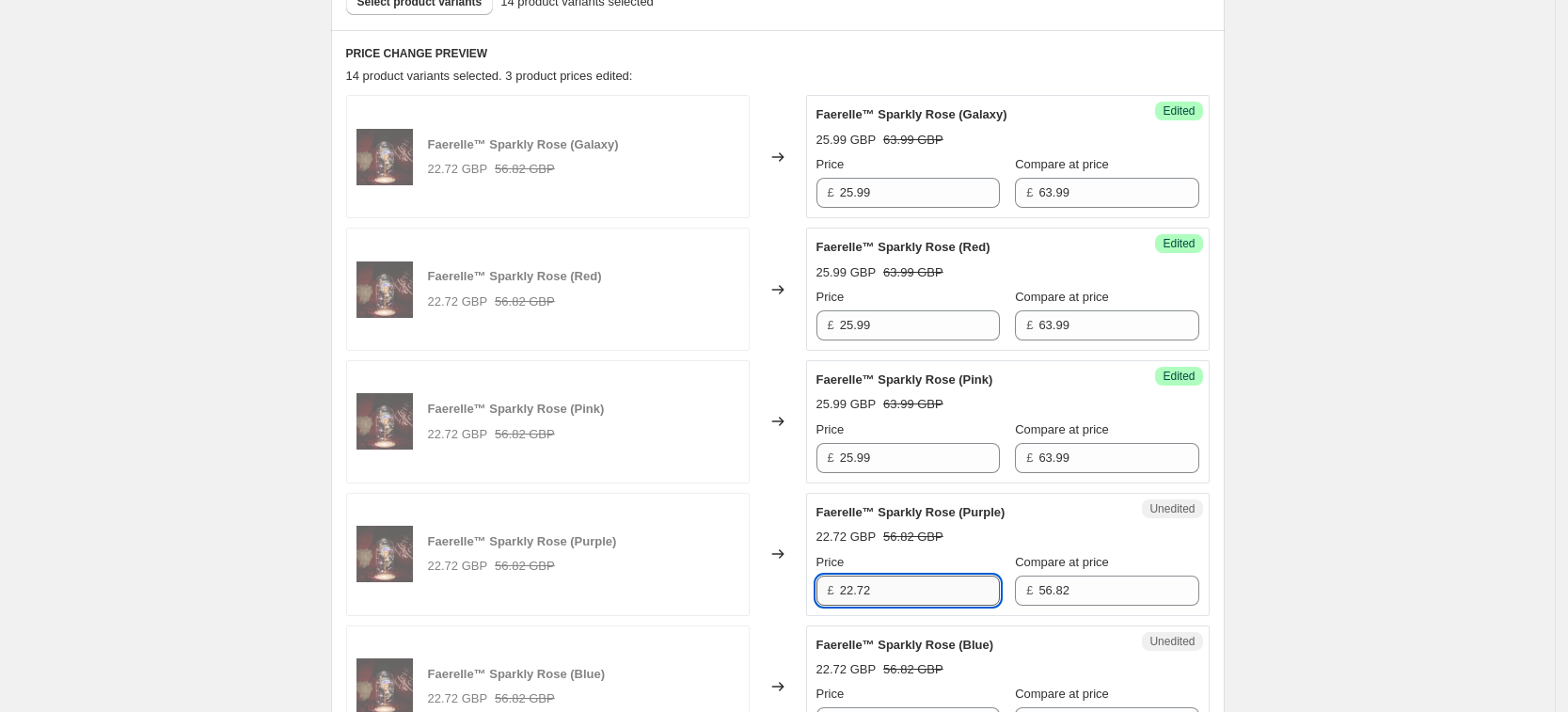 click on "22.72" at bounding box center [920, 591] 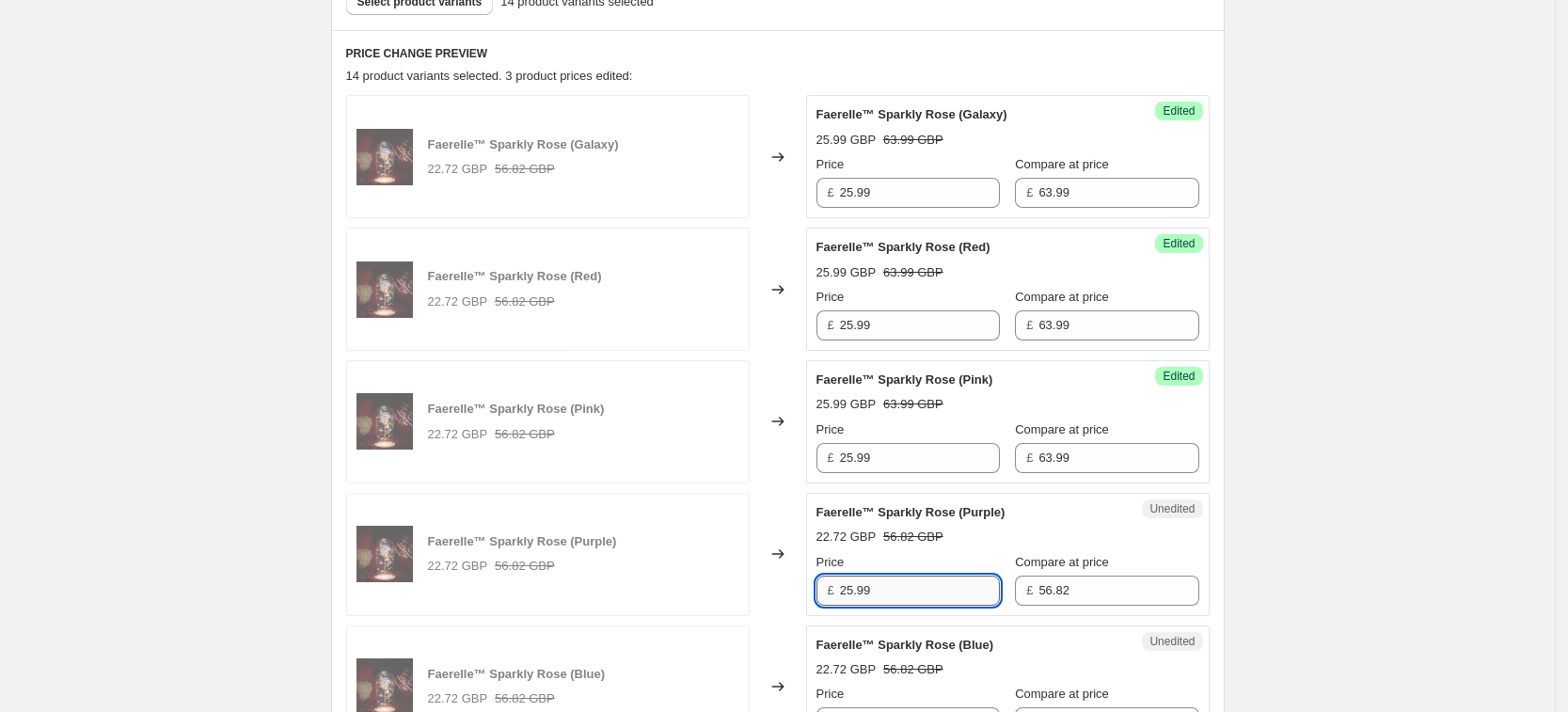 type on "25.99" 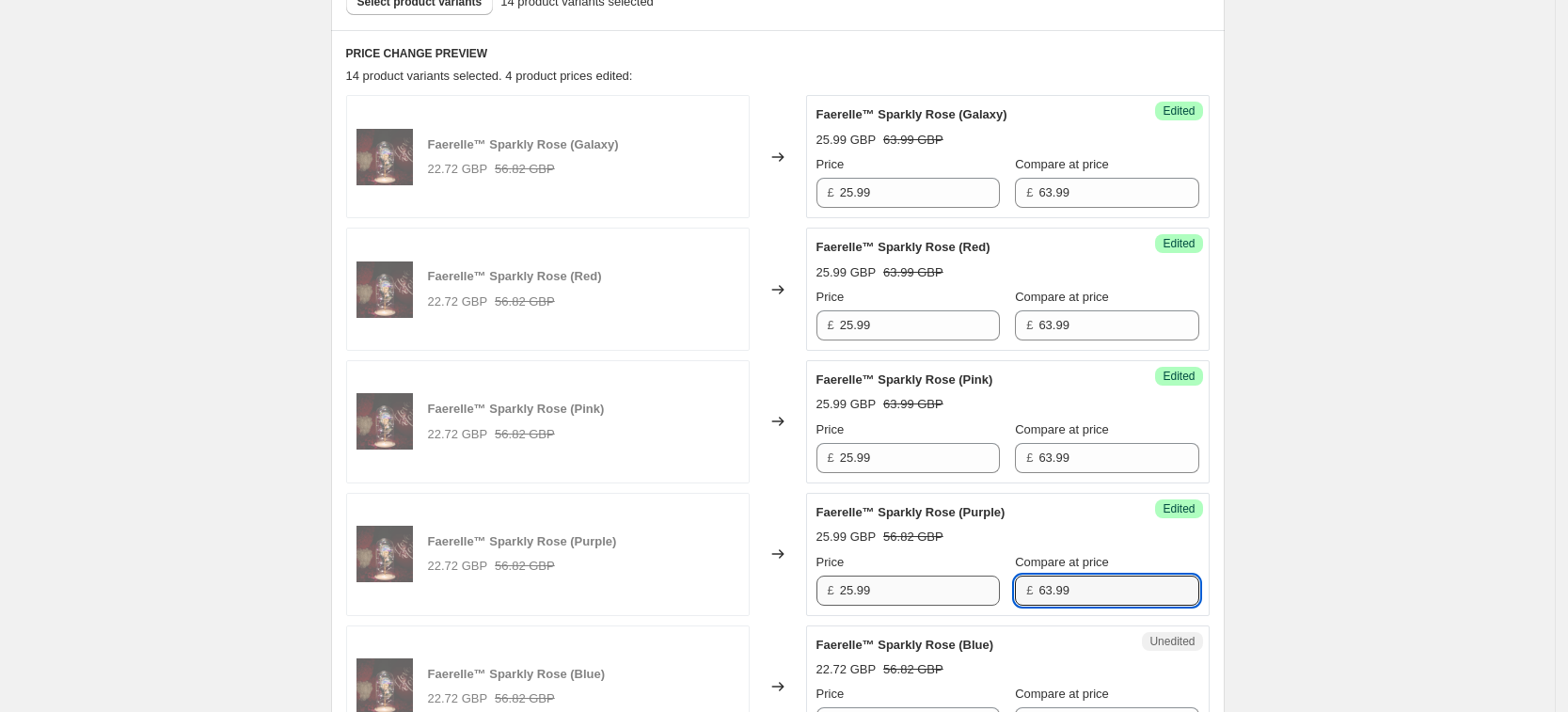 type on "63.99" 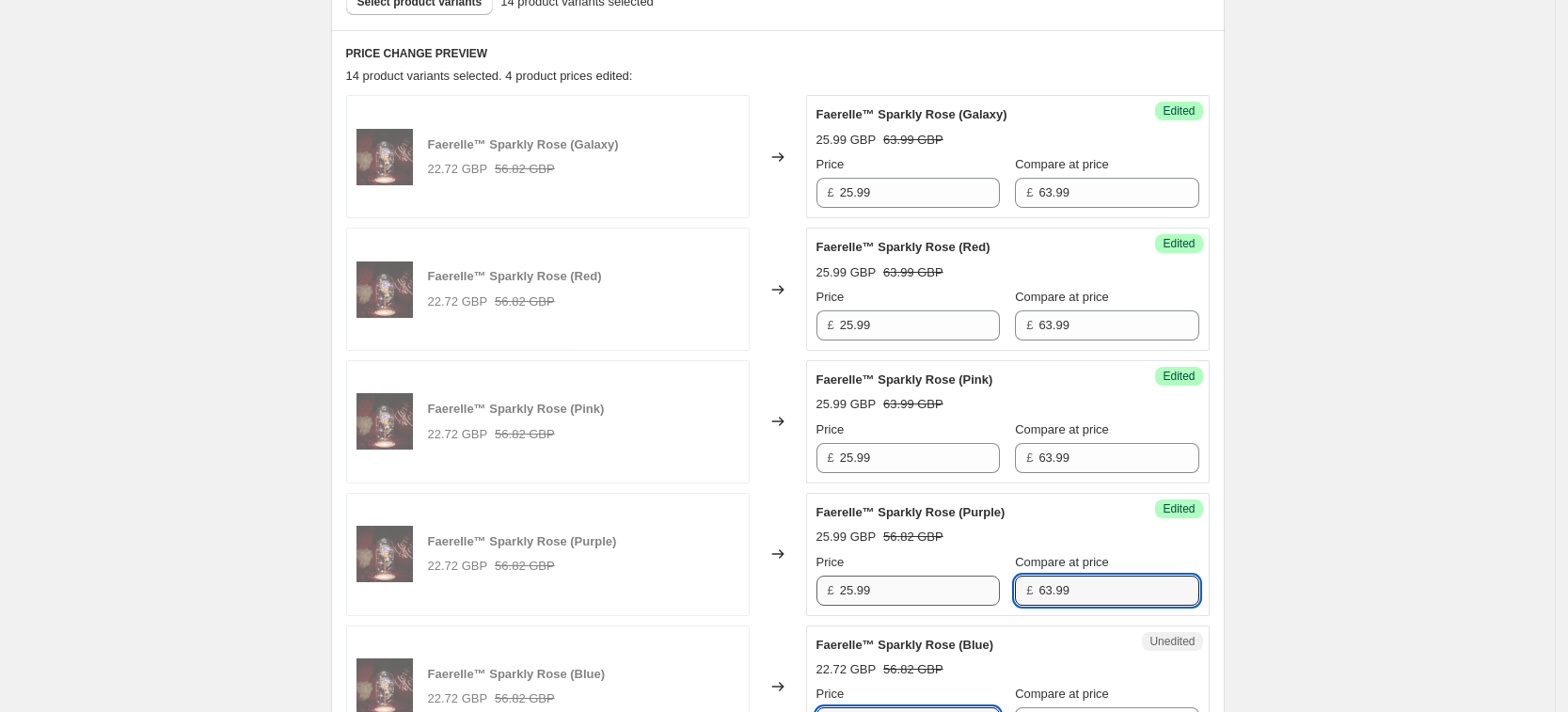 scroll, scrollTop: 621, scrollLeft: 0, axis: vertical 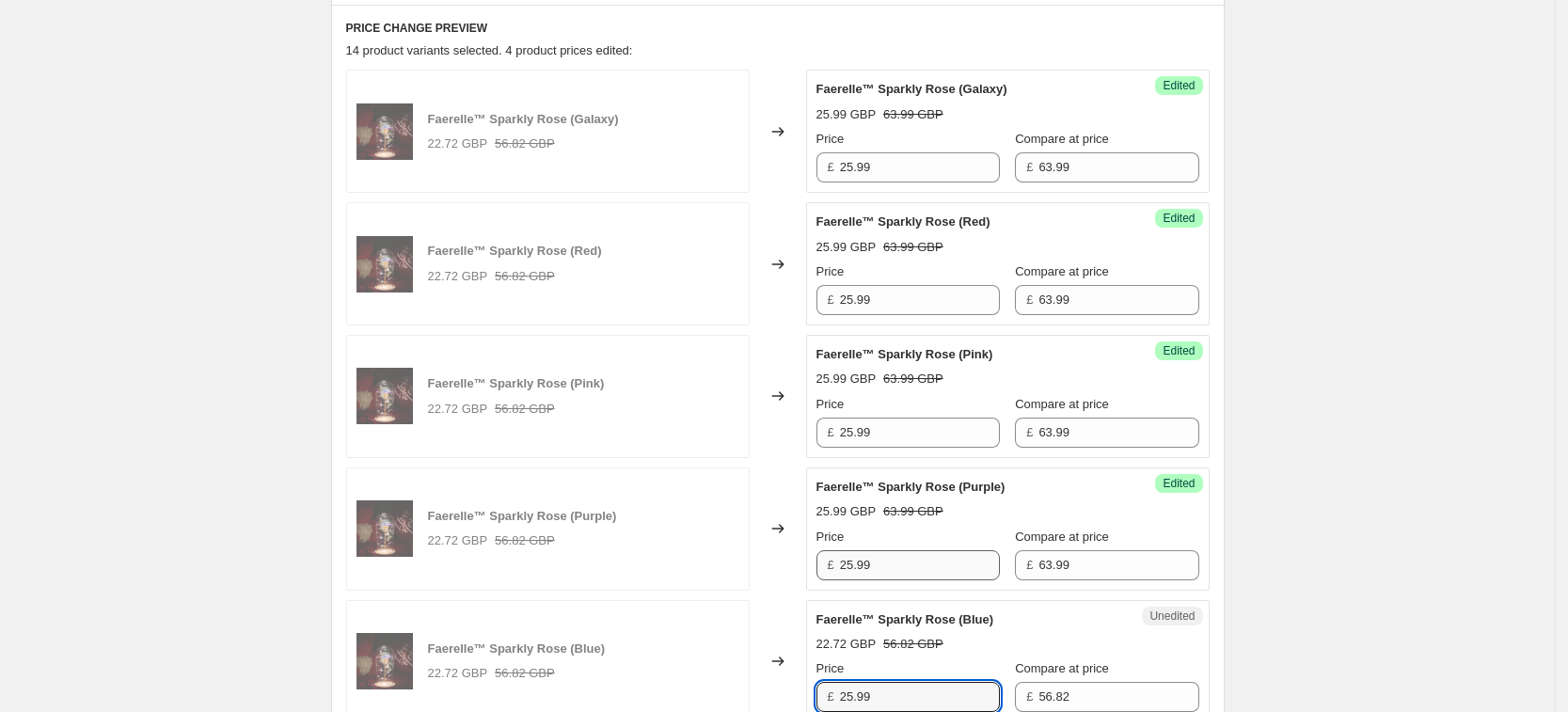 type on "25.99" 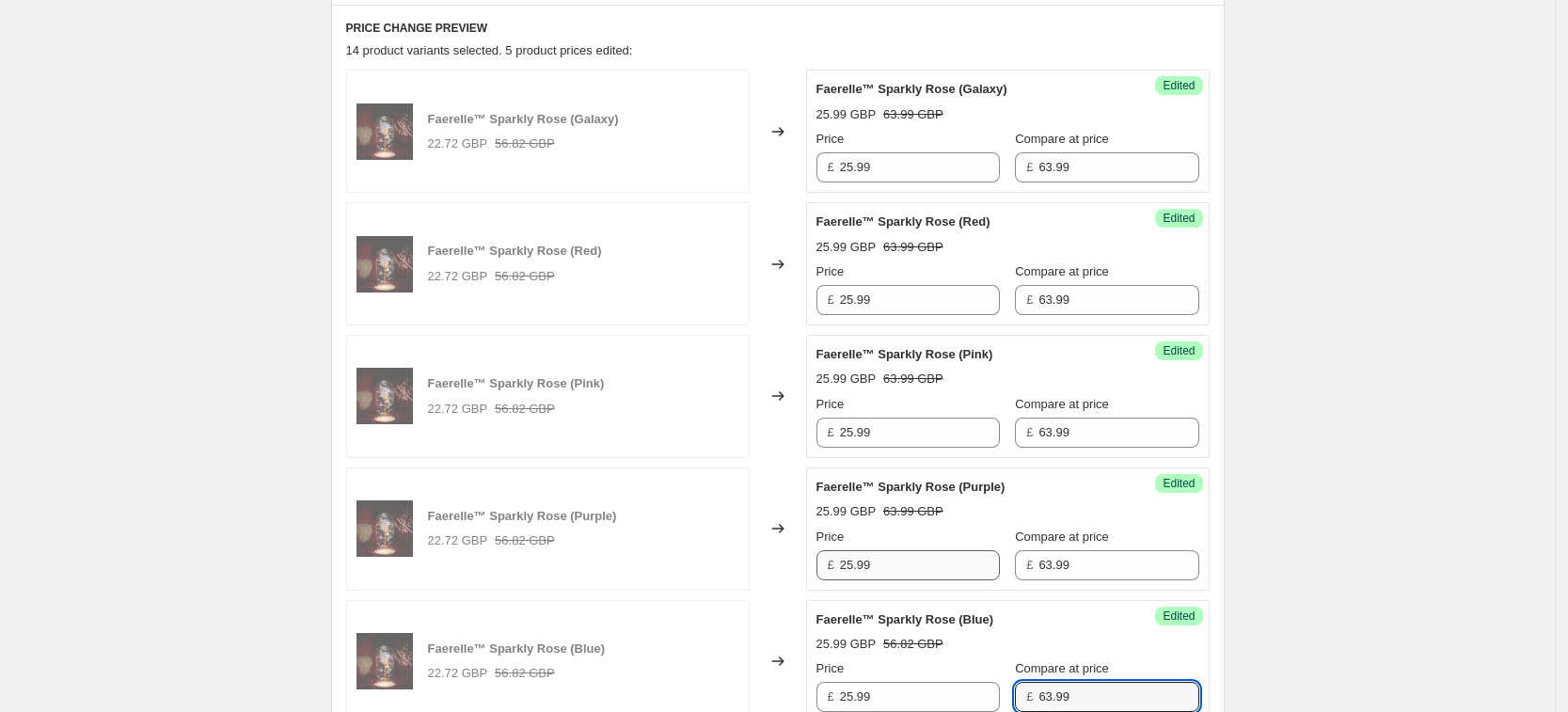 type on "63.99" 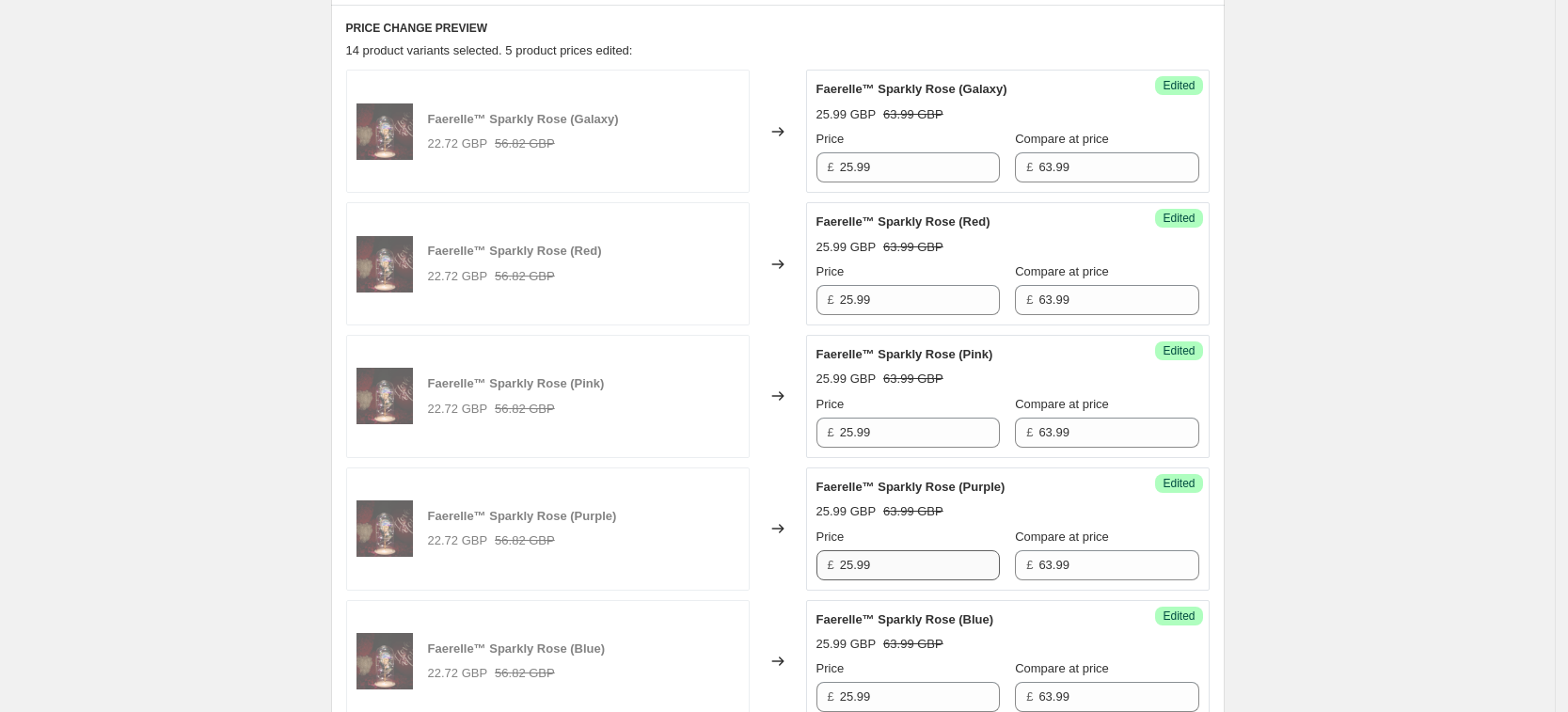 scroll, scrollTop: 1095, scrollLeft: 0, axis: vertical 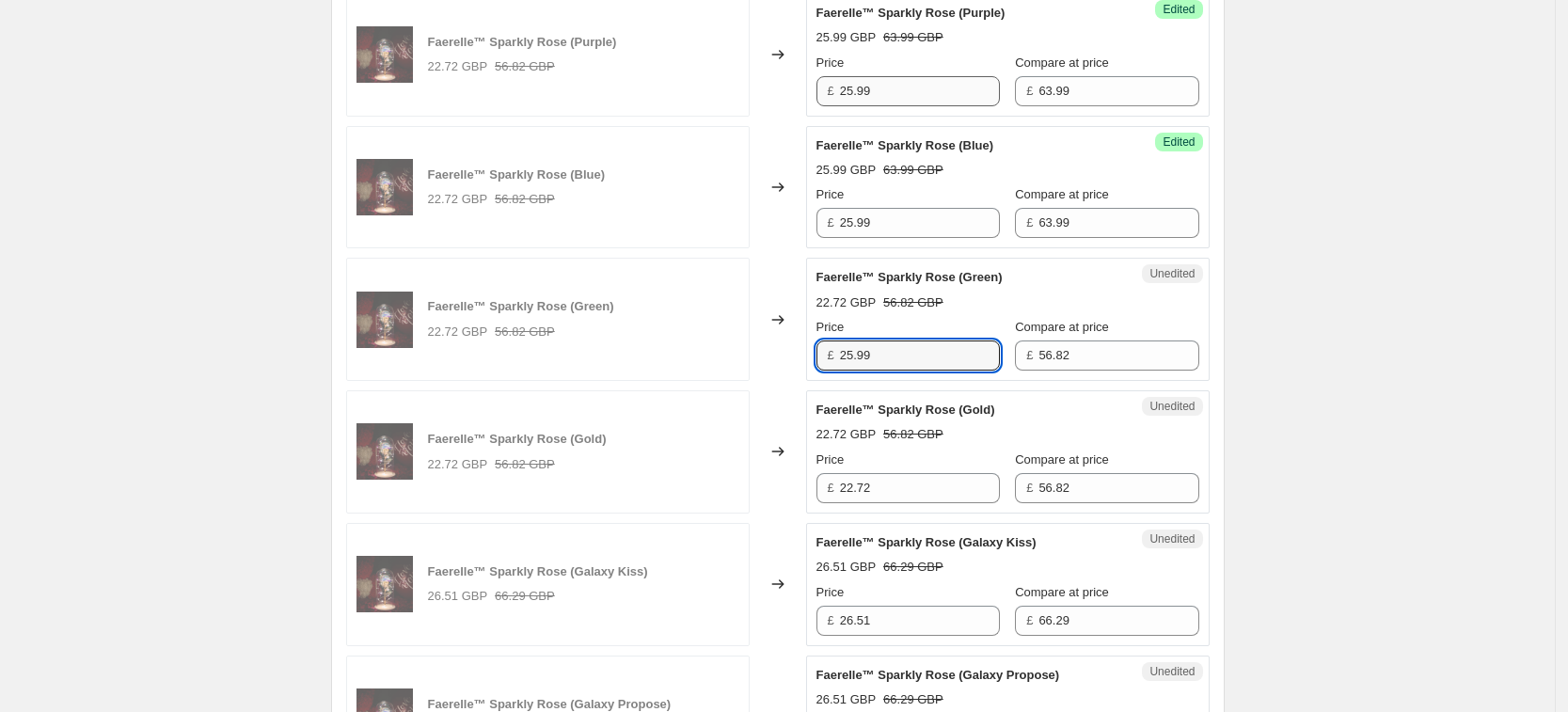 type on "25.99" 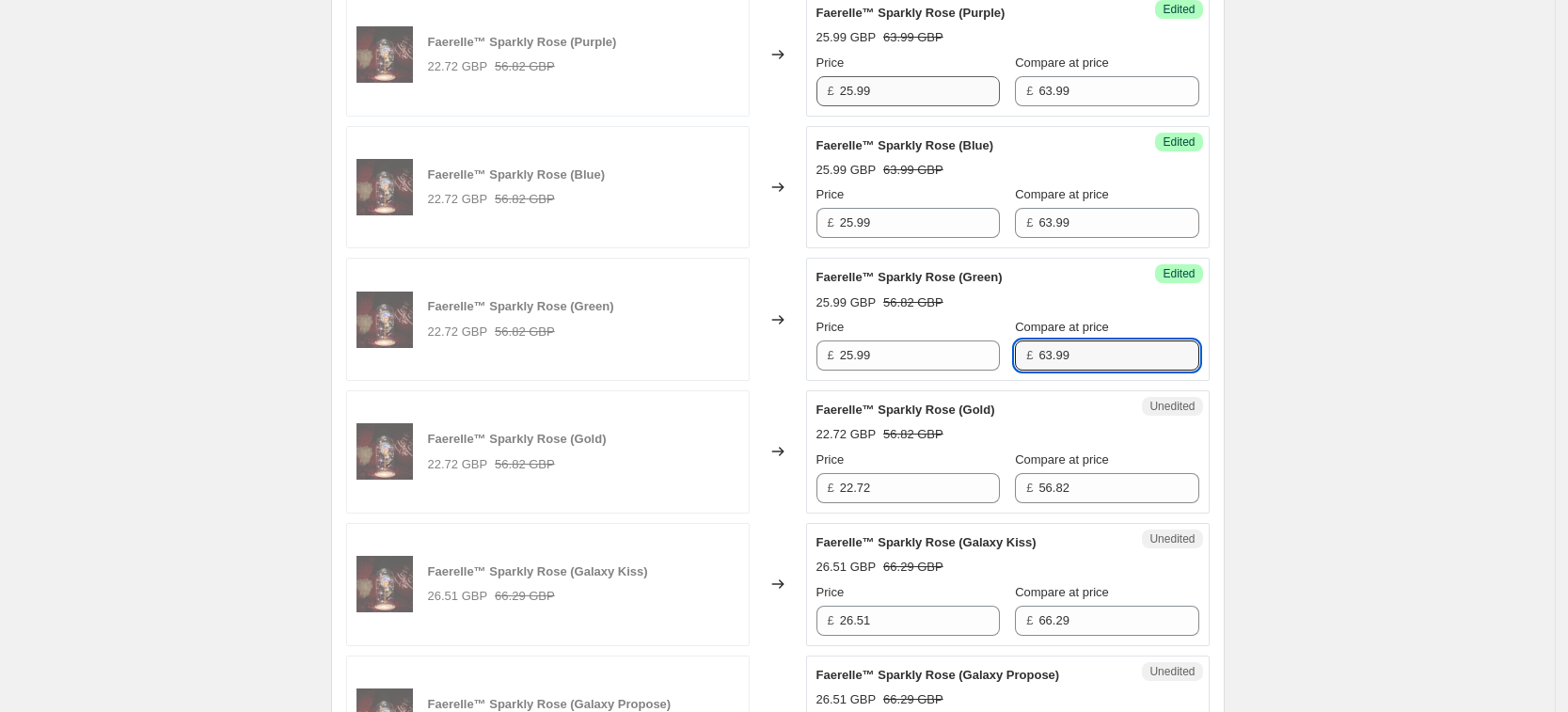 type on "63.99" 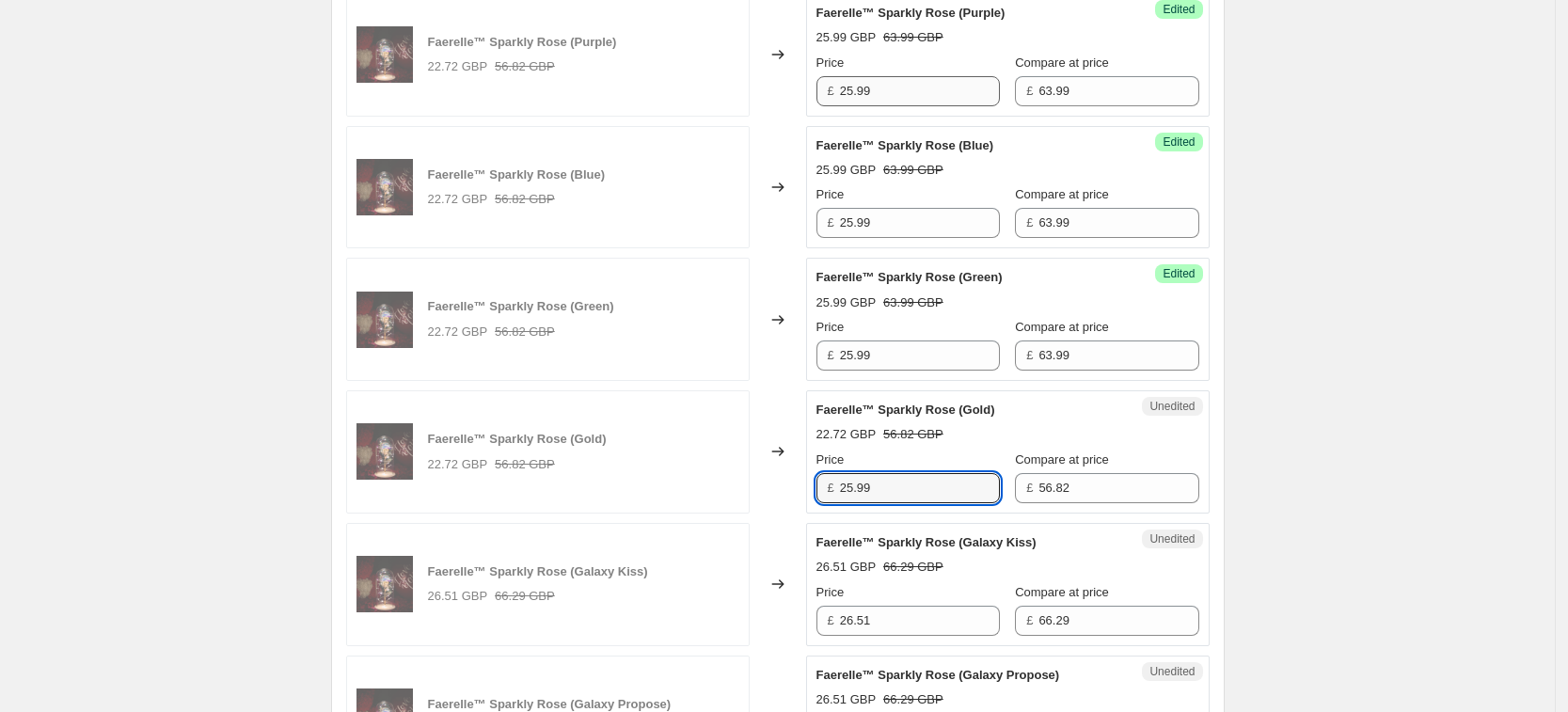 type on "25.99" 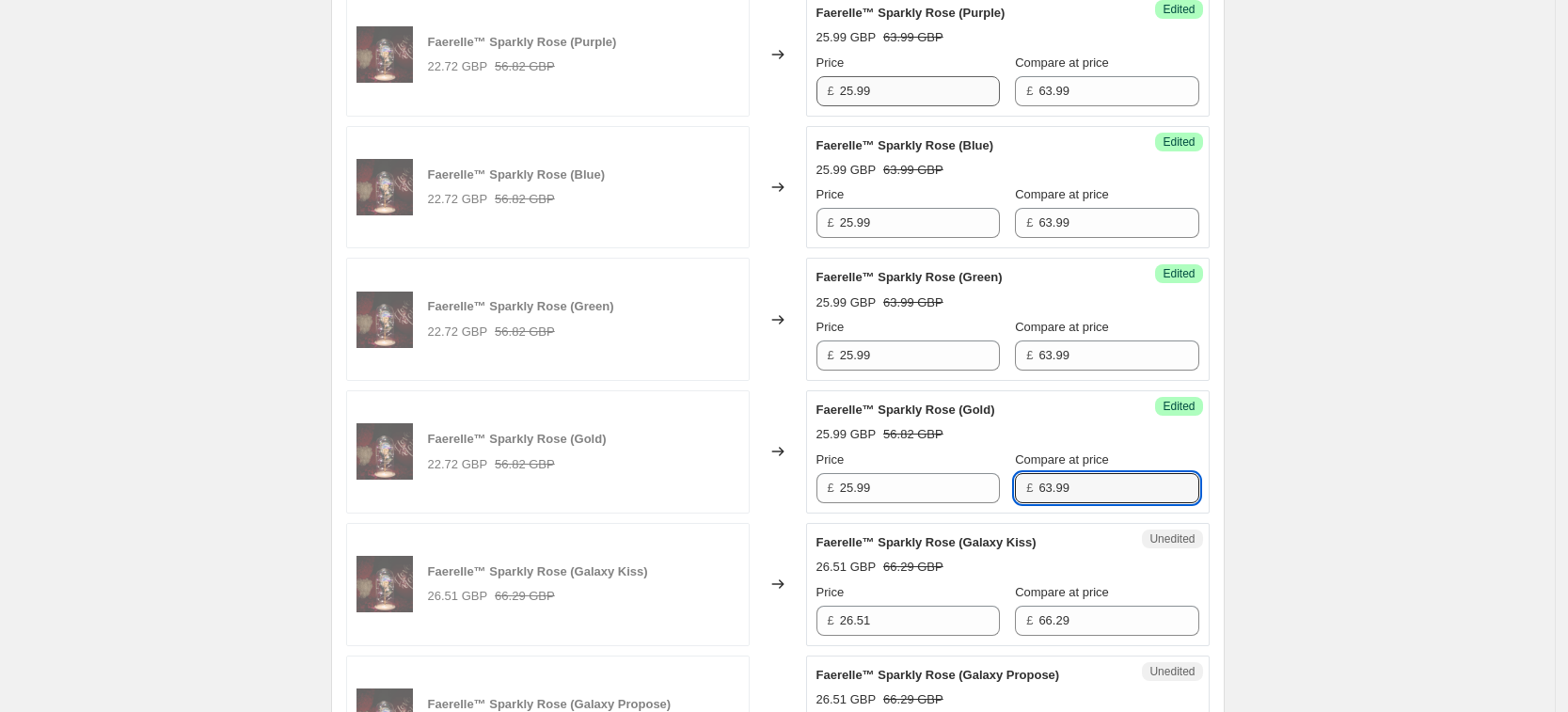 type on "63.99" 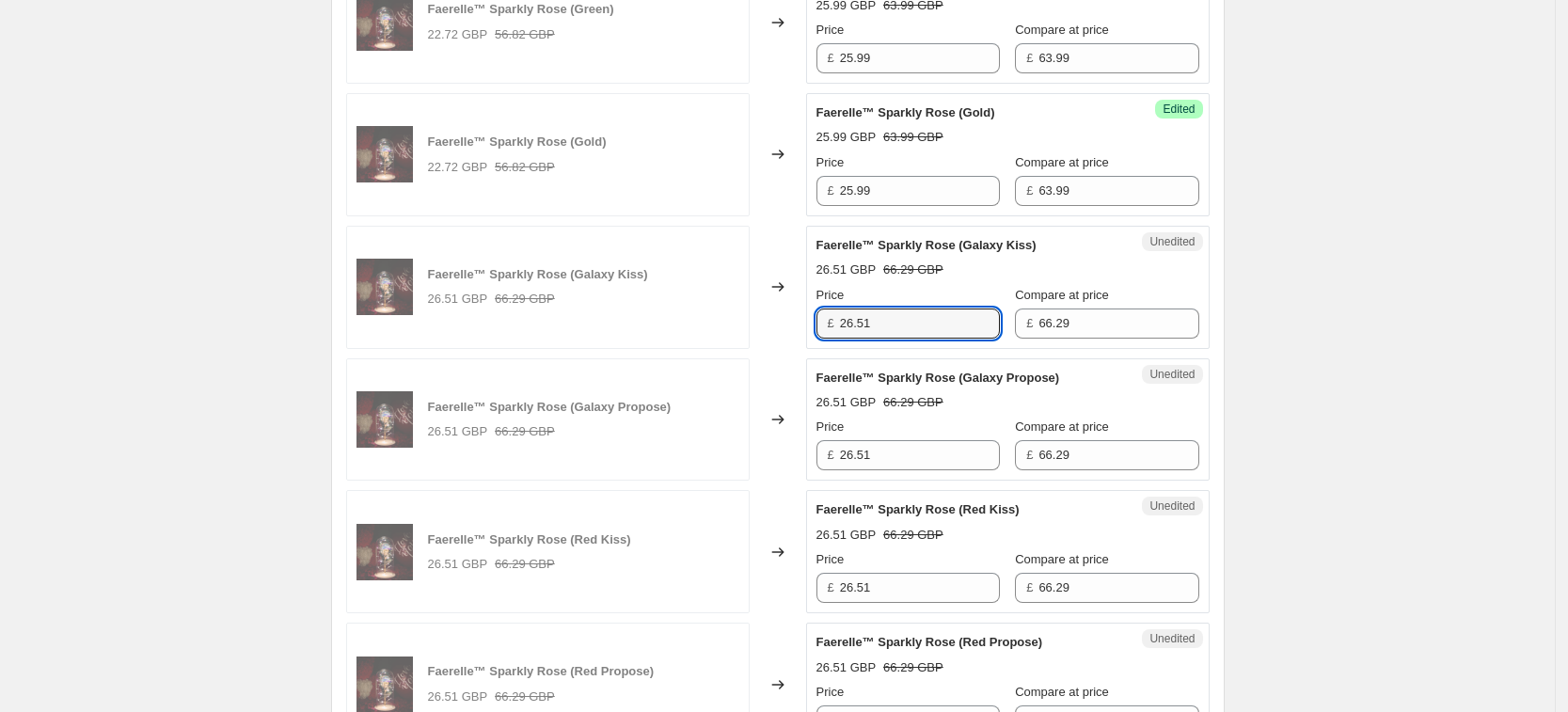 scroll, scrollTop: 1448, scrollLeft: 0, axis: vertical 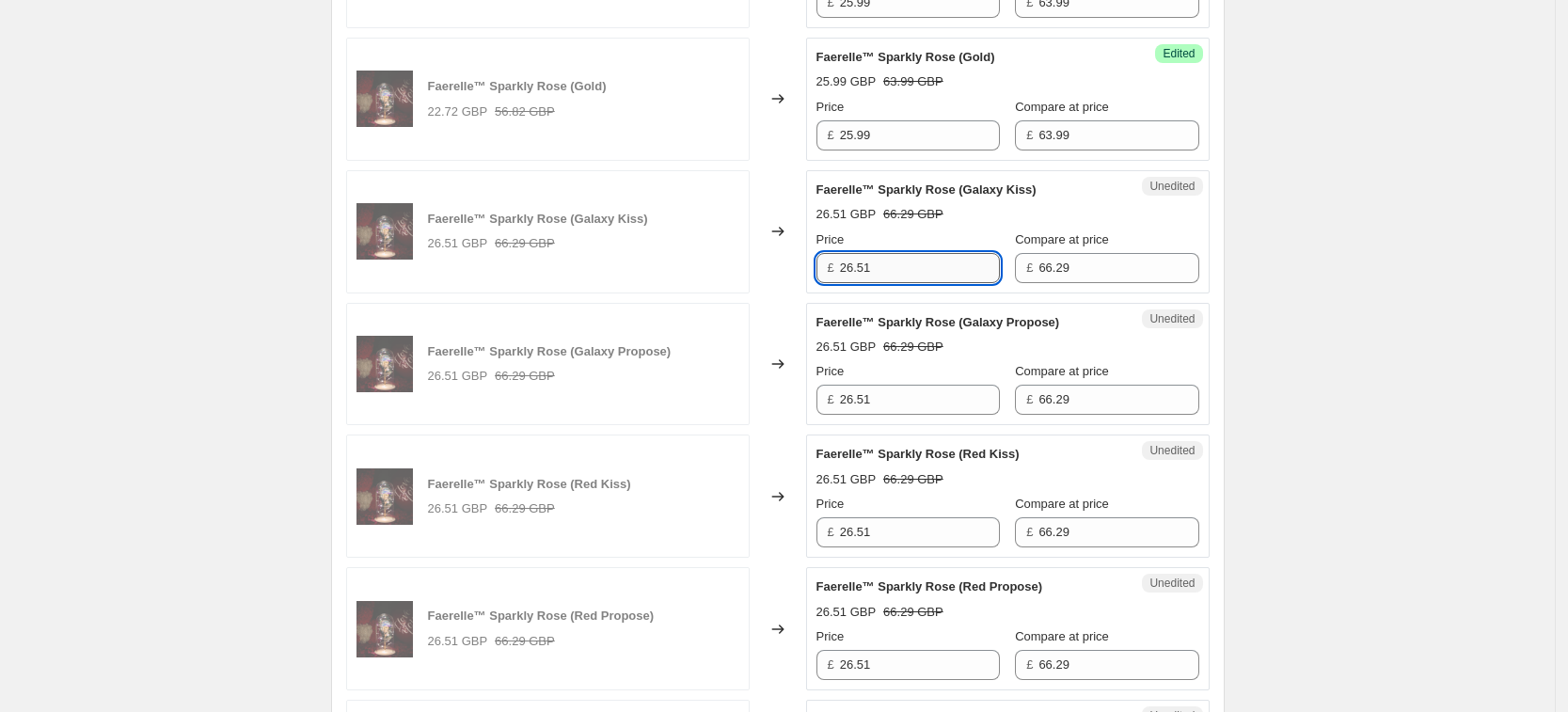 click on "26.51" at bounding box center (920, 268) 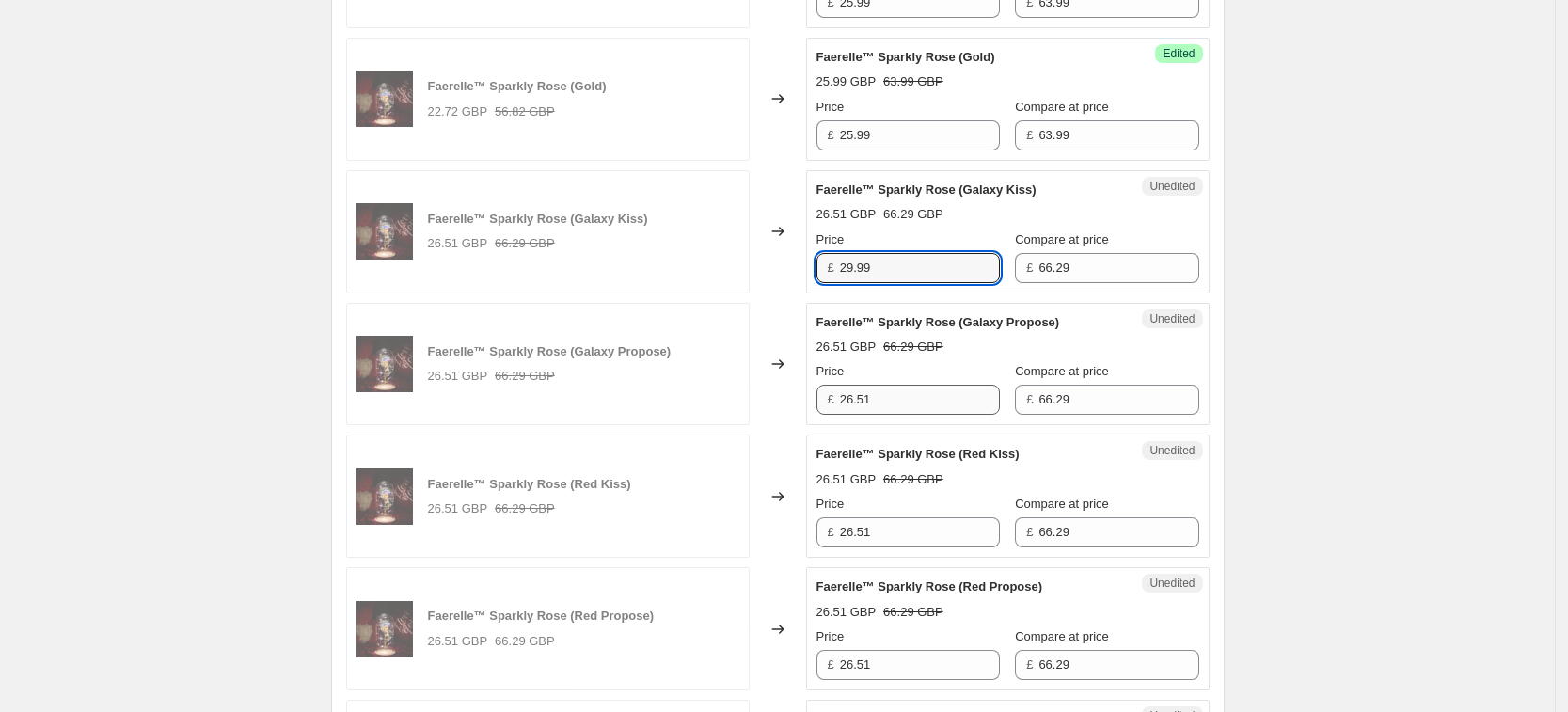 type on "29.99" 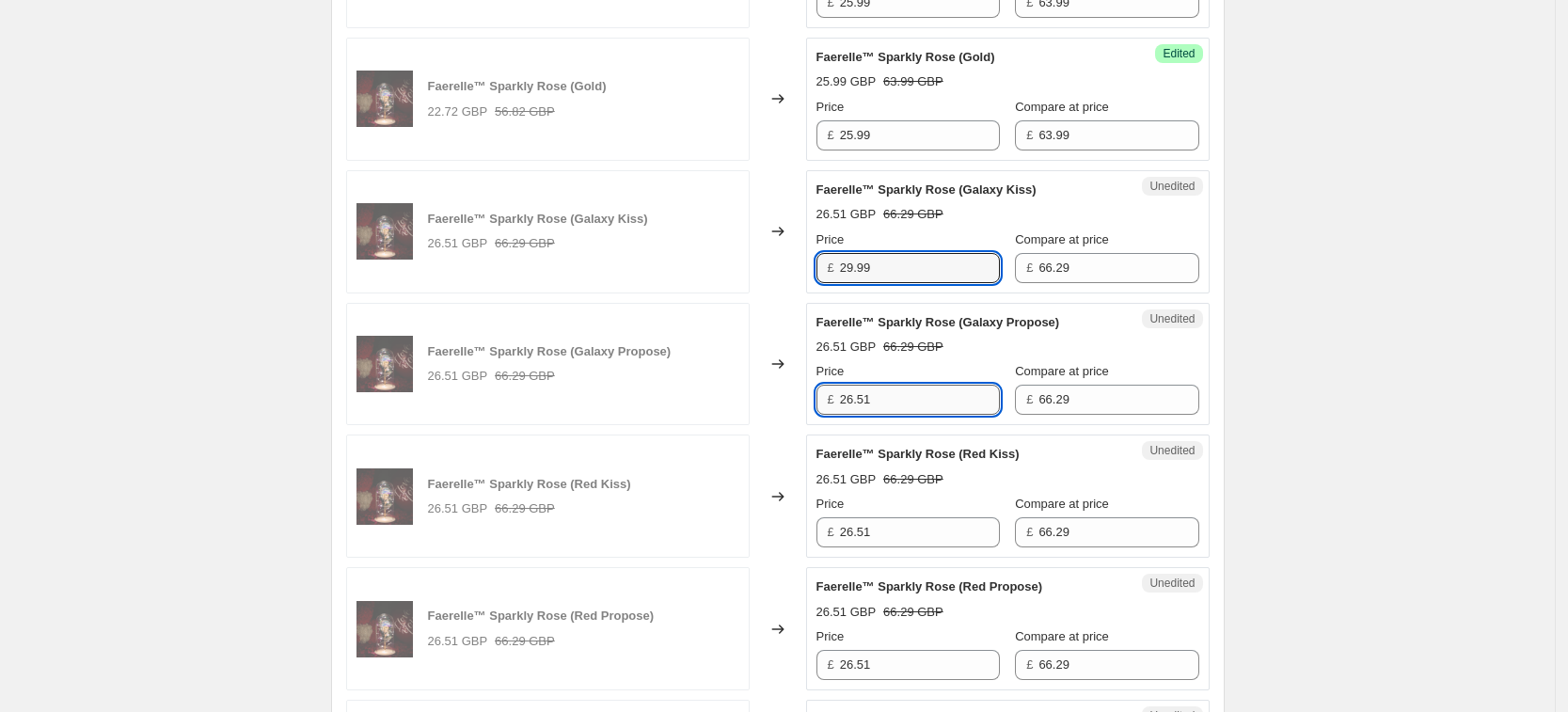 click on "26.51" at bounding box center (920, 400) 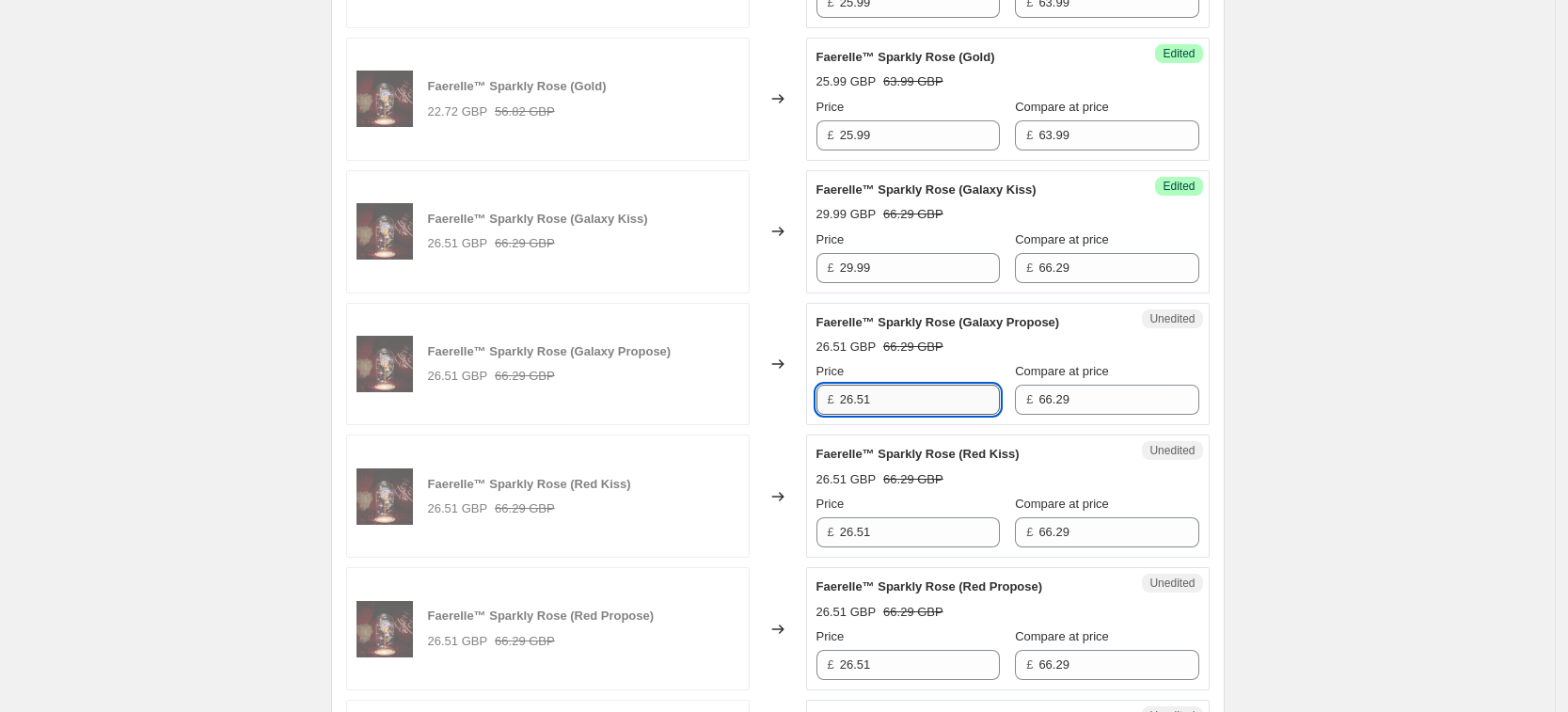 click on "26.51" at bounding box center [920, 400] 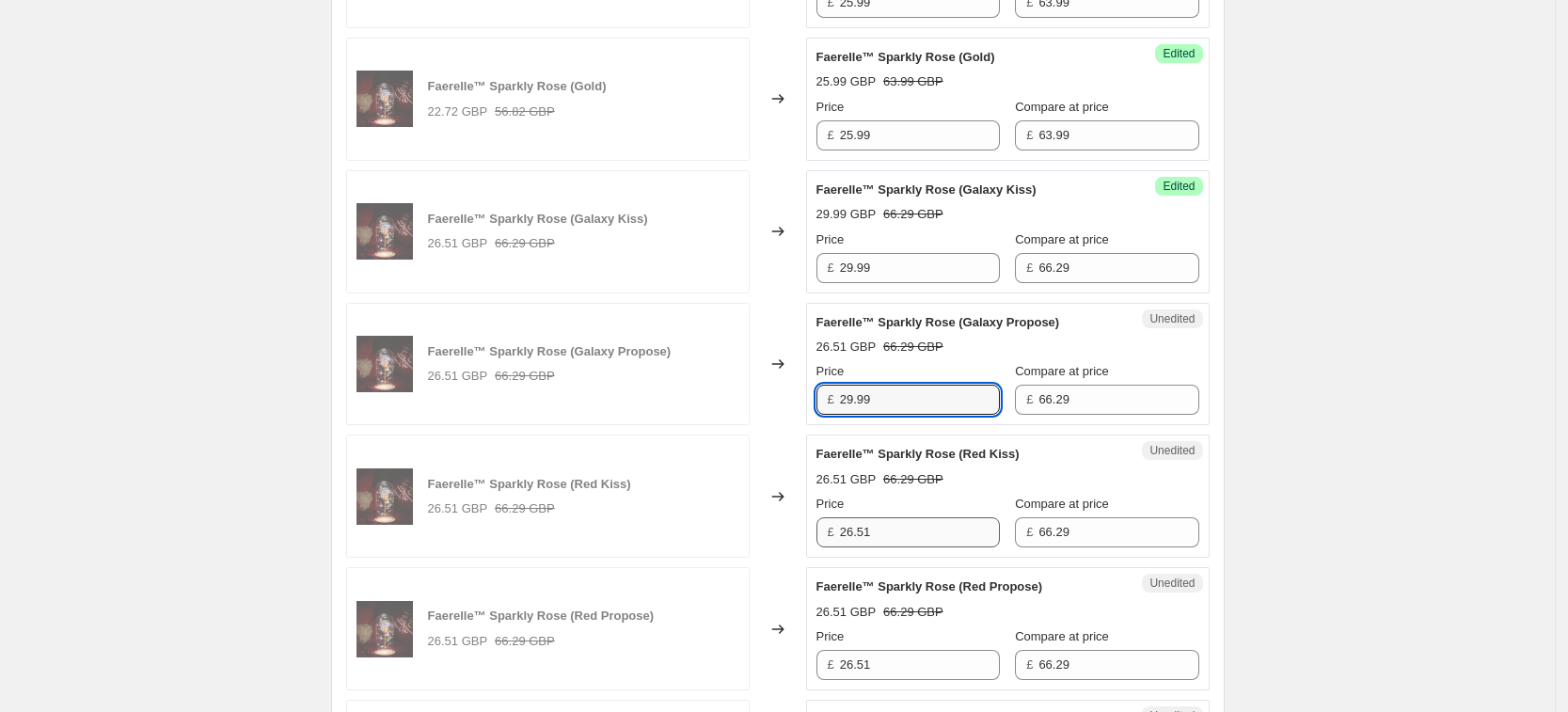 type on "29.99" 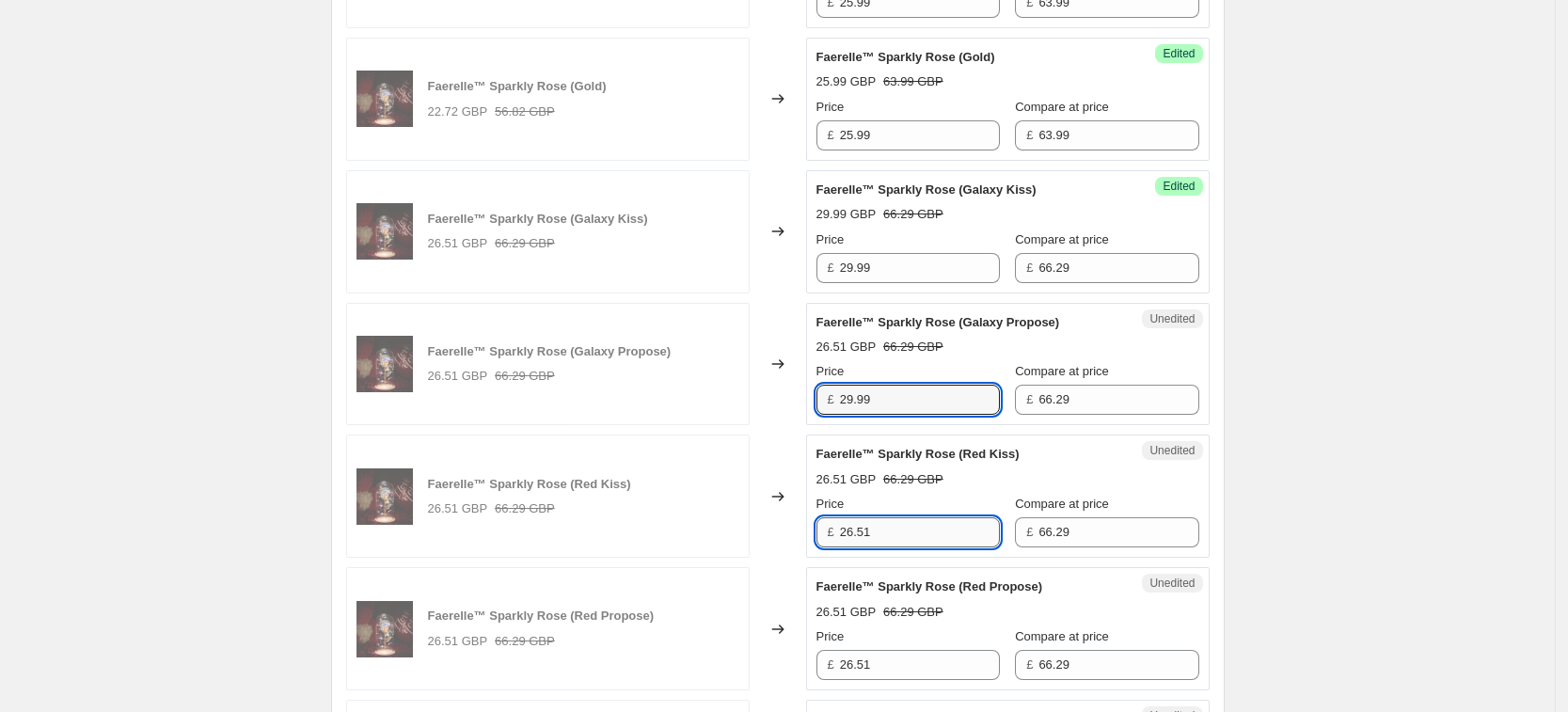click on "26.51" at bounding box center (920, 532) 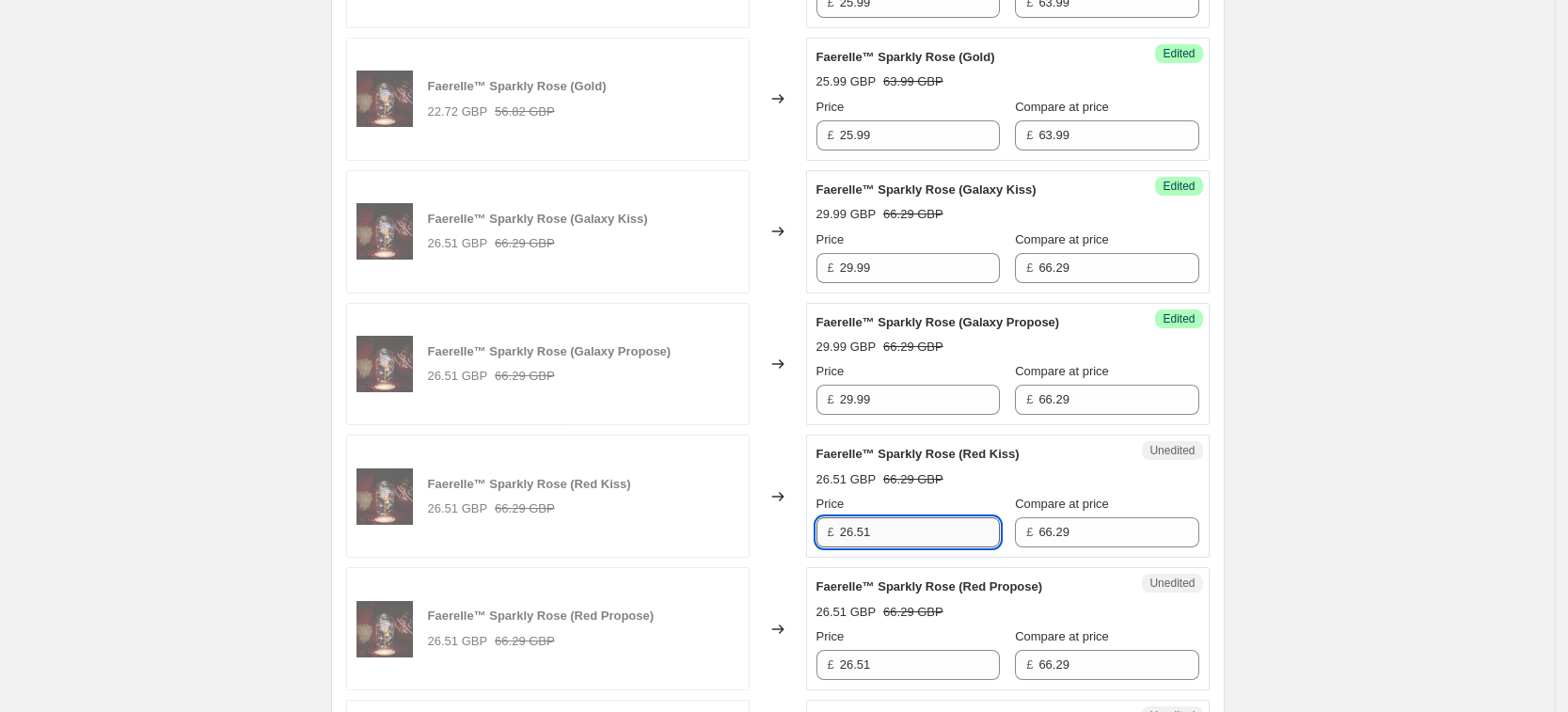 click on "26.51" at bounding box center (920, 532) 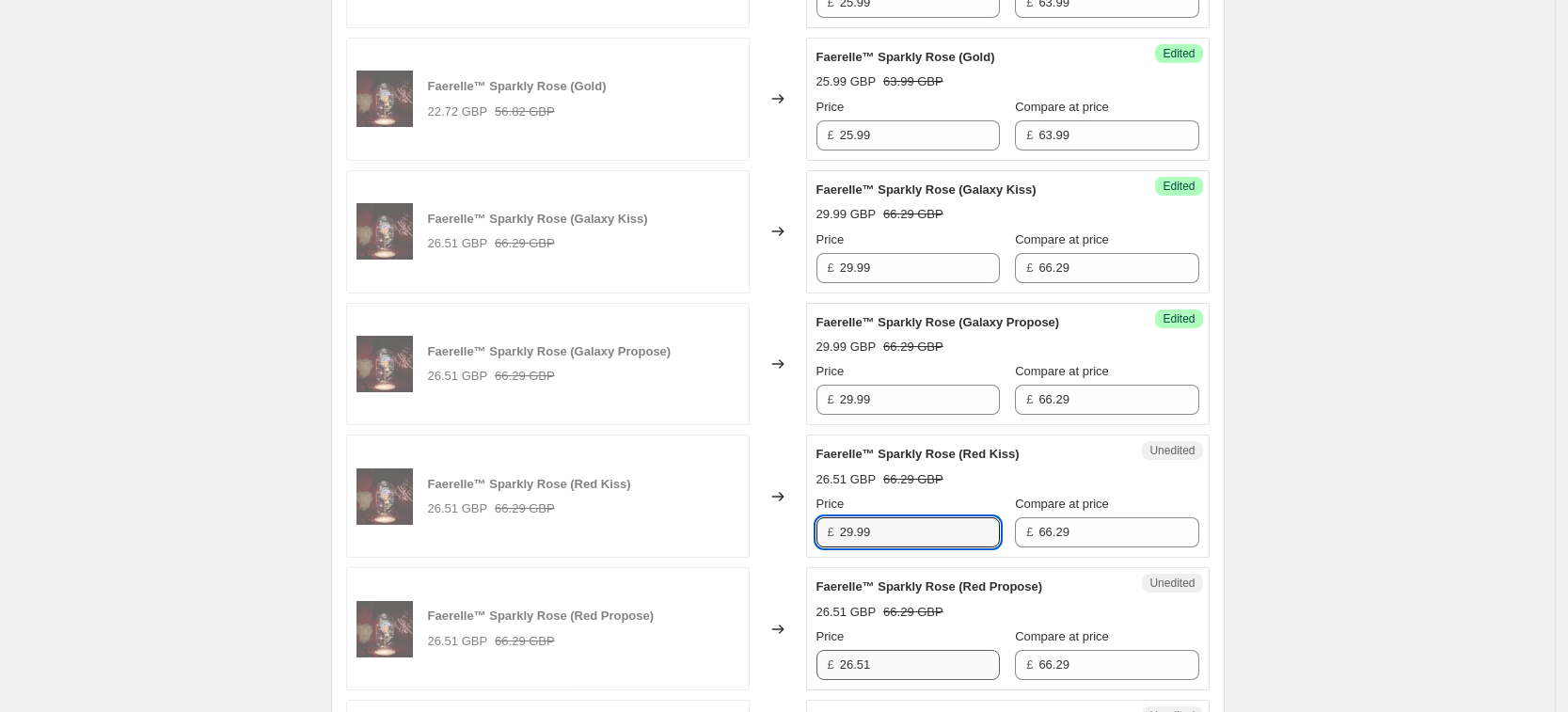 type on "29.99" 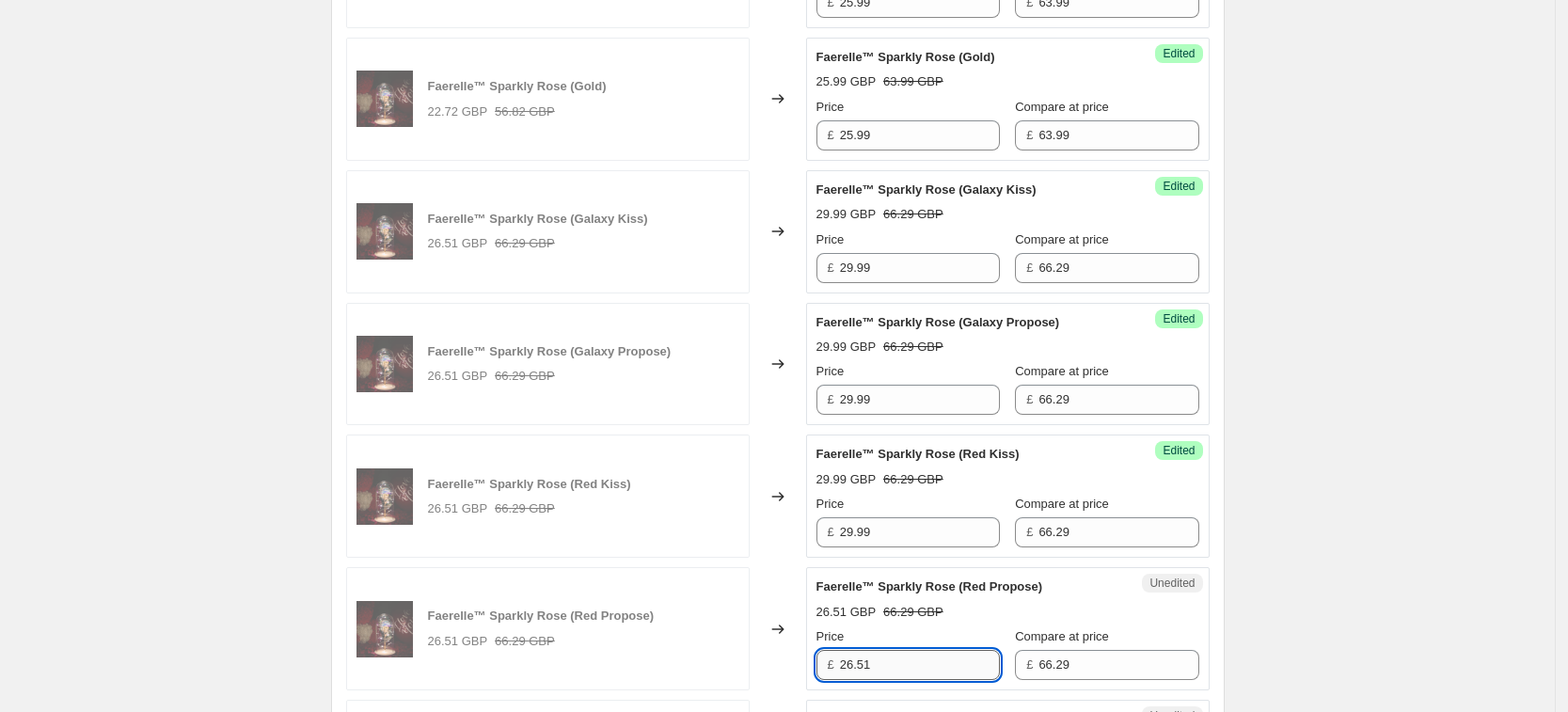click on "26.51" at bounding box center [920, 665] 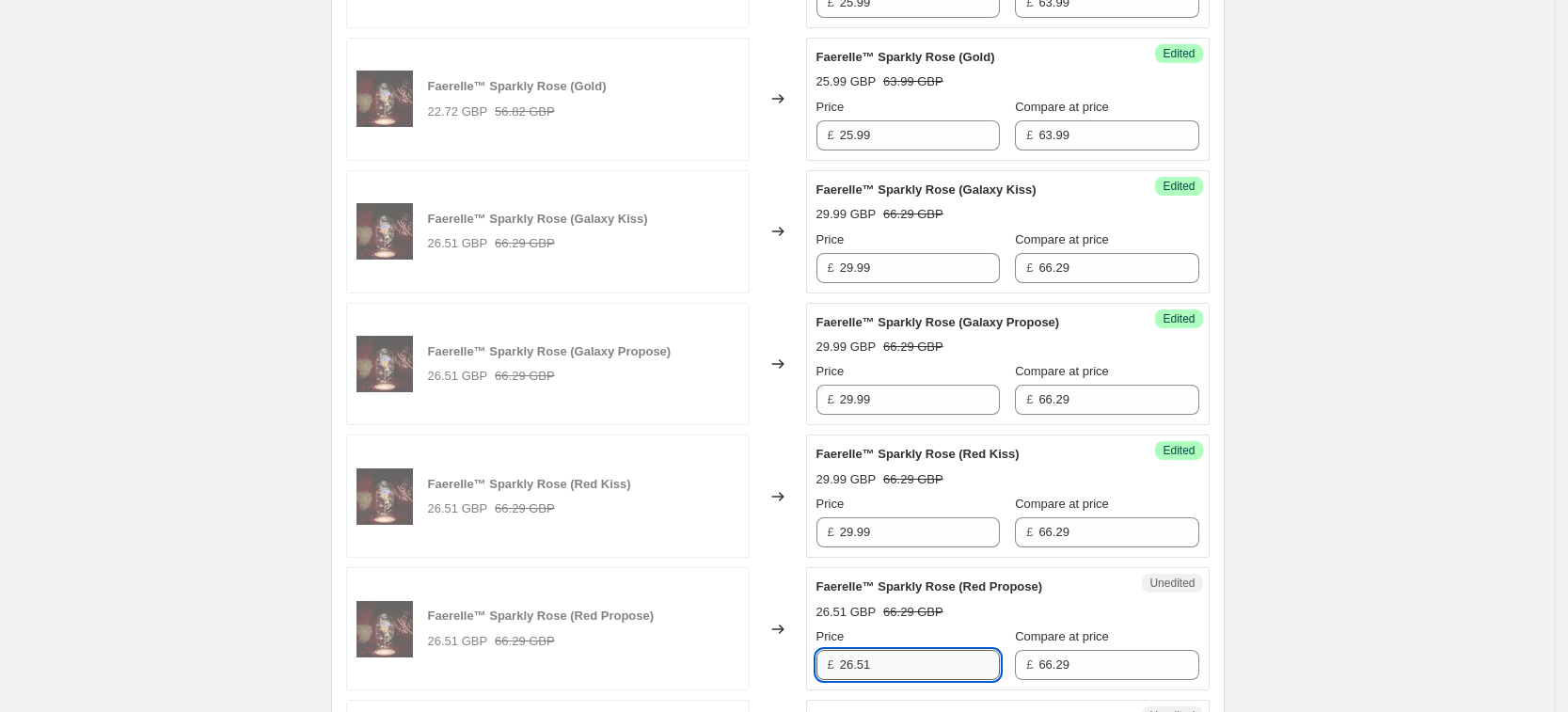 click on "26.51" at bounding box center (920, 665) 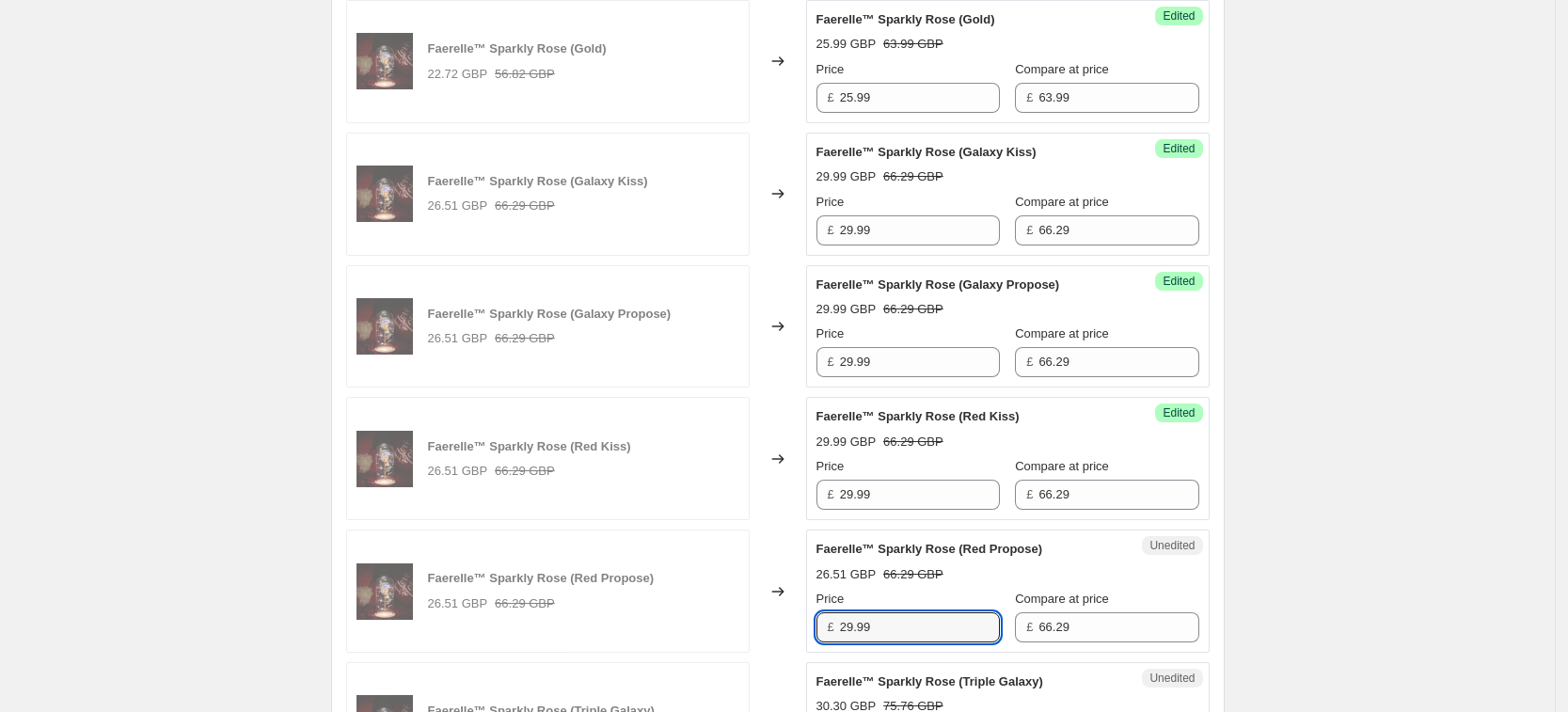 scroll, scrollTop: 1448, scrollLeft: 0, axis: vertical 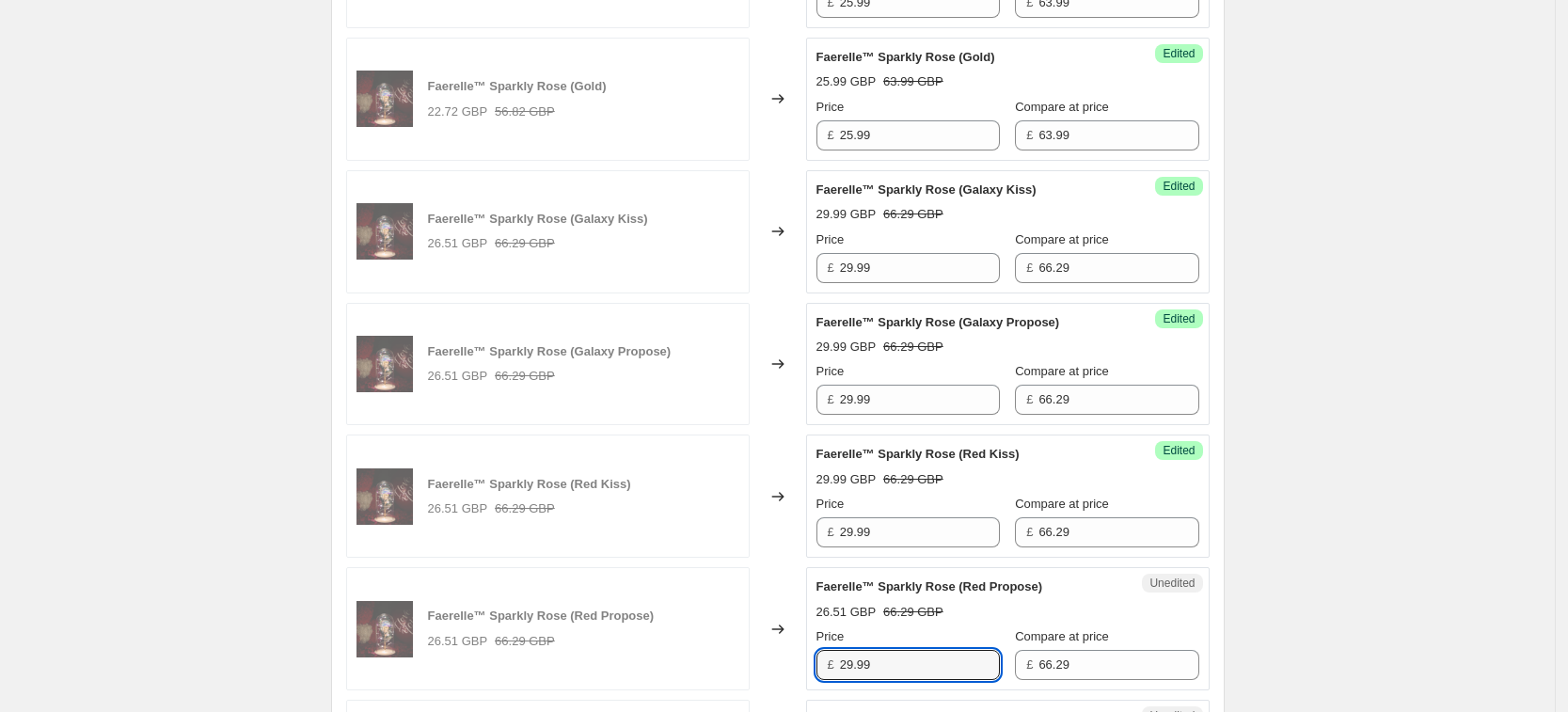 type on "29.99" 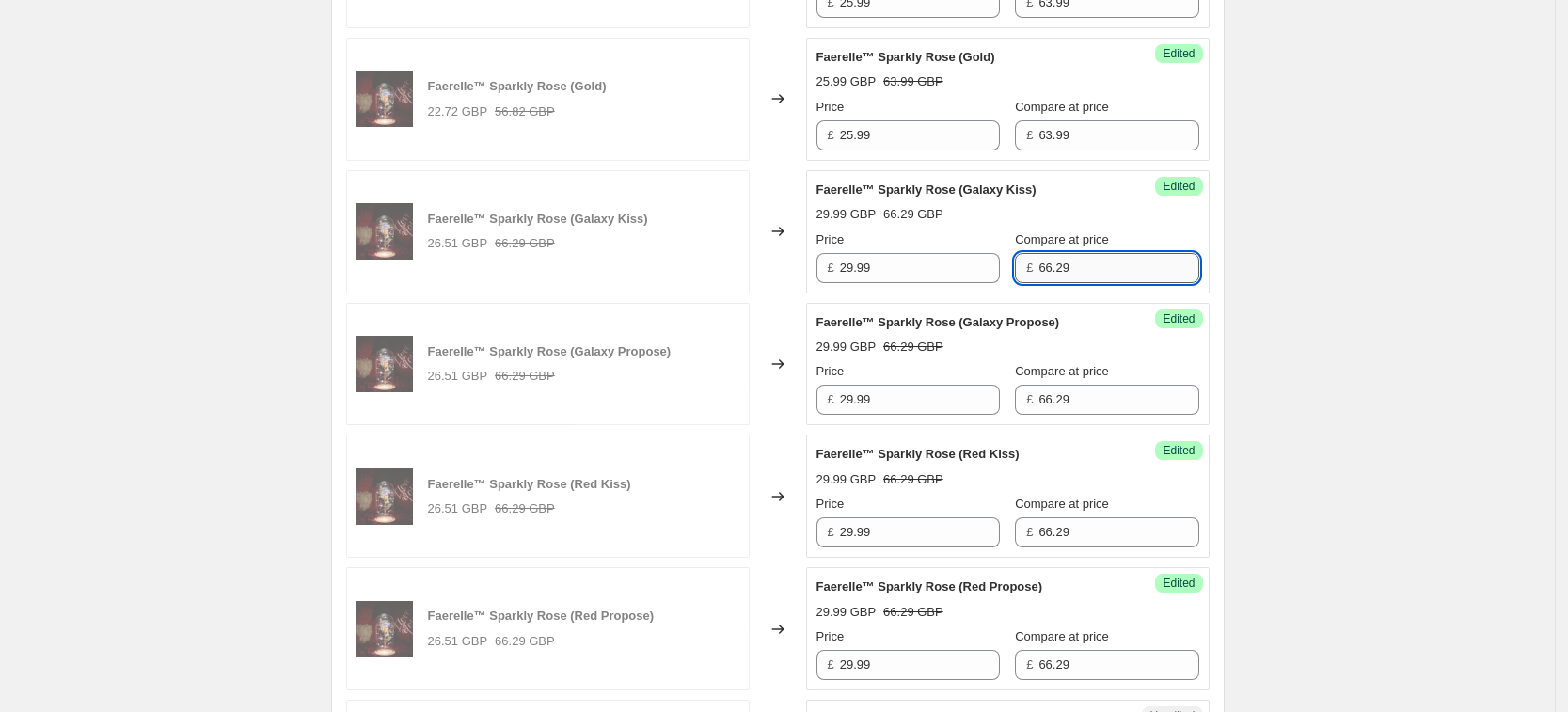 click on "66.29" at bounding box center [1118, 268] 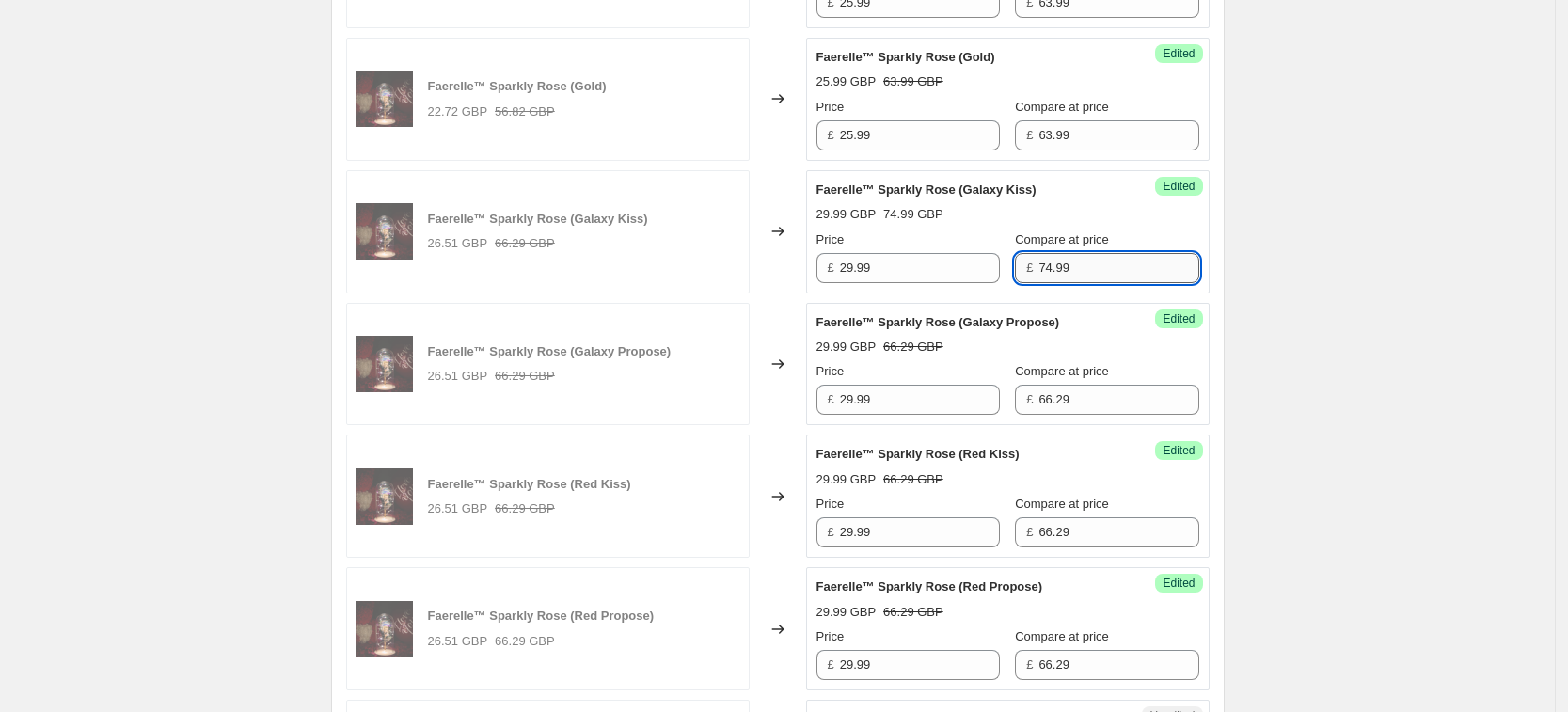 click on "74.99" at bounding box center (1118, 268) 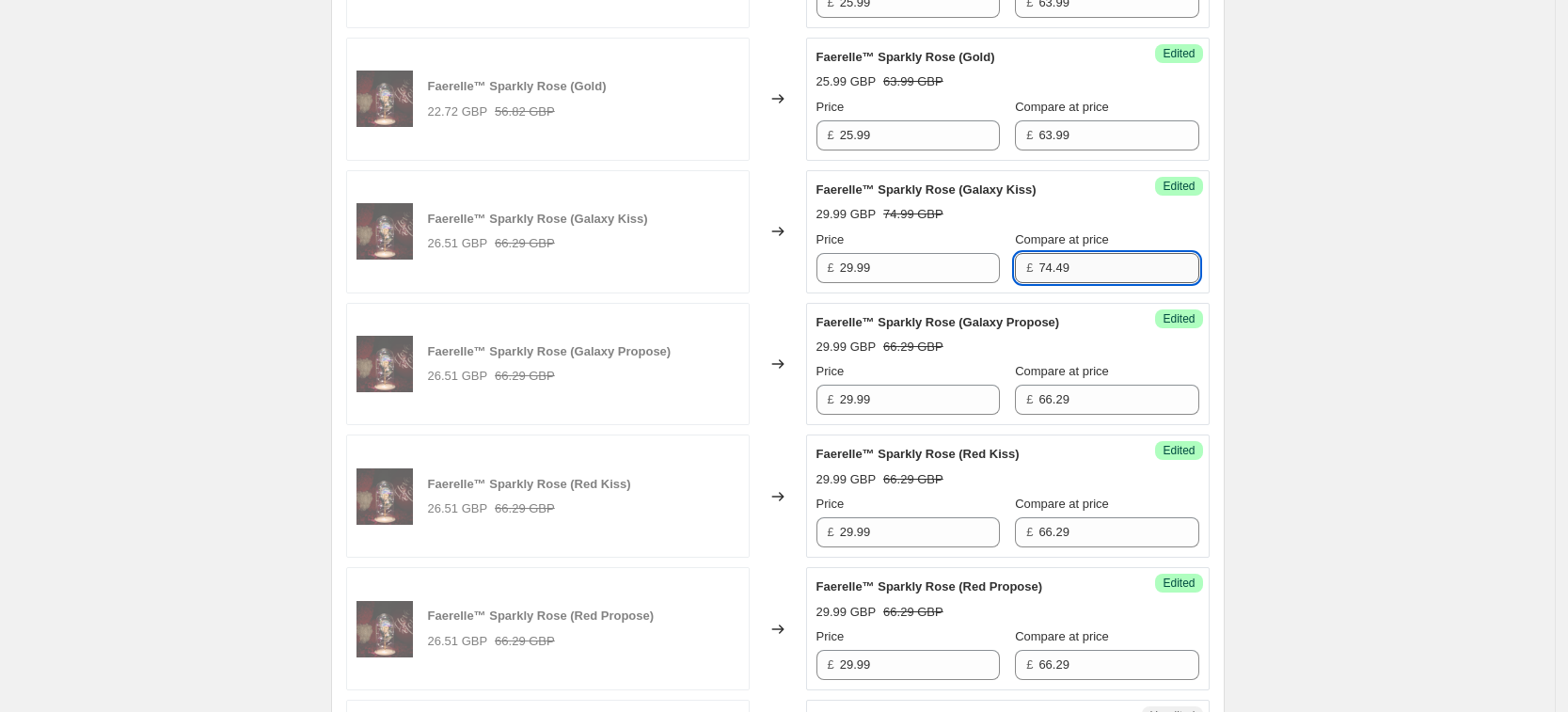 click on "74.49" at bounding box center (1118, 268) 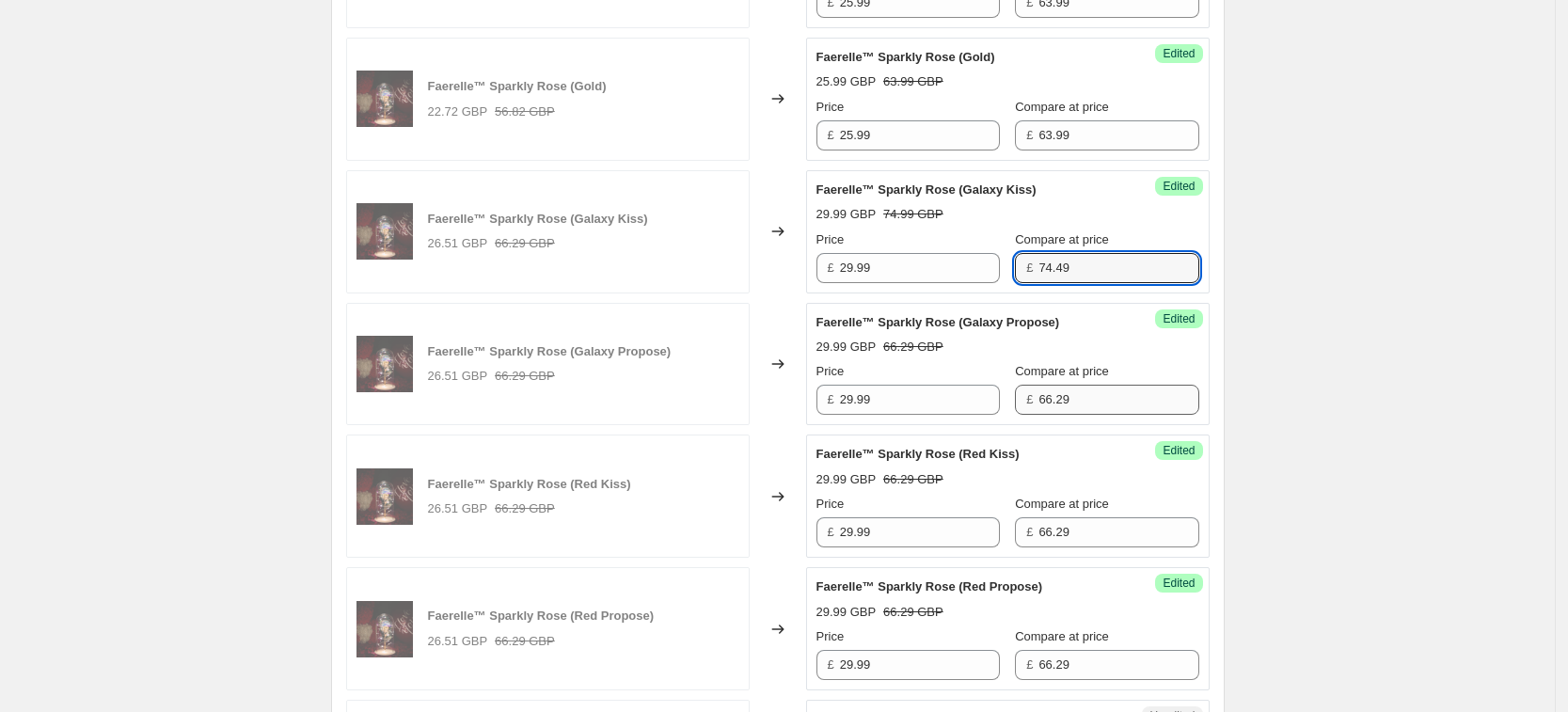 type on "74.49" 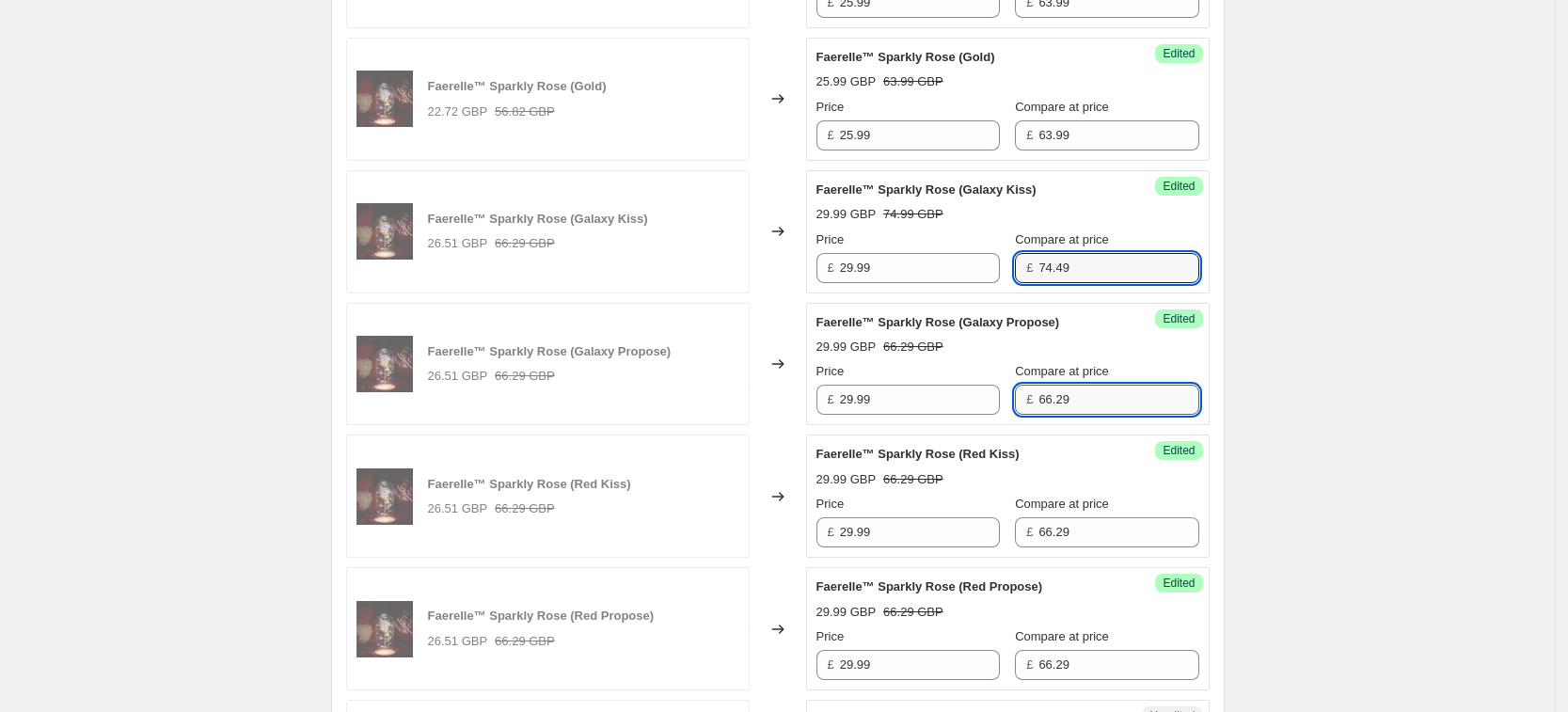 click on "66.29" at bounding box center [1118, 400] 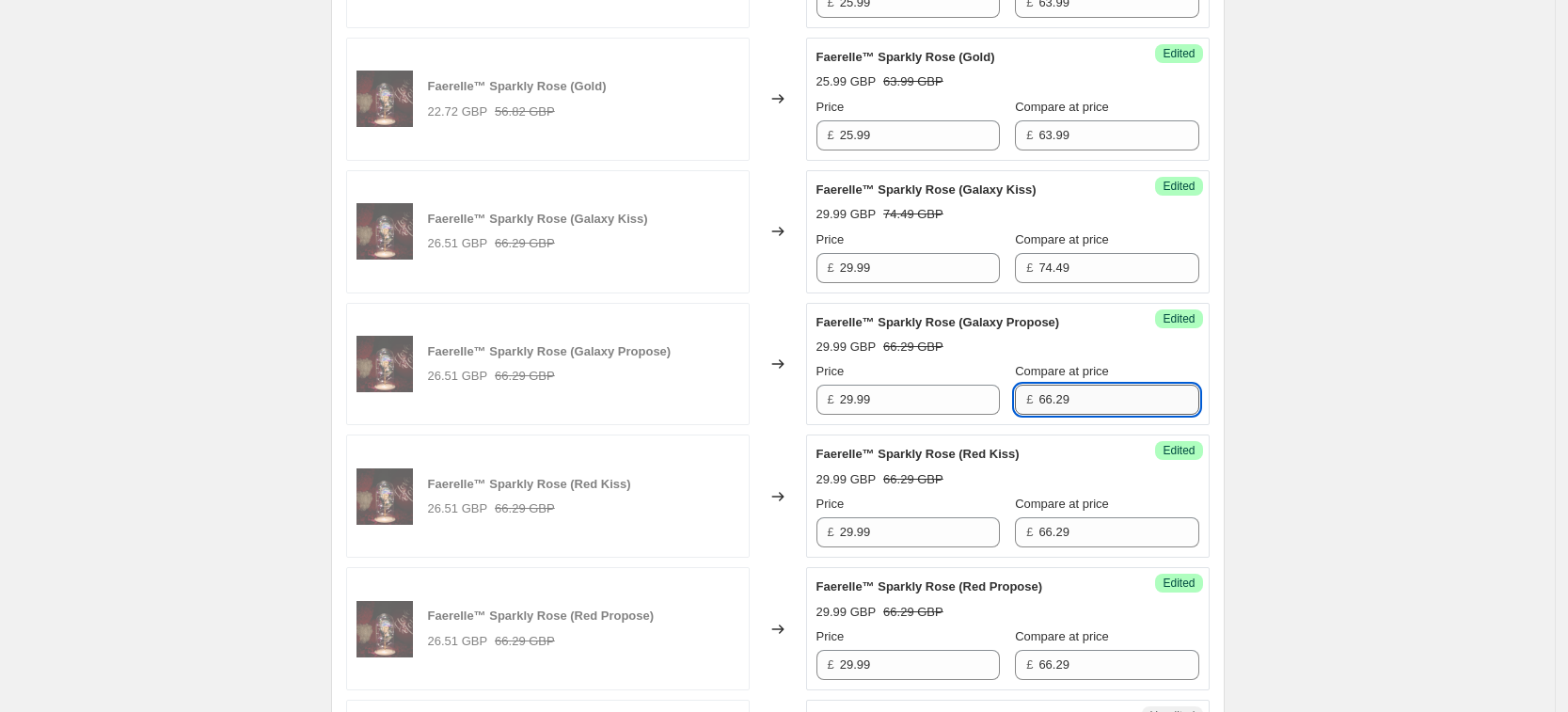click on "66.29" at bounding box center (1118, 400) 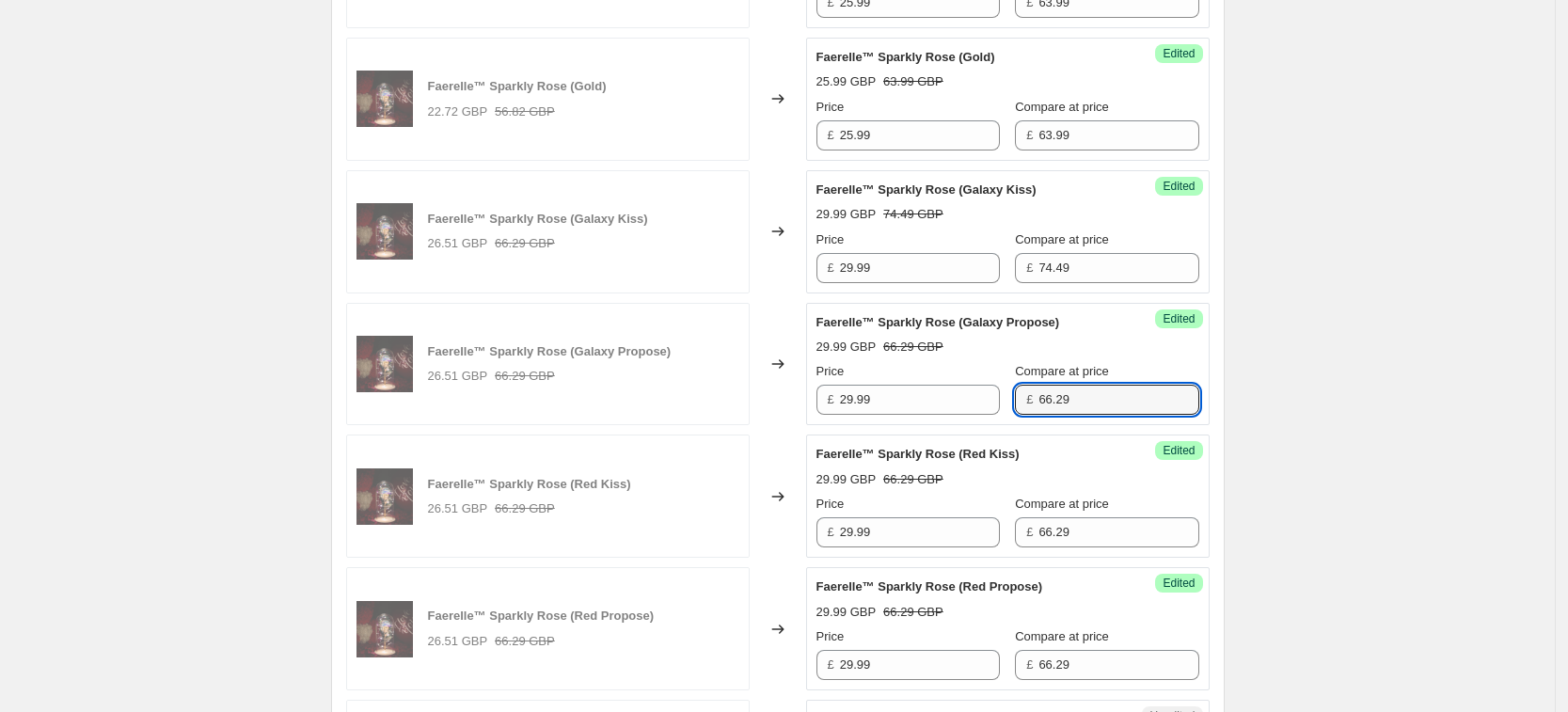 paste on "74.4" 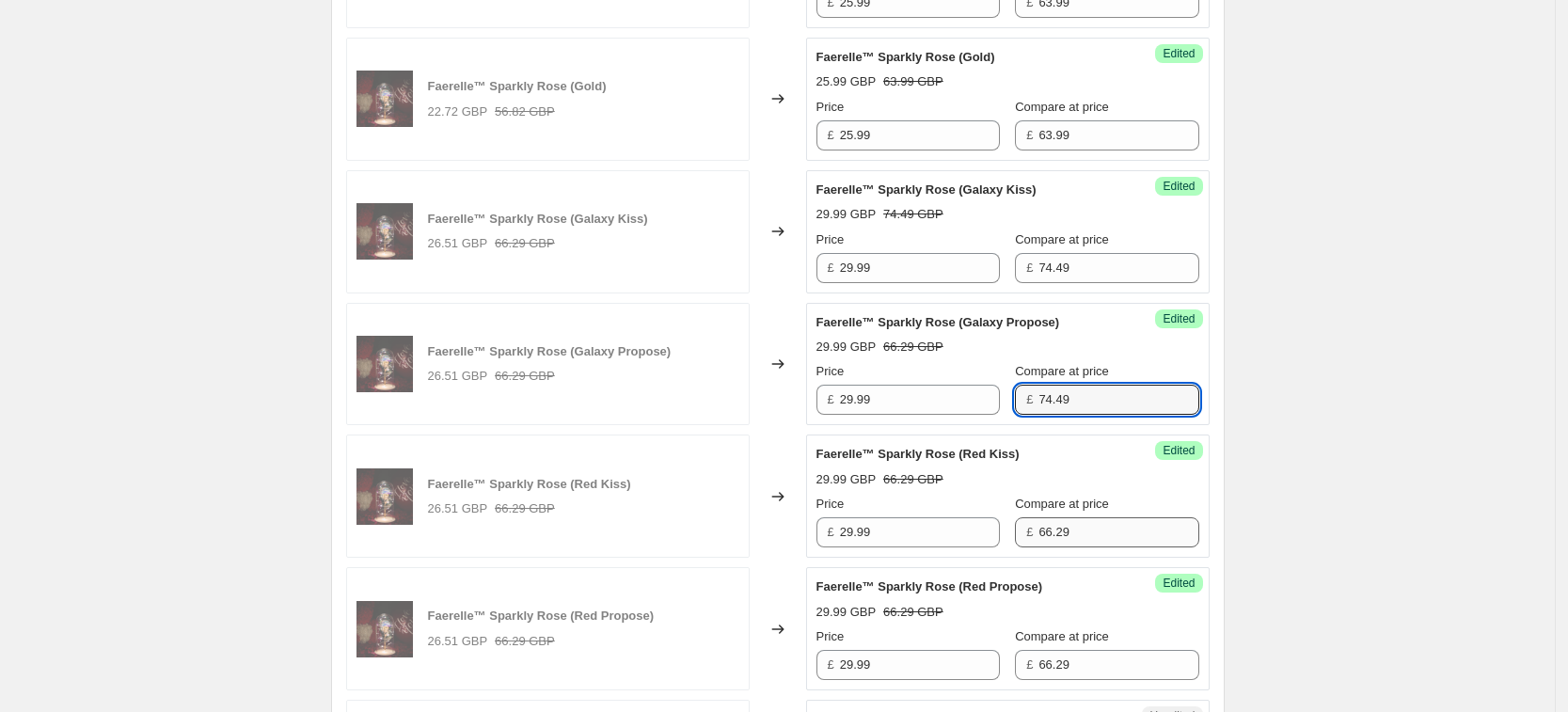 type on "74.49" 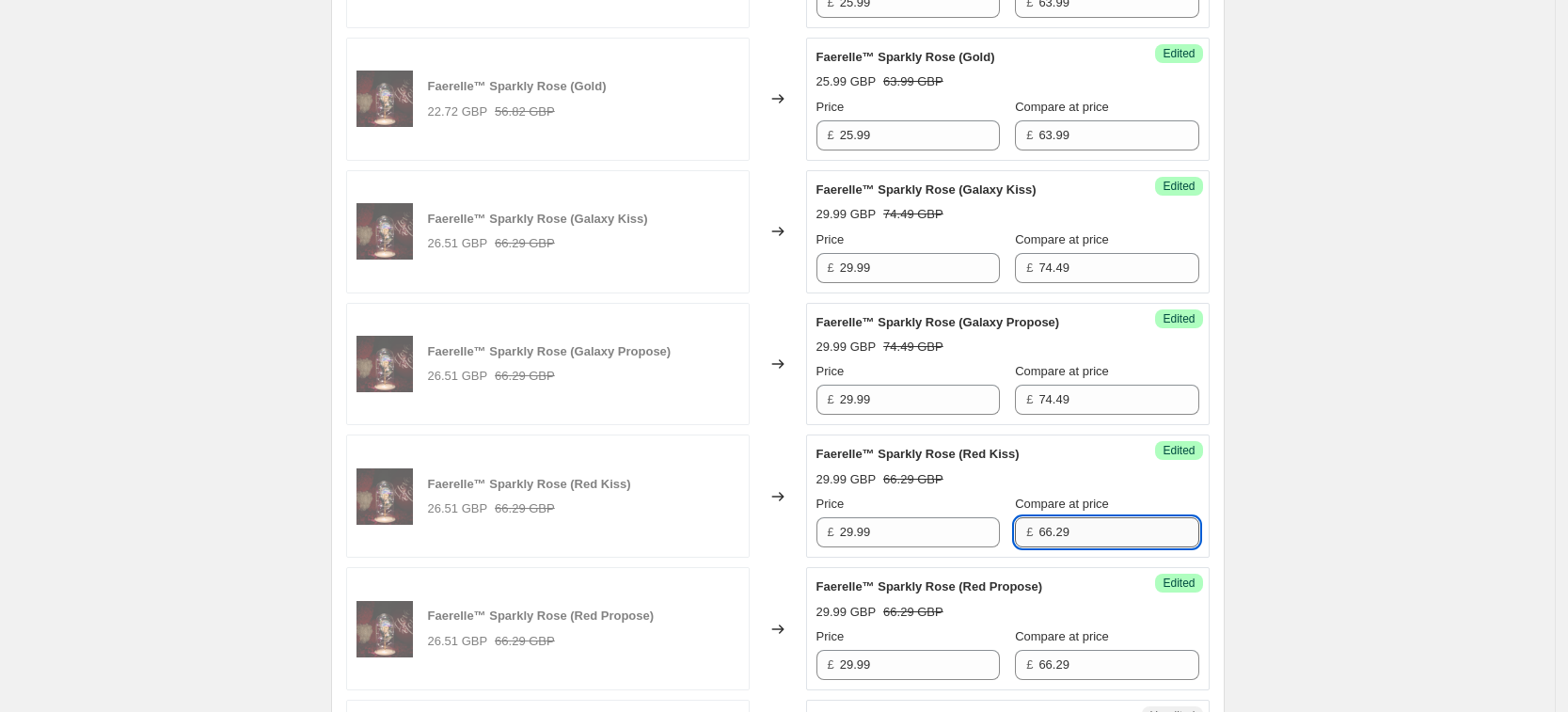 click on "66.29" at bounding box center [1118, 532] 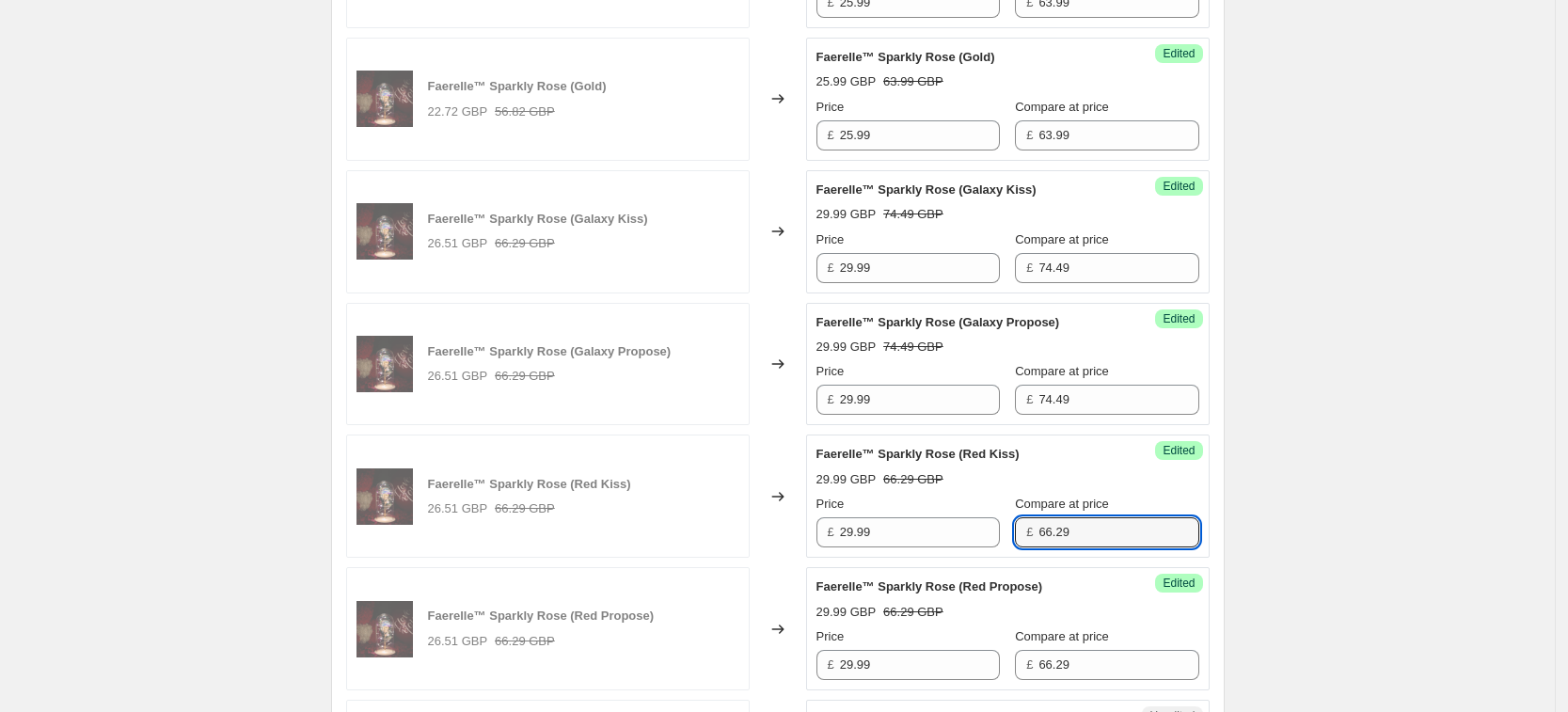 paste on "74.4" 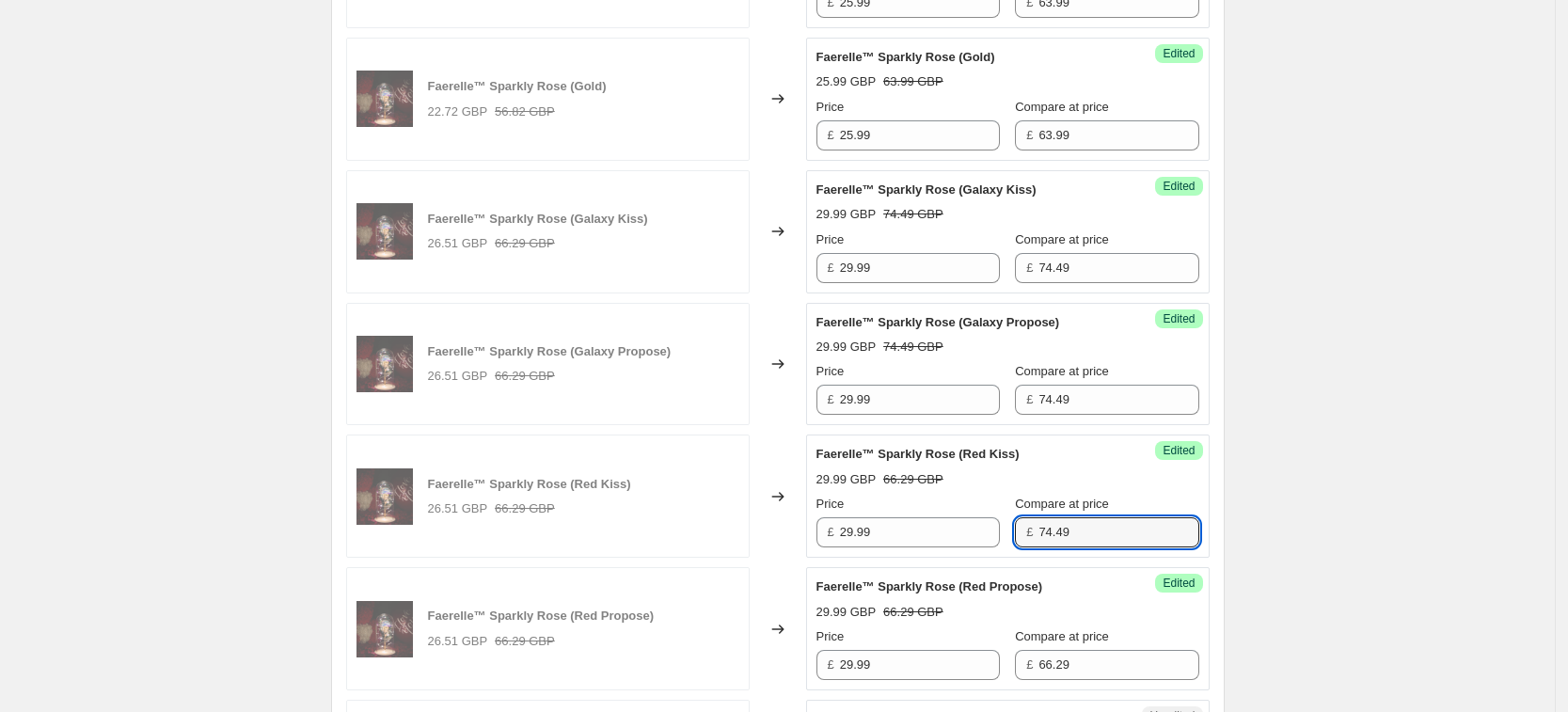 type on "74.49" 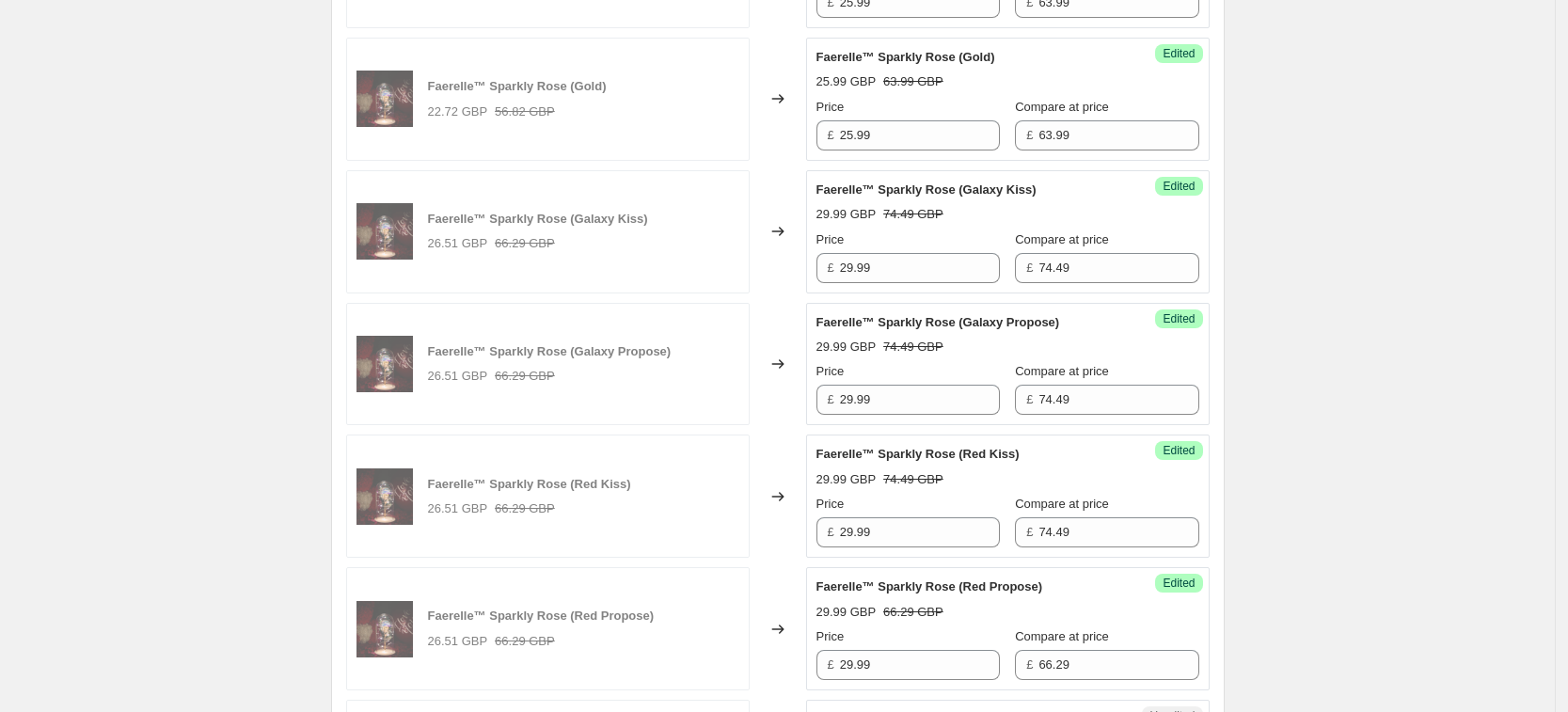 click on "Compare at price £ 66.29" at bounding box center (1106, 654) 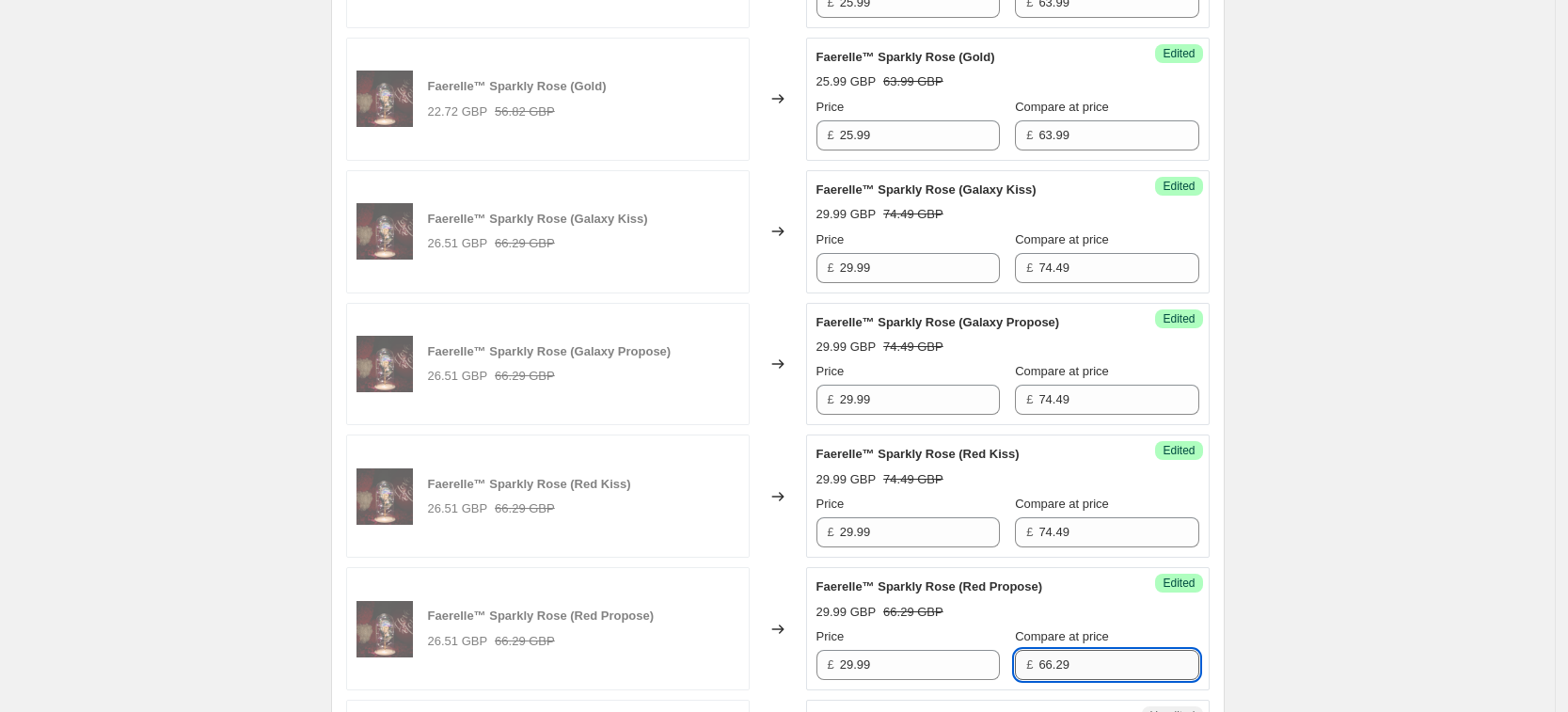 click on "66.29" at bounding box center (1118, 665) 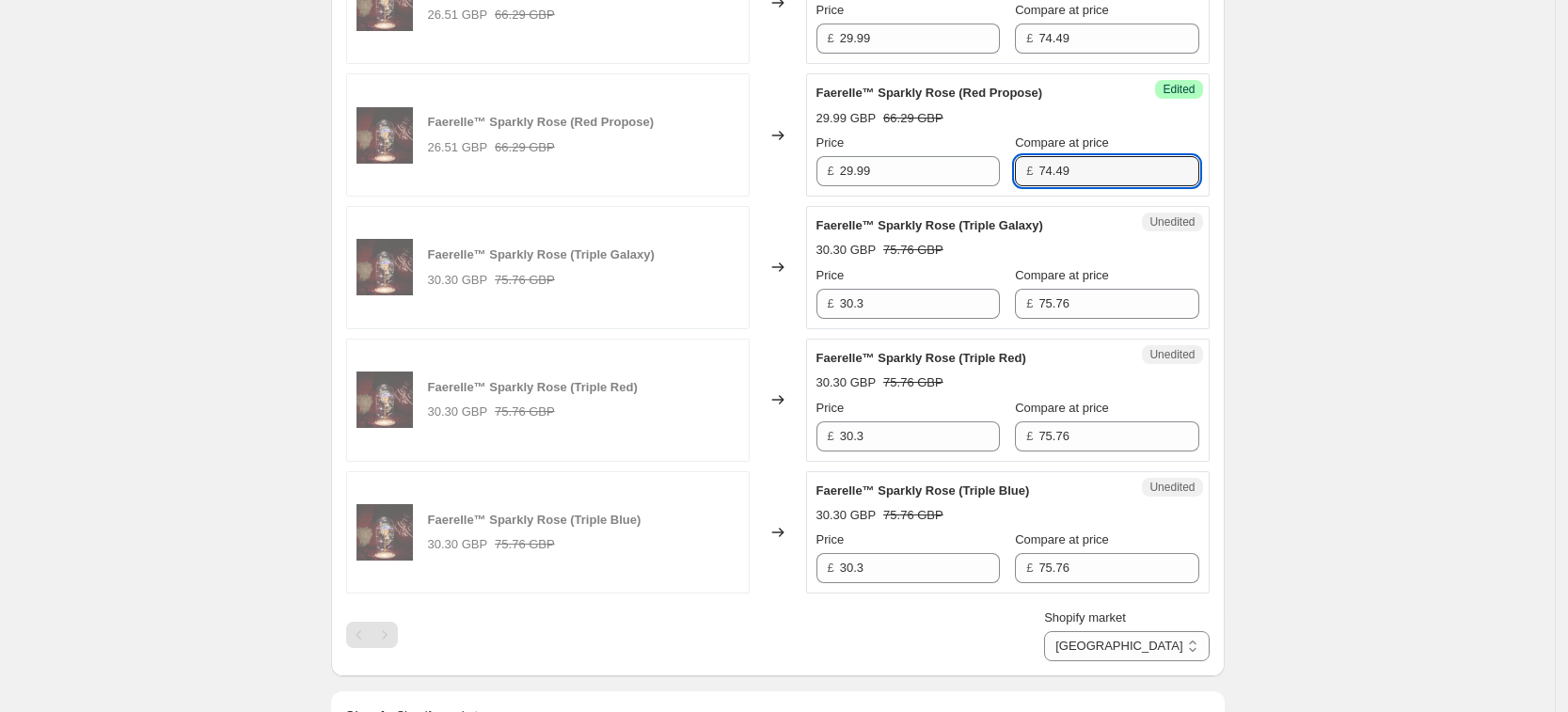 scroll, scrollTop: 2035, scrollLeft: 0, axis: vertical 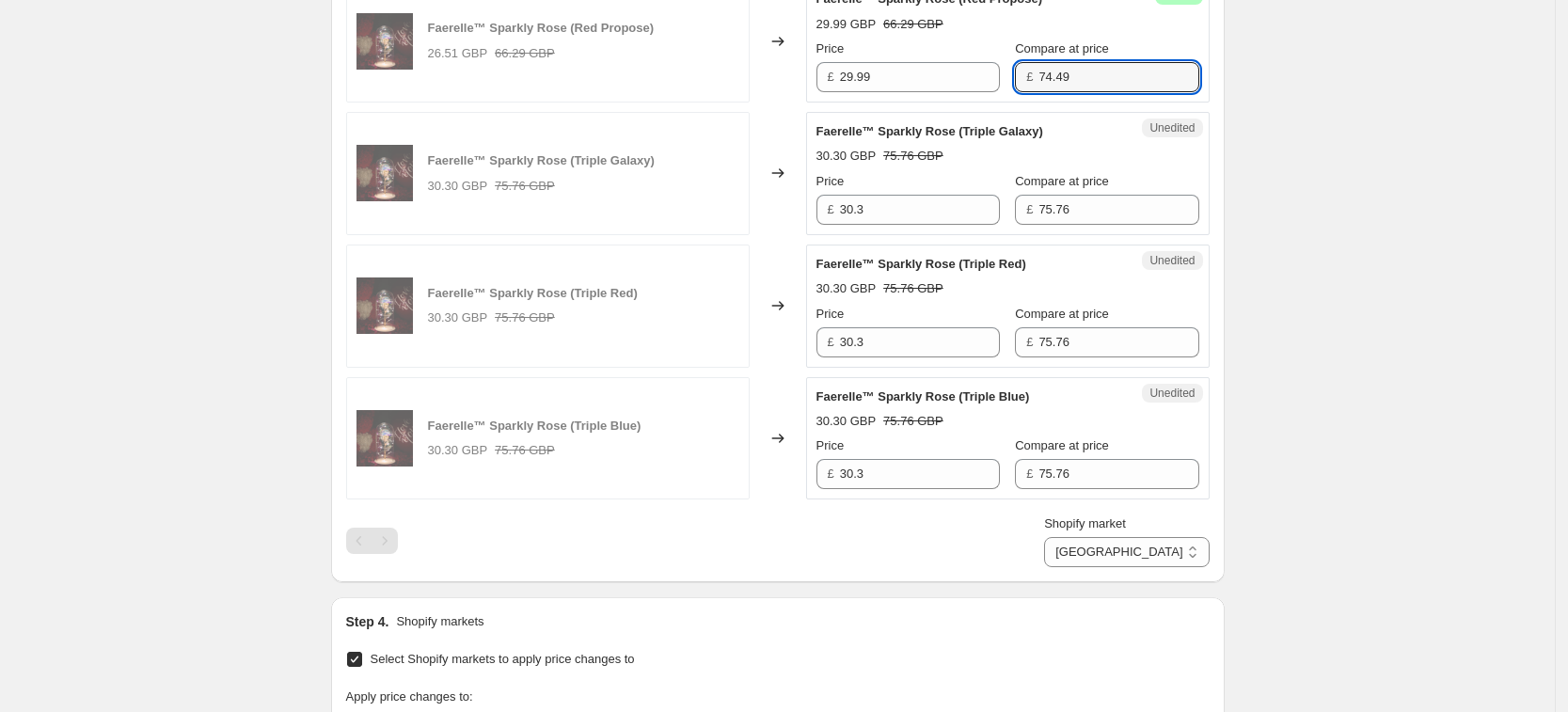 type on "74.49" 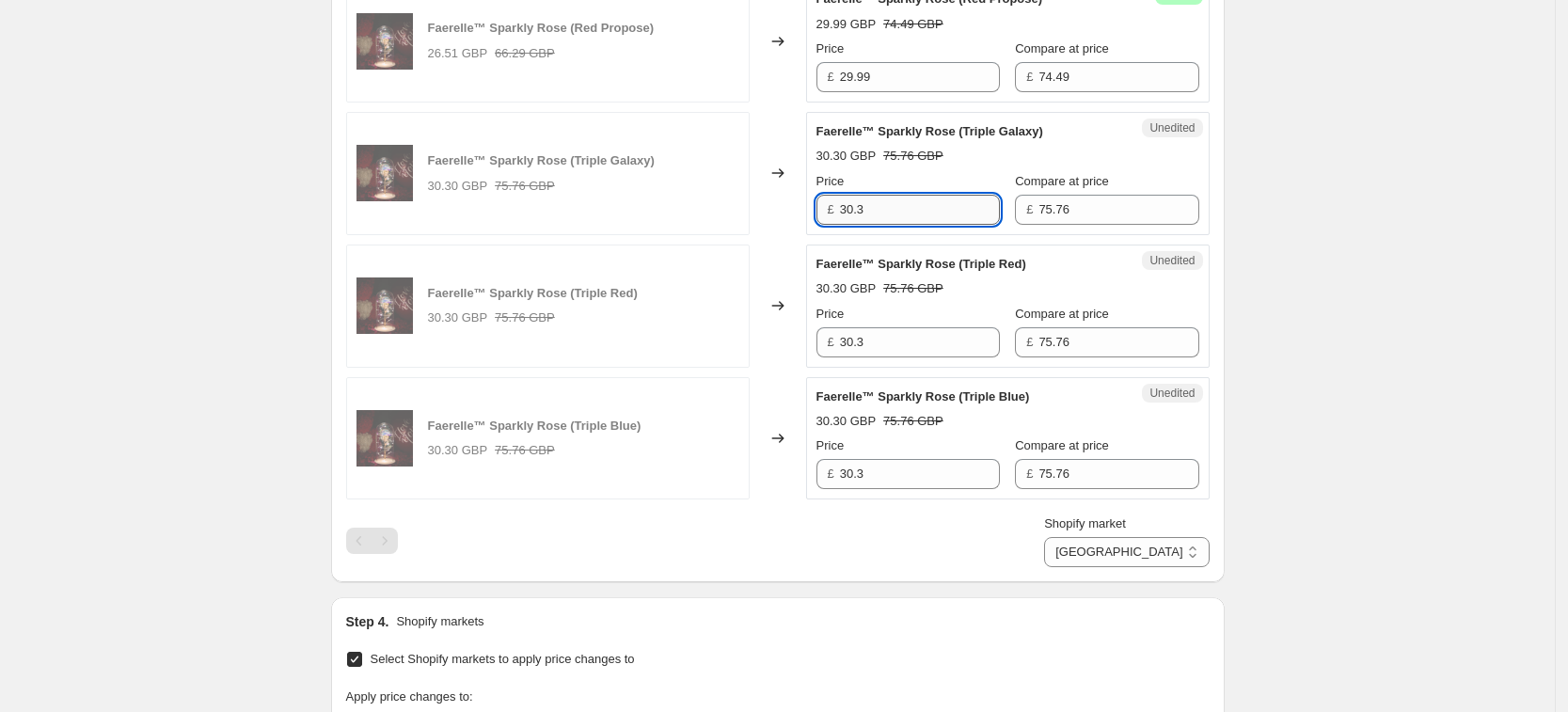 click on "30.3" at bounding box center (920, 210) 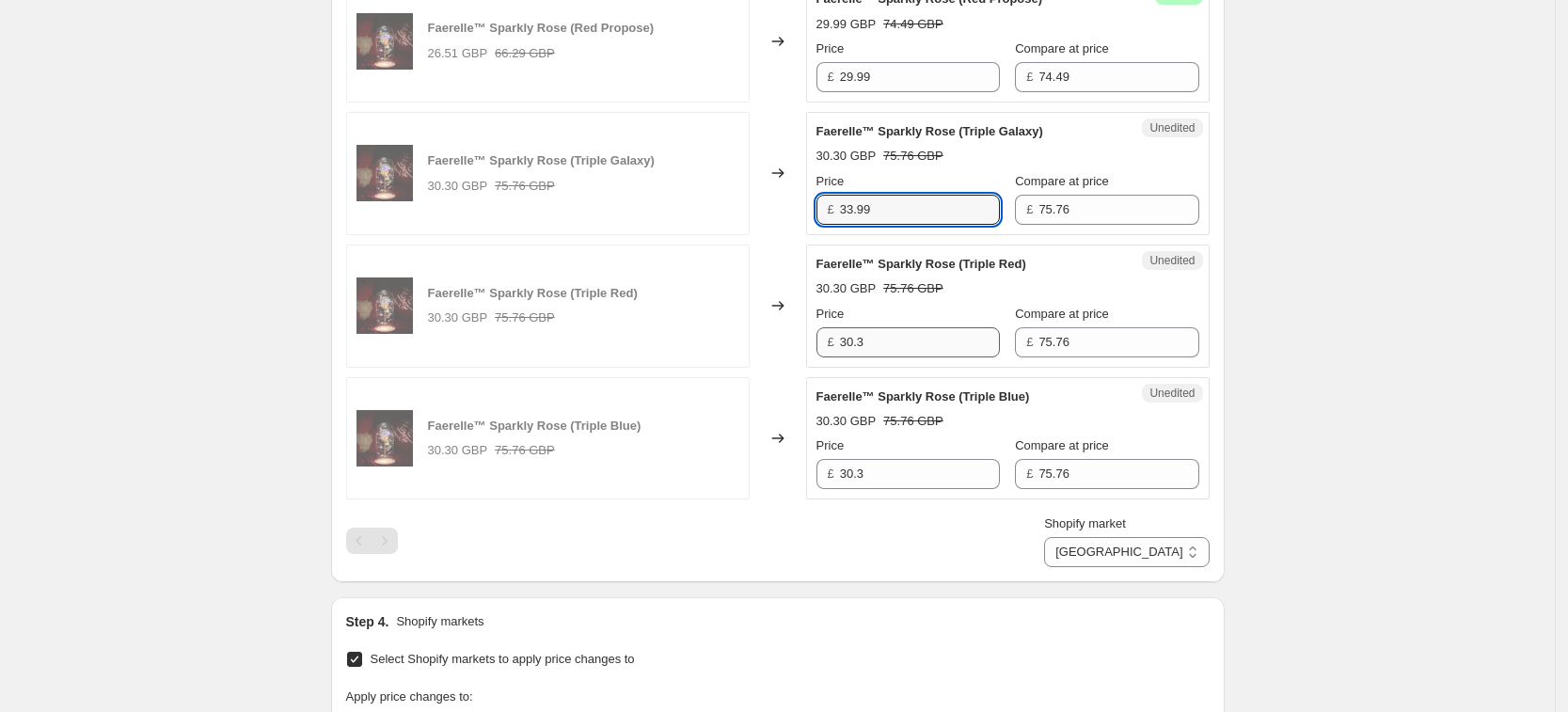 type on "33.99" 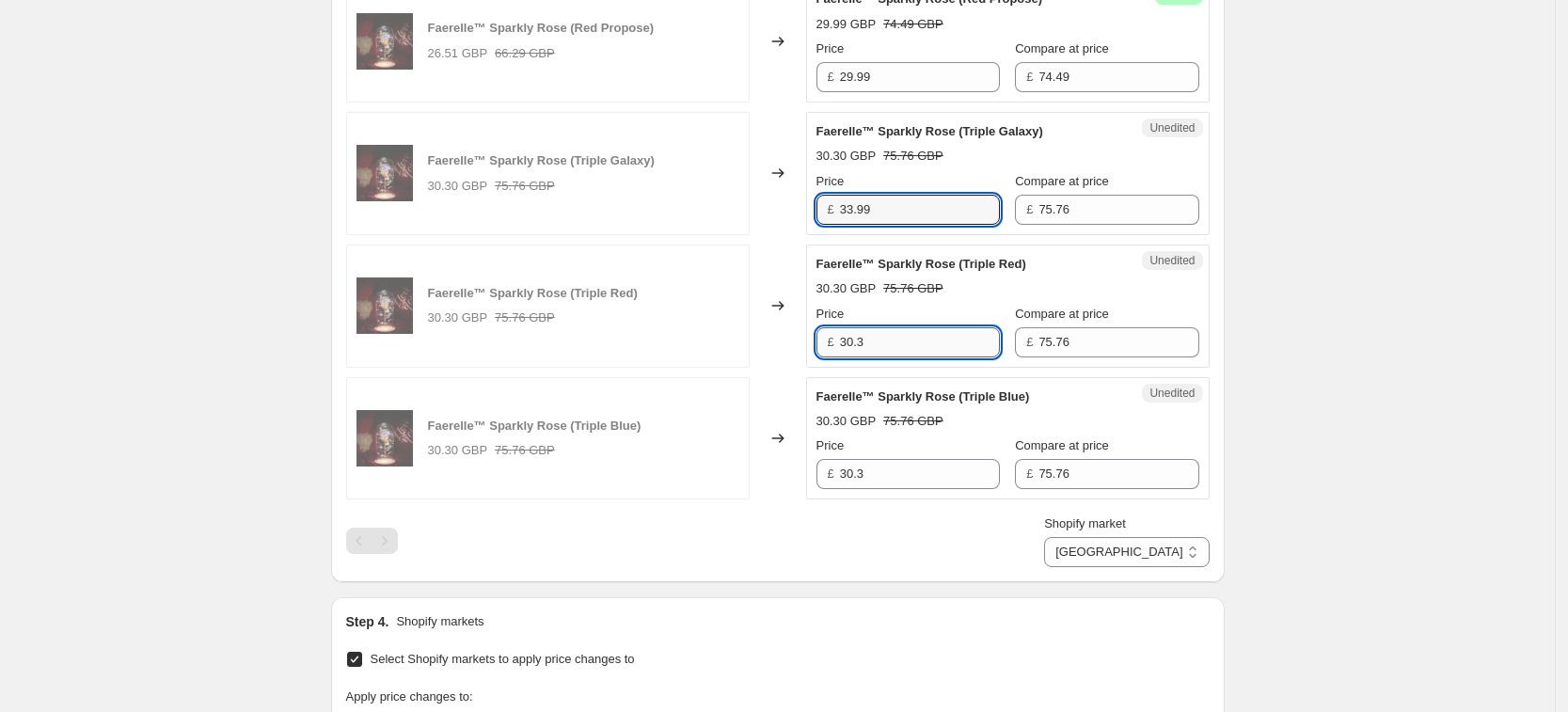 click on "30.3" at bounding box center (920, 342) 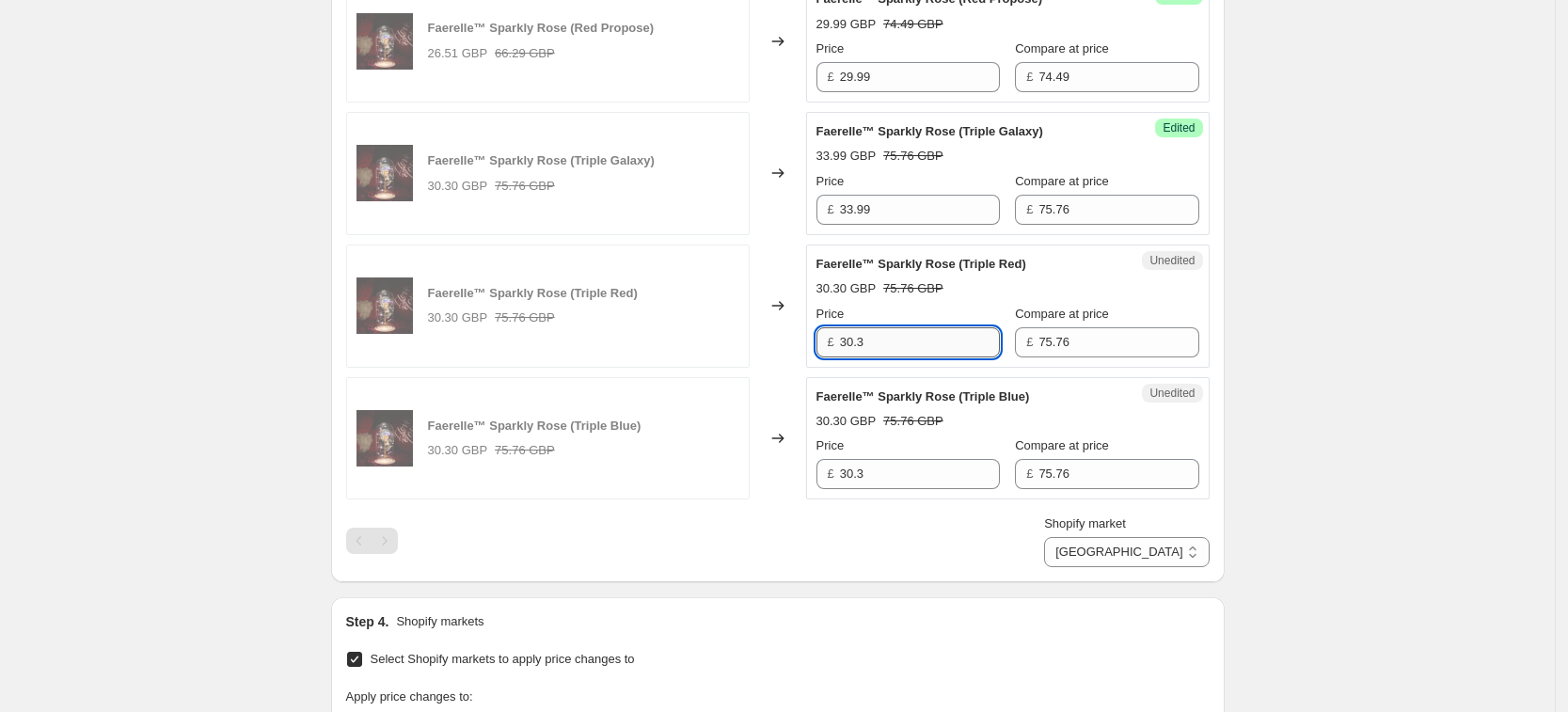 click on "30.3" at bounding box center (920, 342) 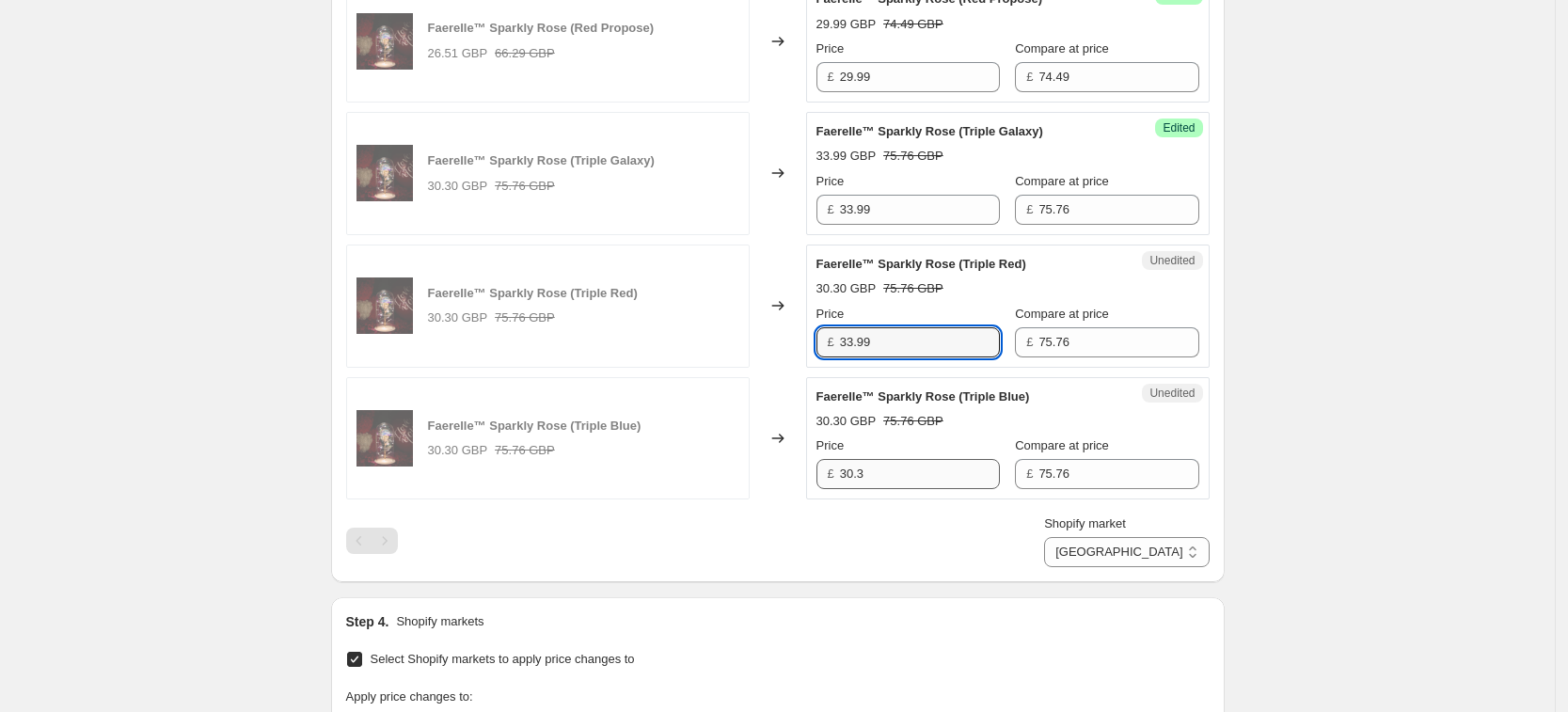 type on "33.99" 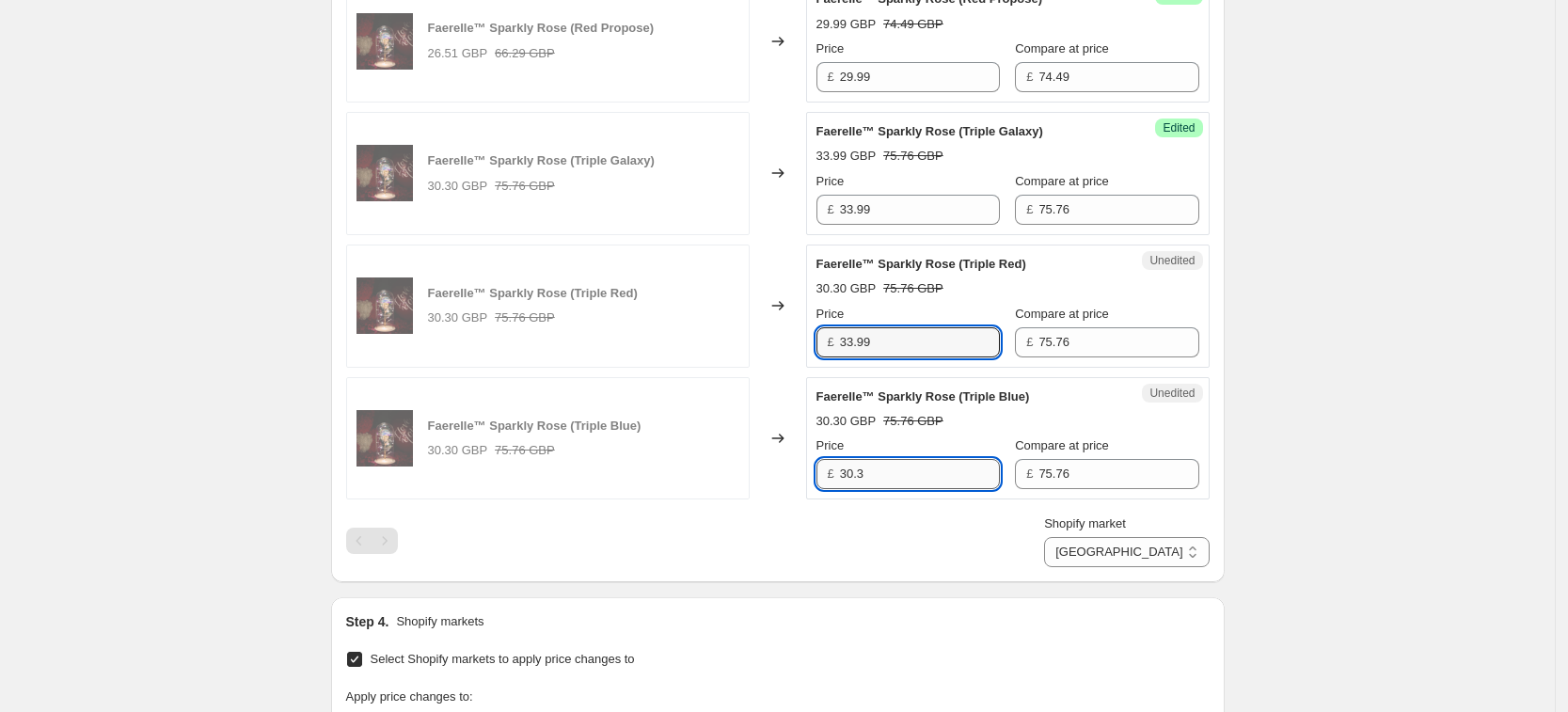 click on "30.3" at bounding box center (920, 474) 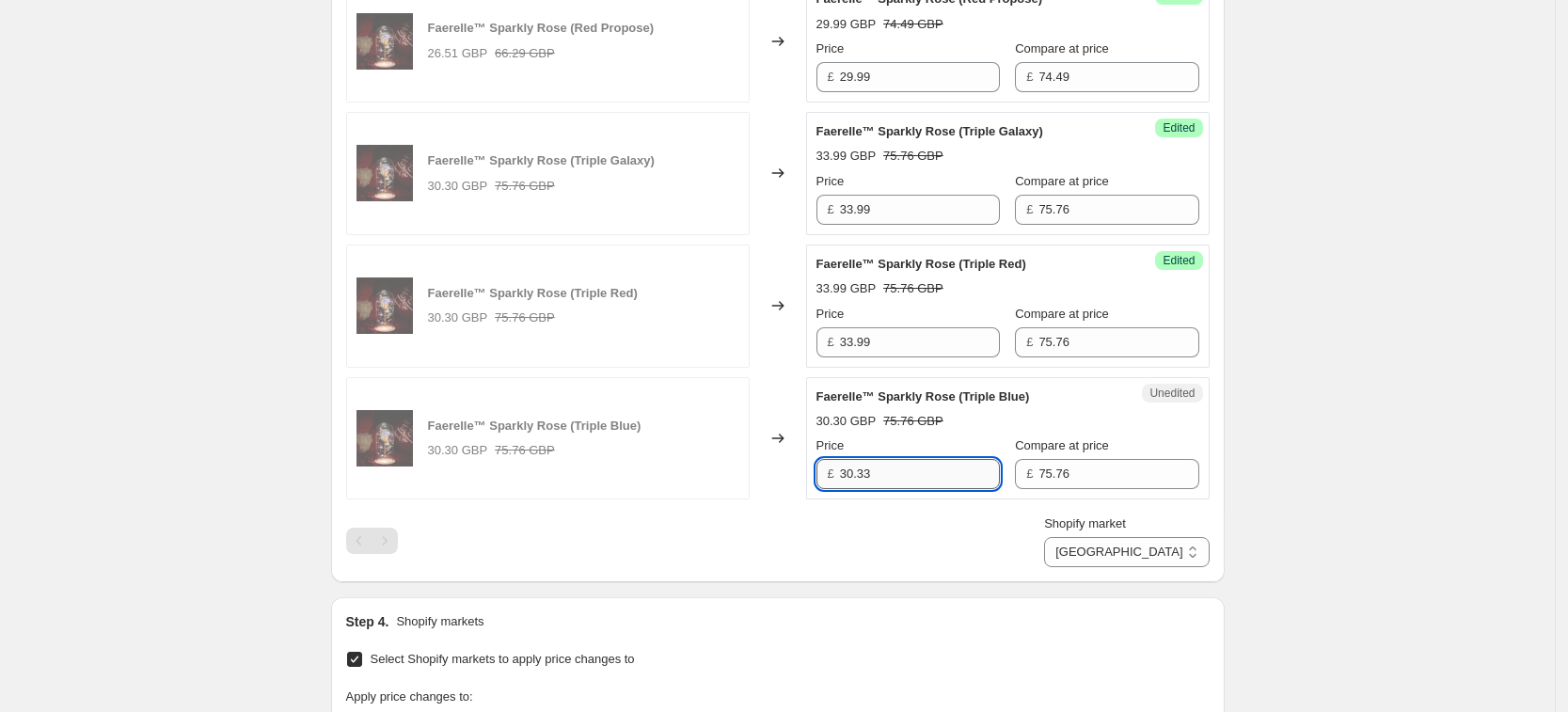 click on "30.33" at bounding box center (920, 474) 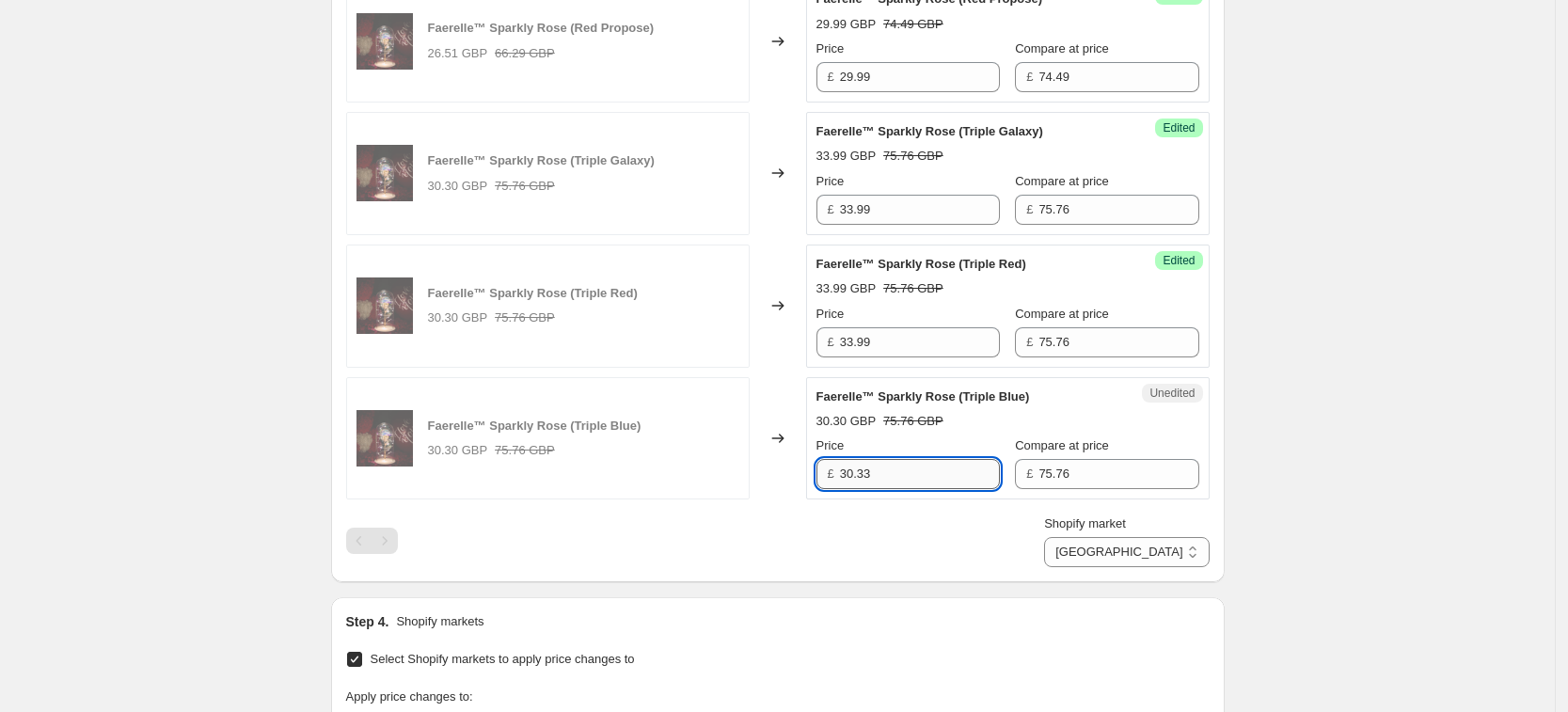 click on "30.33" at bounding box center [920, 474] 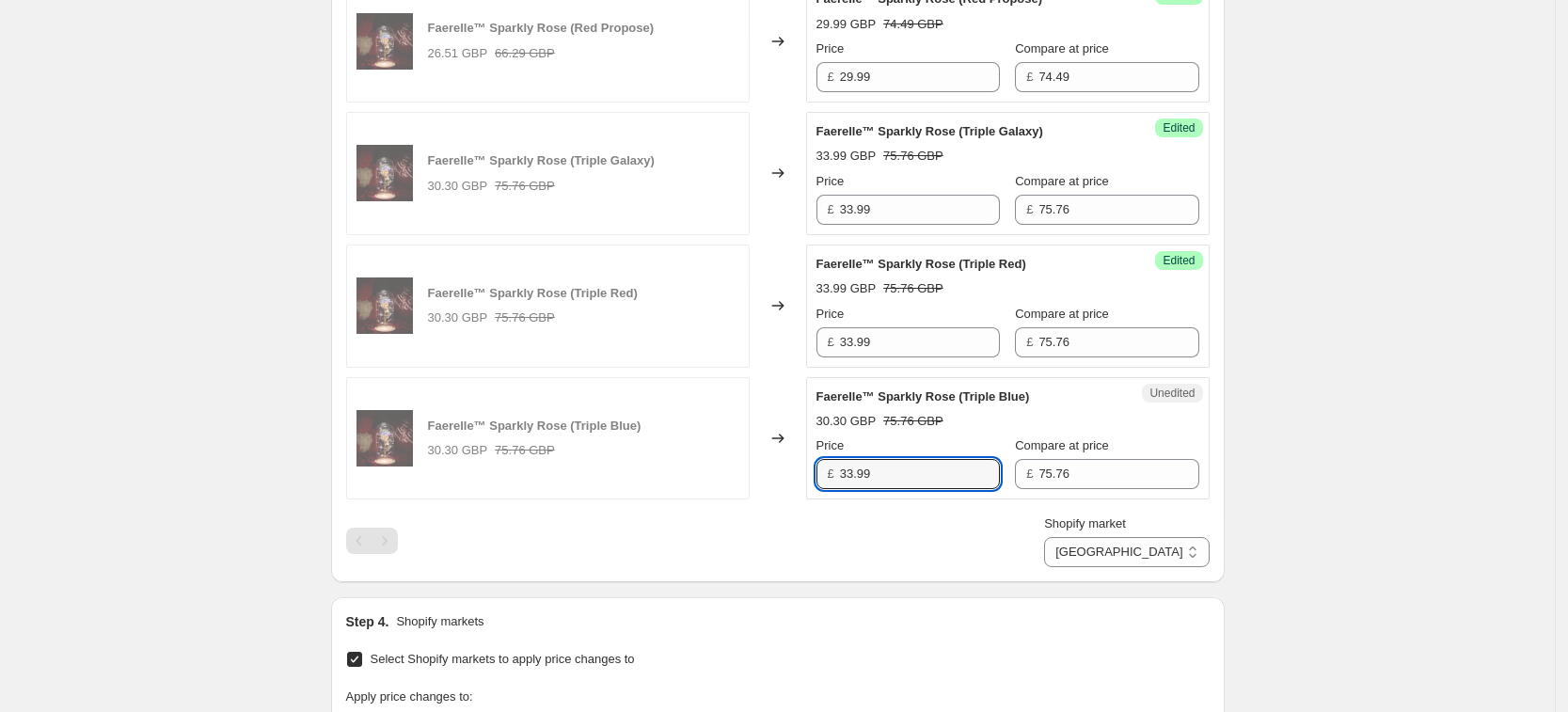 type on "33.99" 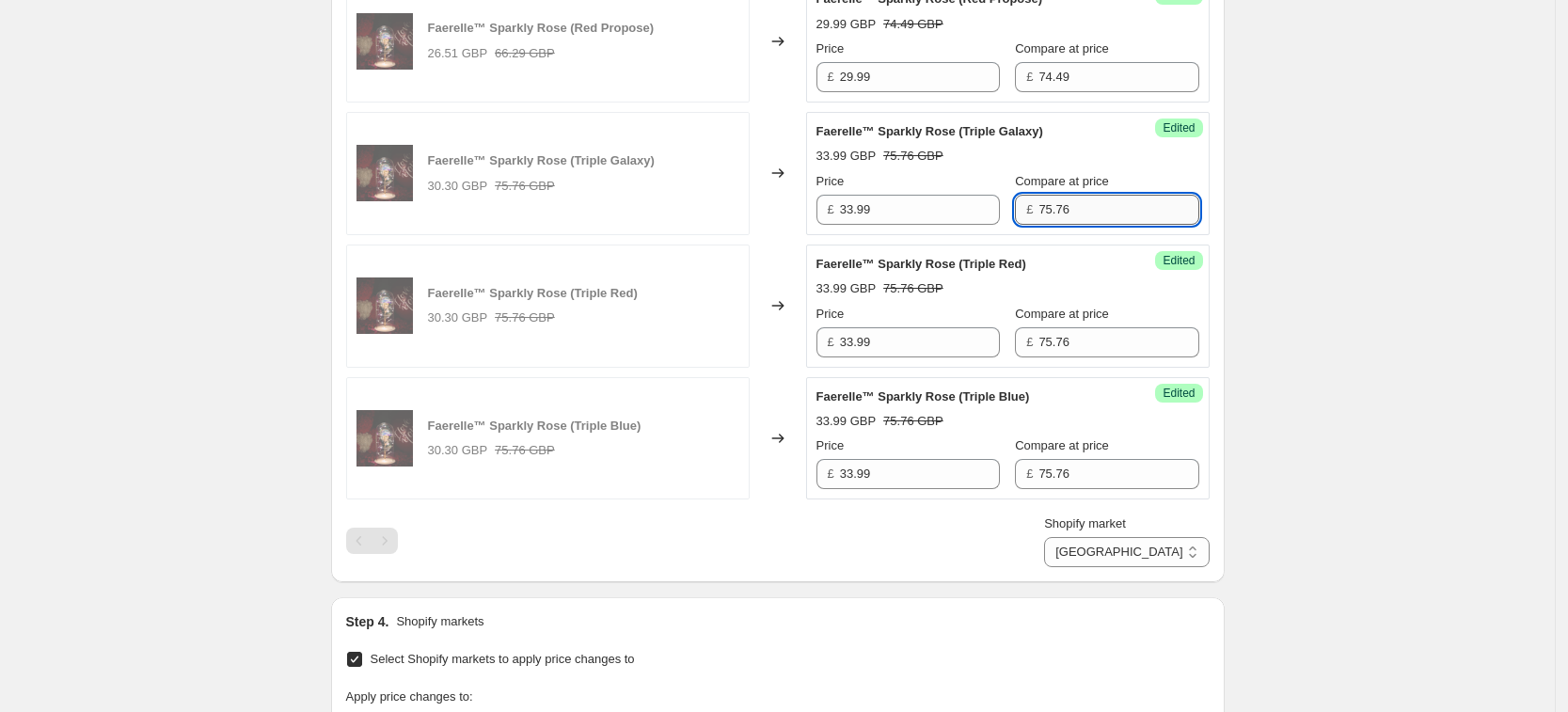click on "75.76" at bounding box center [1118, 210] 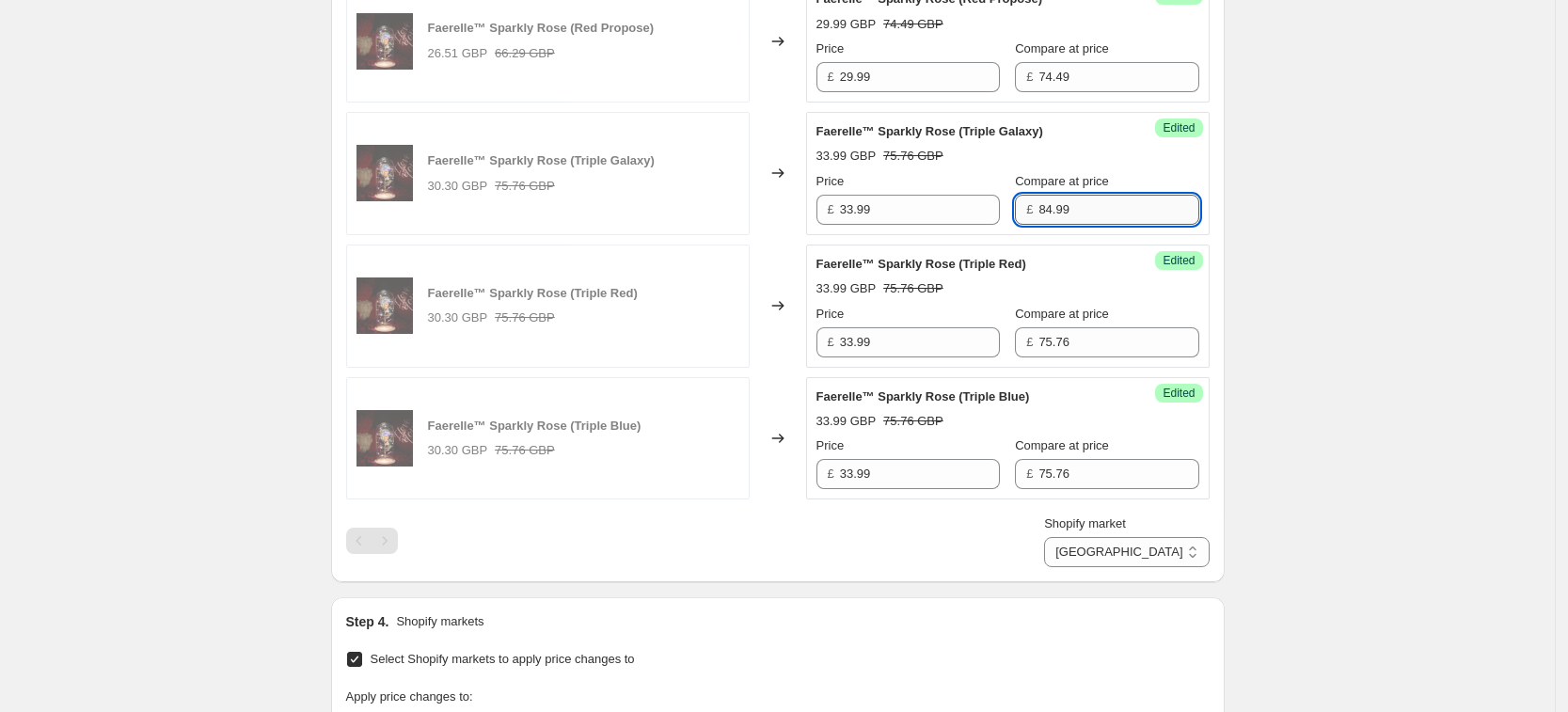 click on "84.99" at bounding box center [1118, 210] 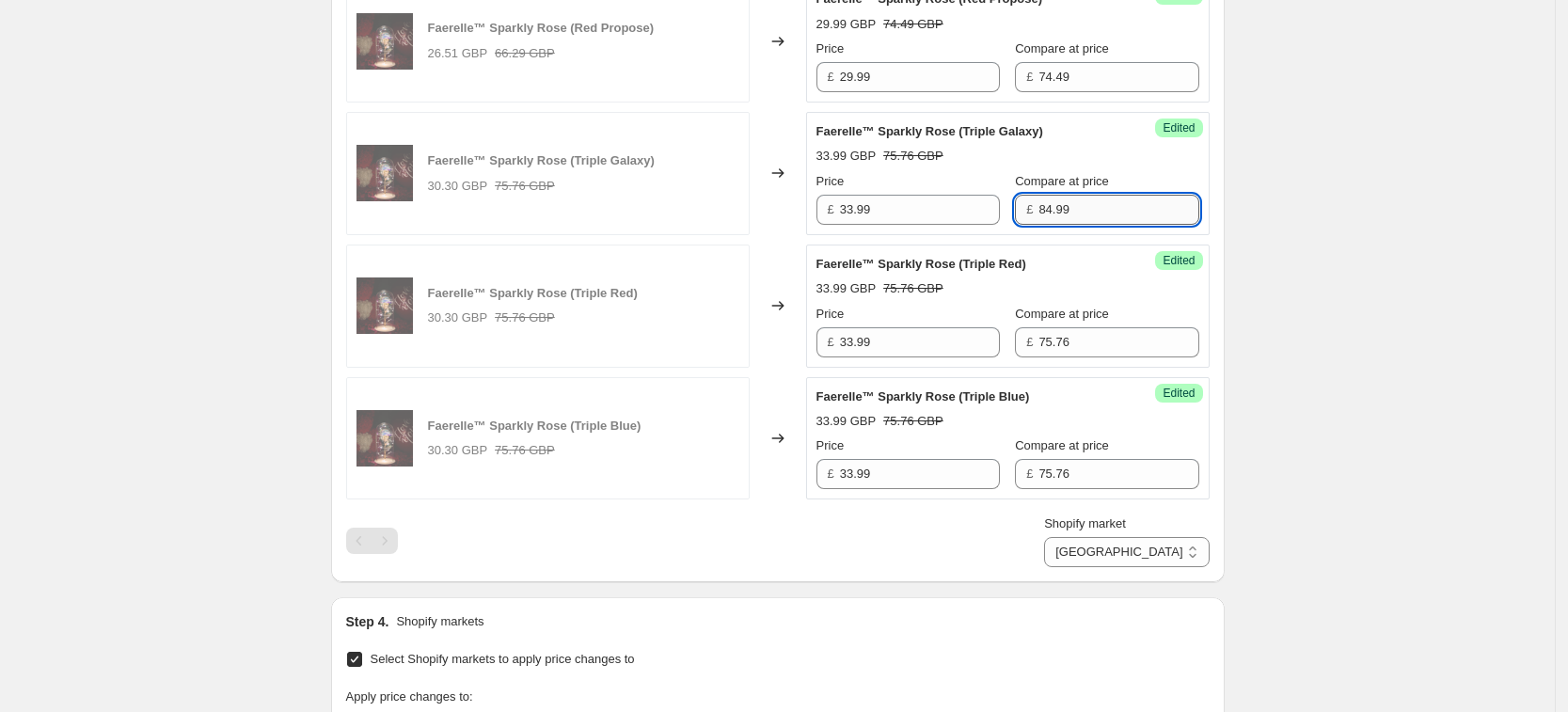click on "84.99" at bounding box center [1118, 210] 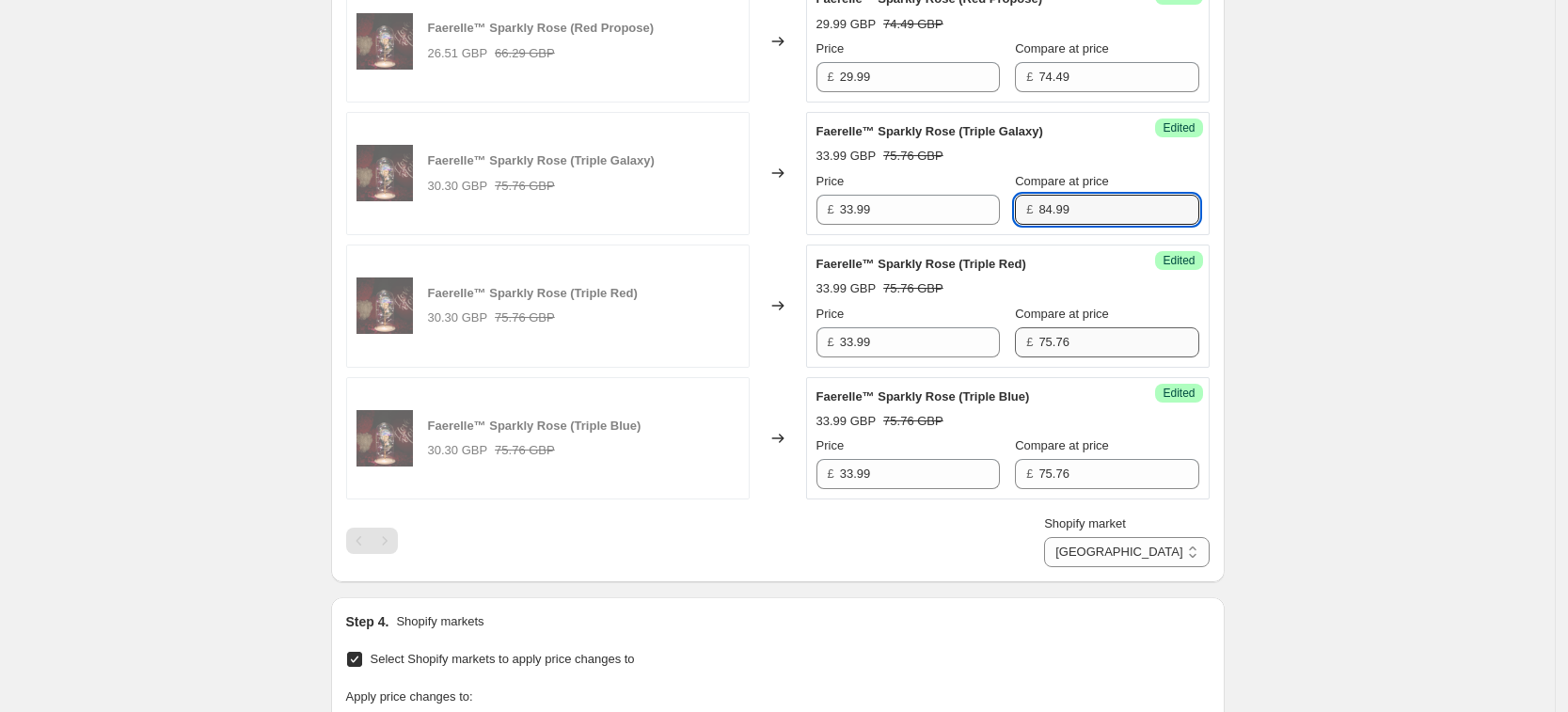 type on "84.99" 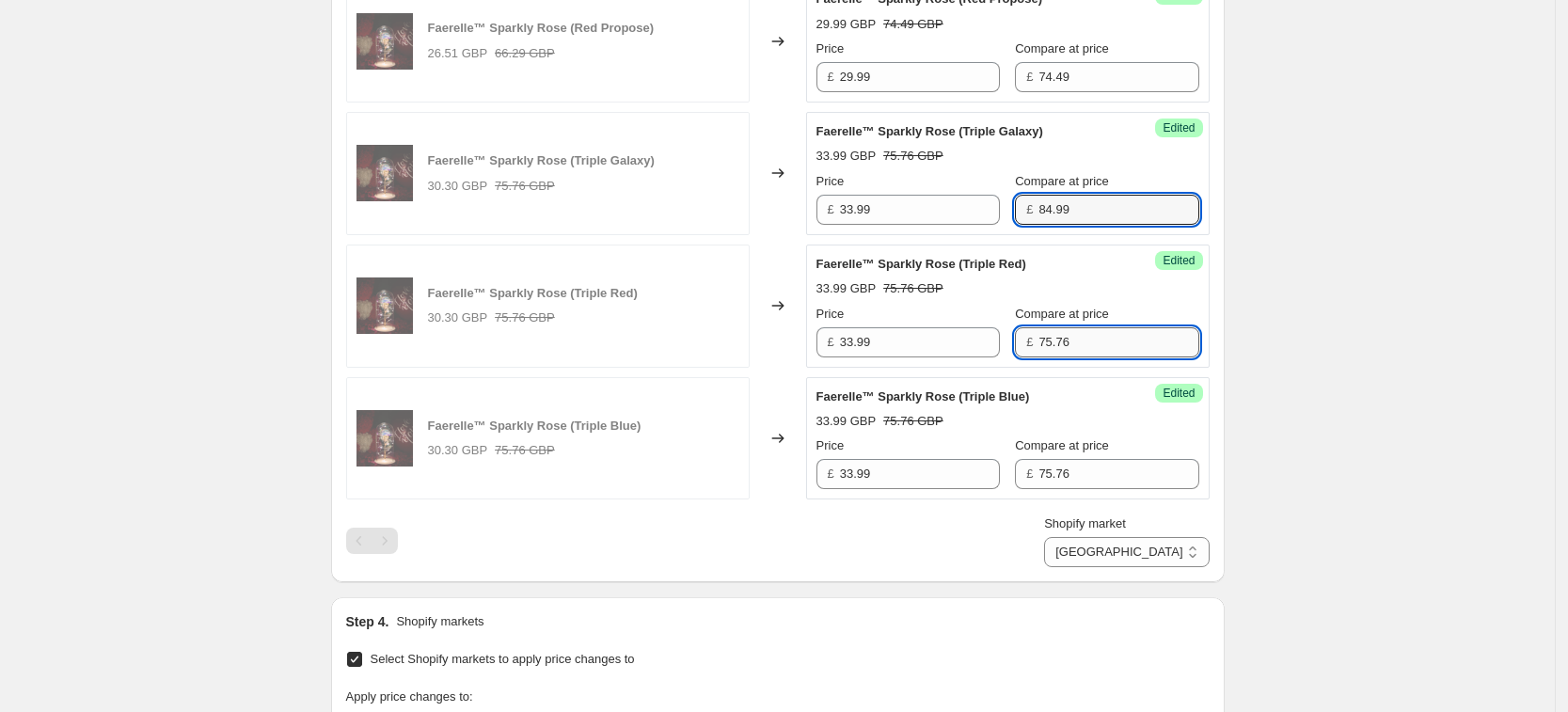 click on "75.76" at bounding box center [1118, 342] 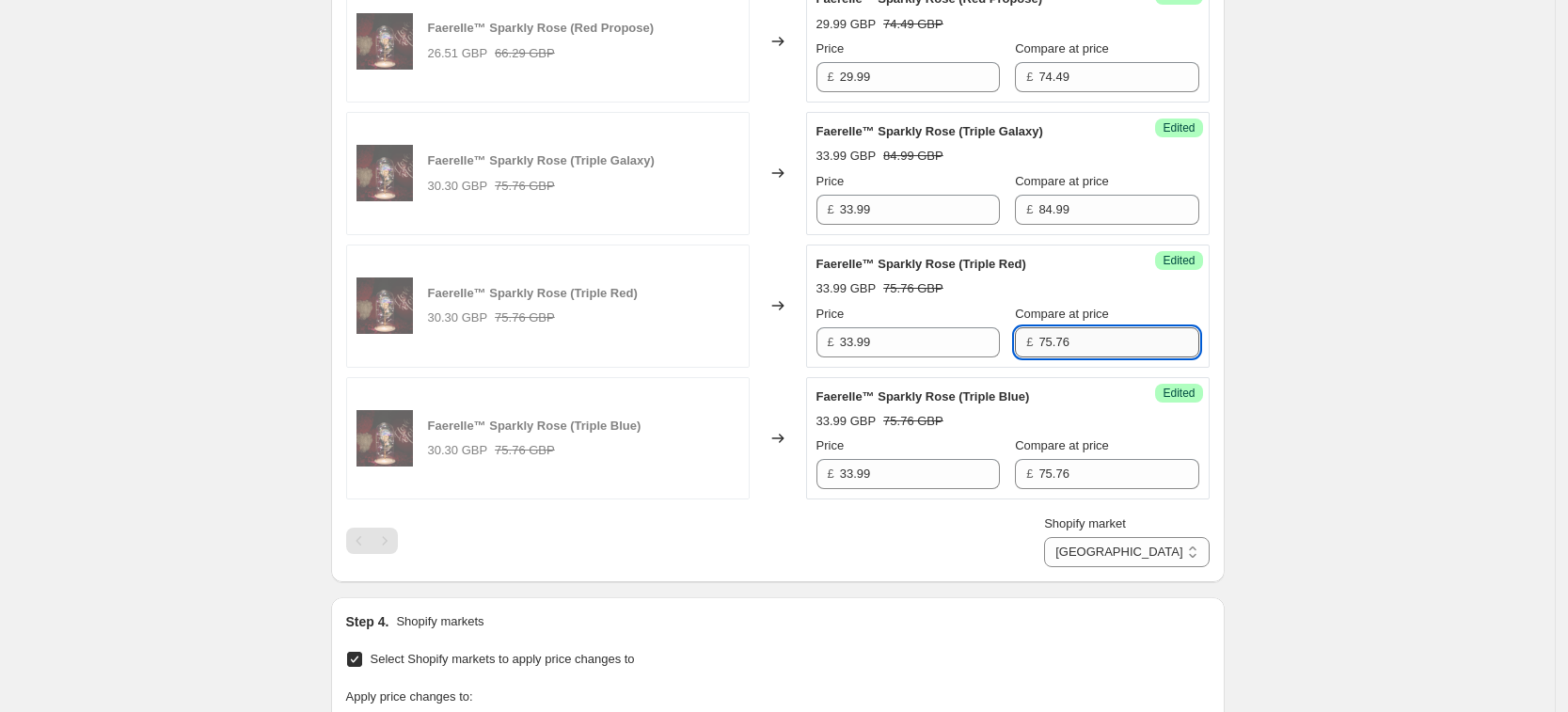 click on "75.76" at bounding box center [1118, 342] 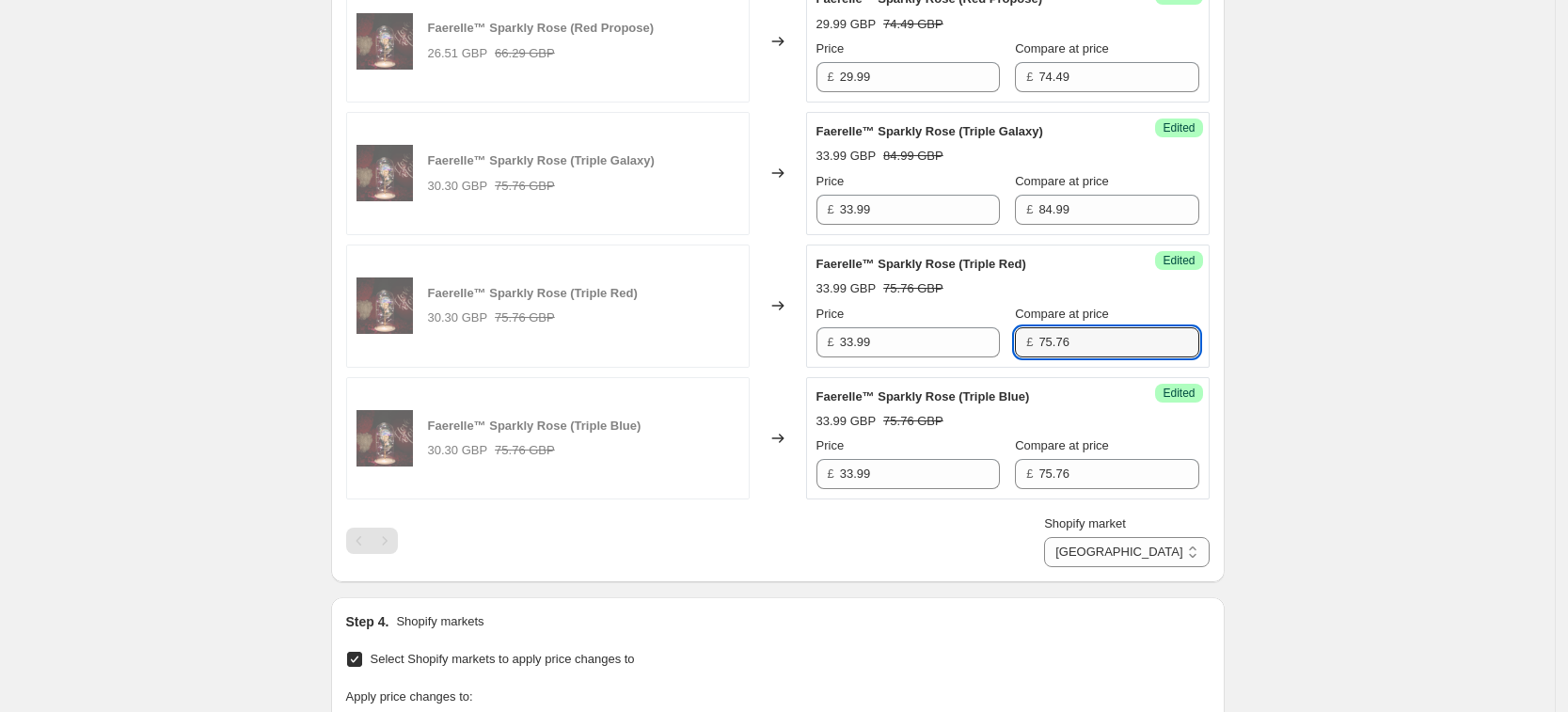 paste on "84.99" 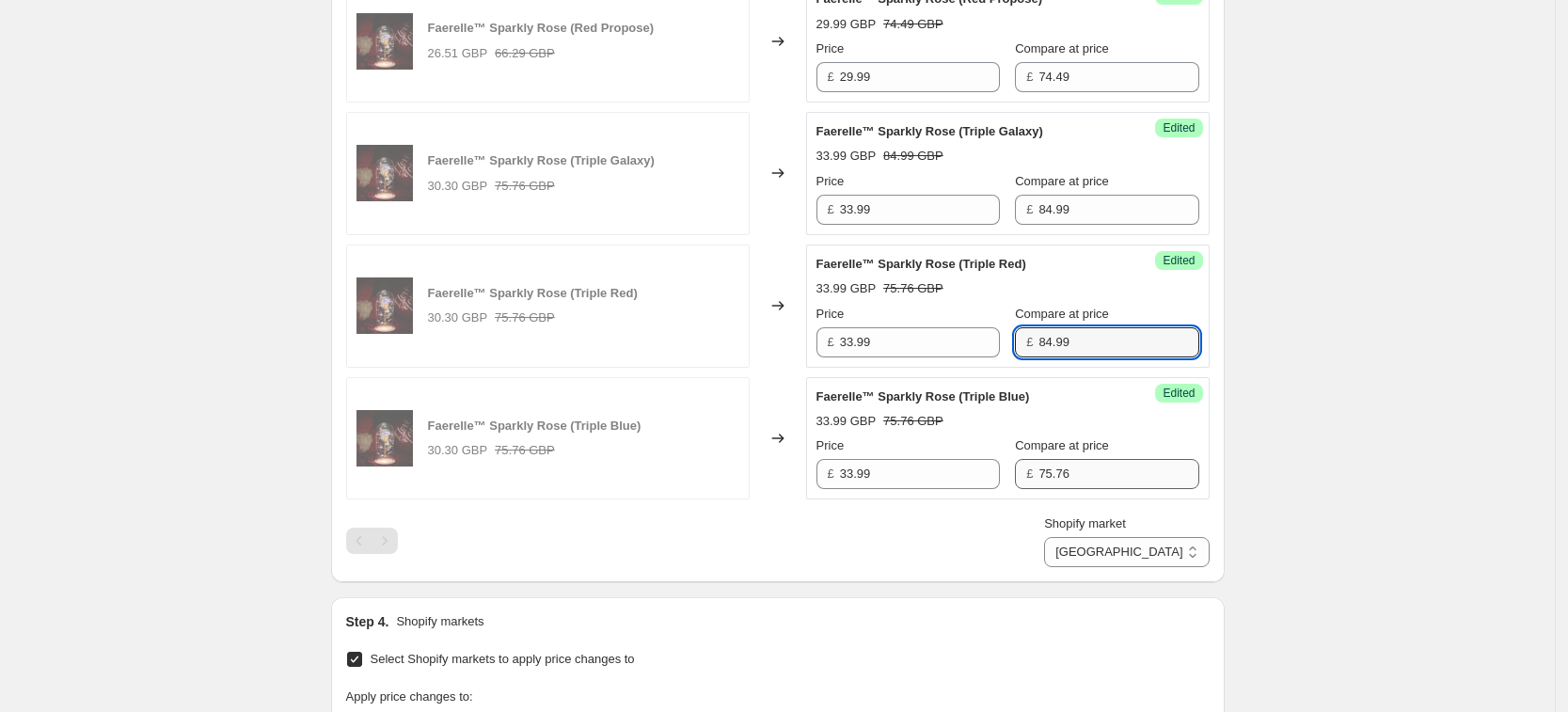 type on "84.99" 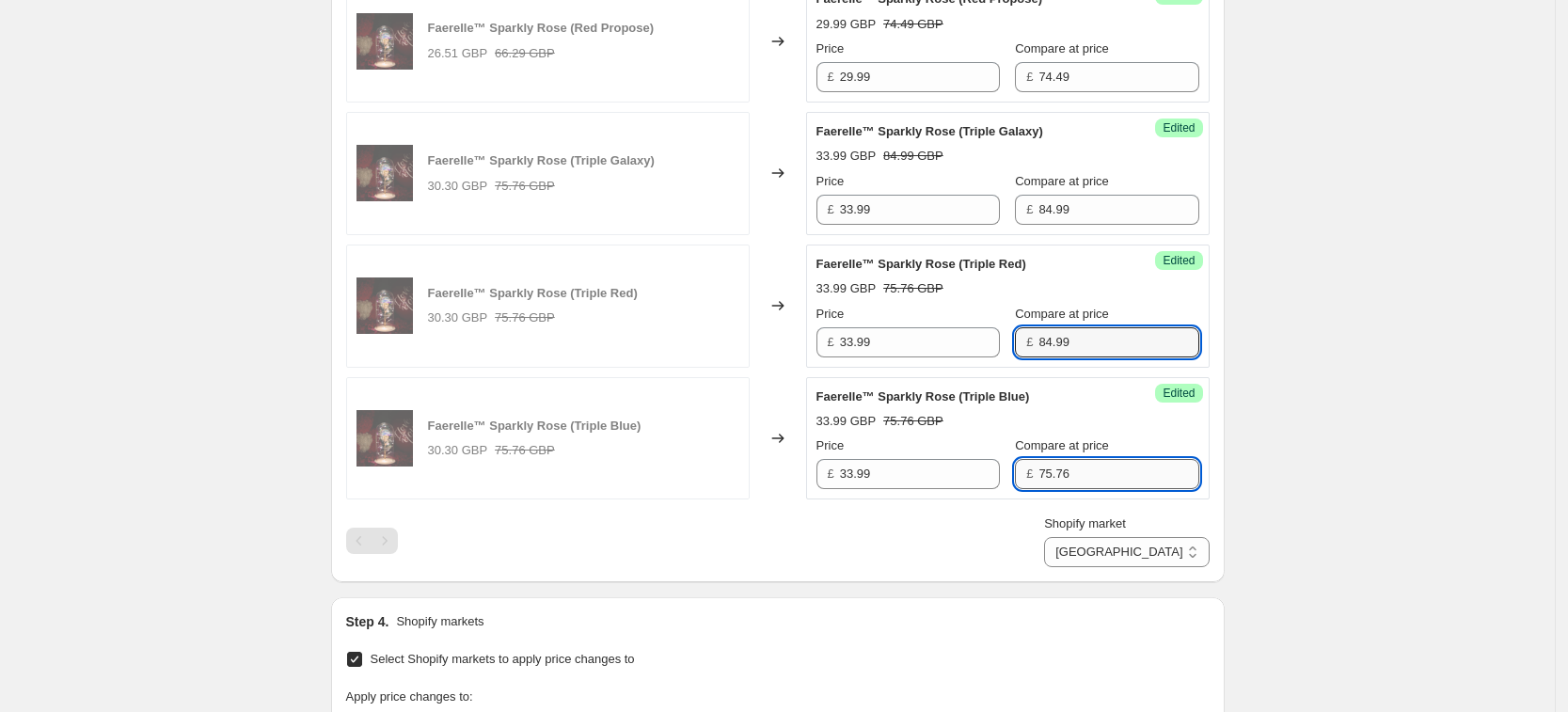 click on "75.76" at bounding box center (1118, 474) 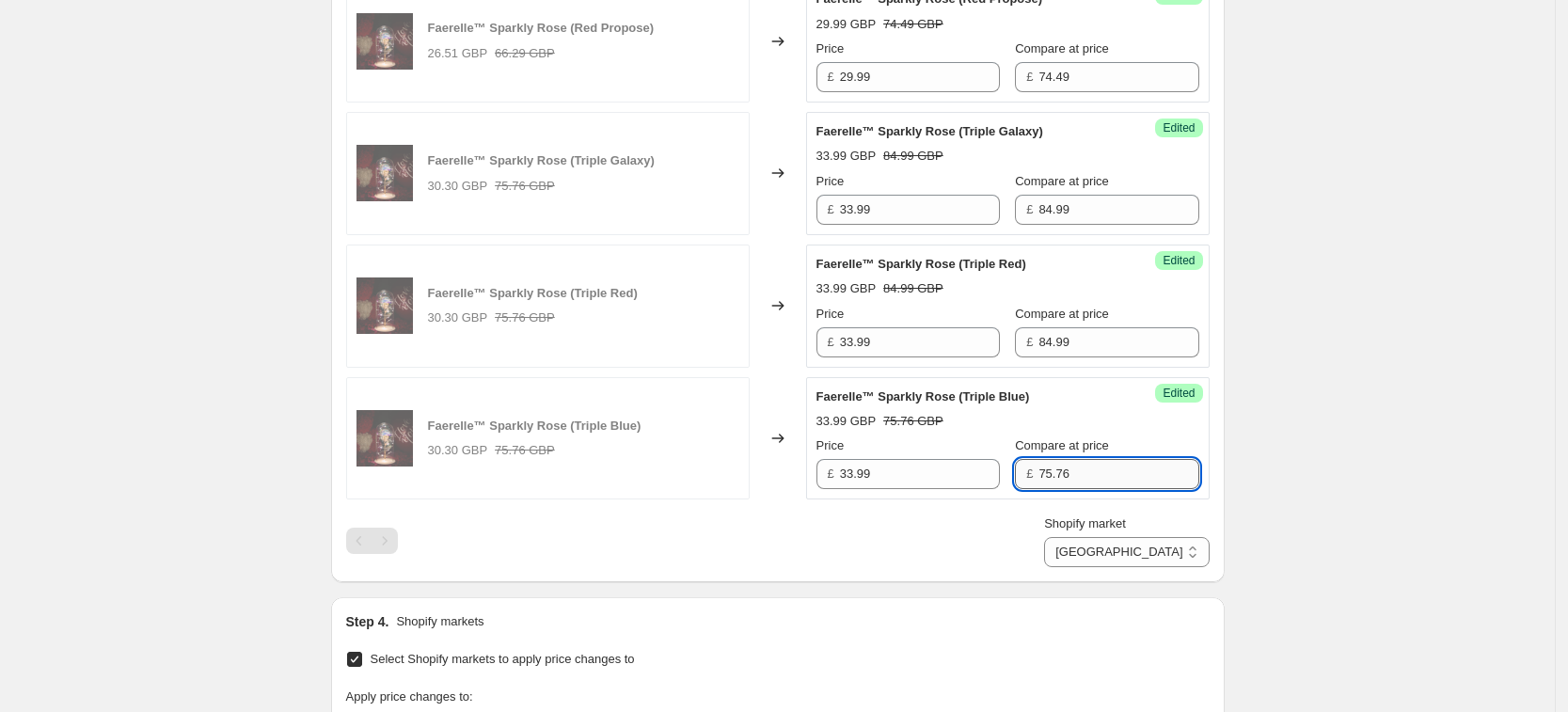 click on "75.76" at bounding box center [1118, 474] 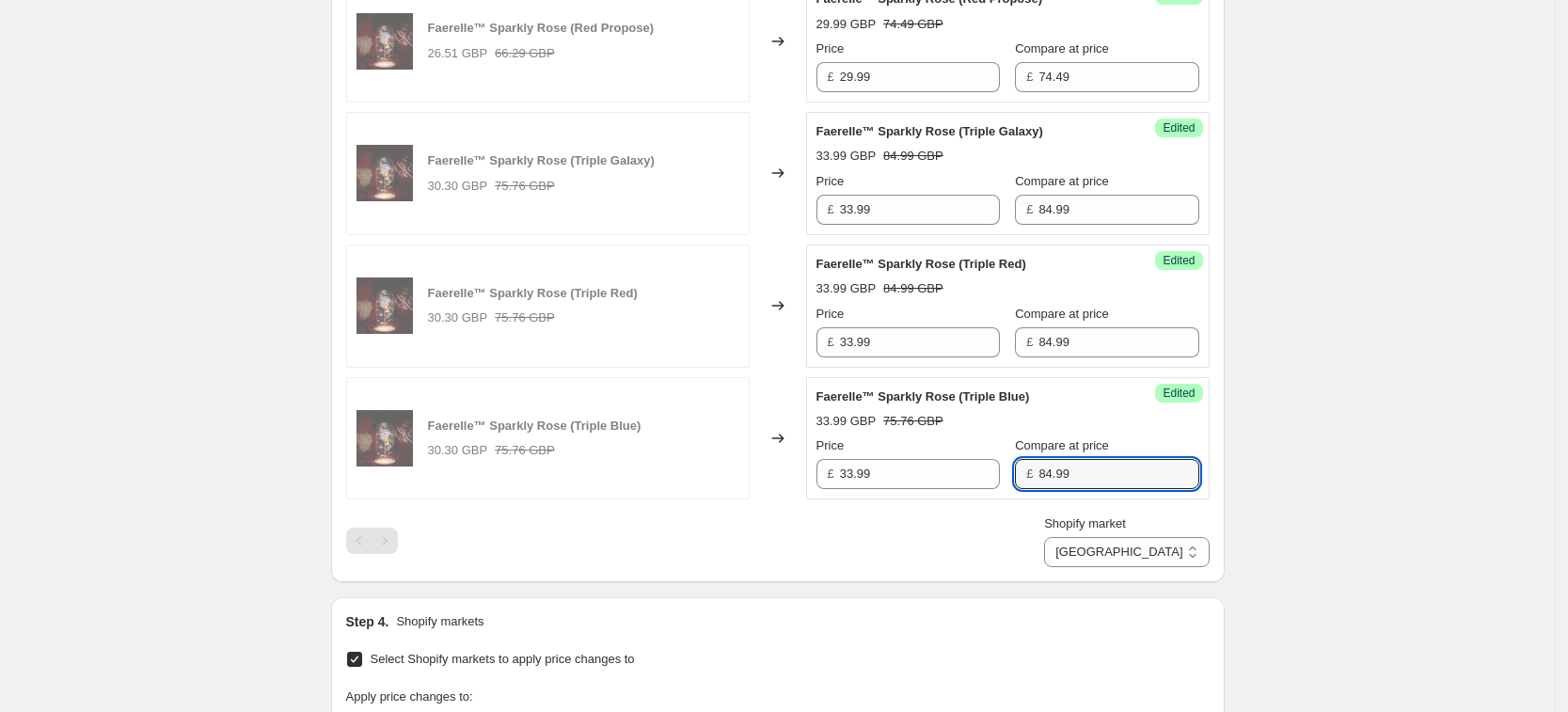 scroll, scrollTop: 2596, scrollLeft: 0, axis: vertical 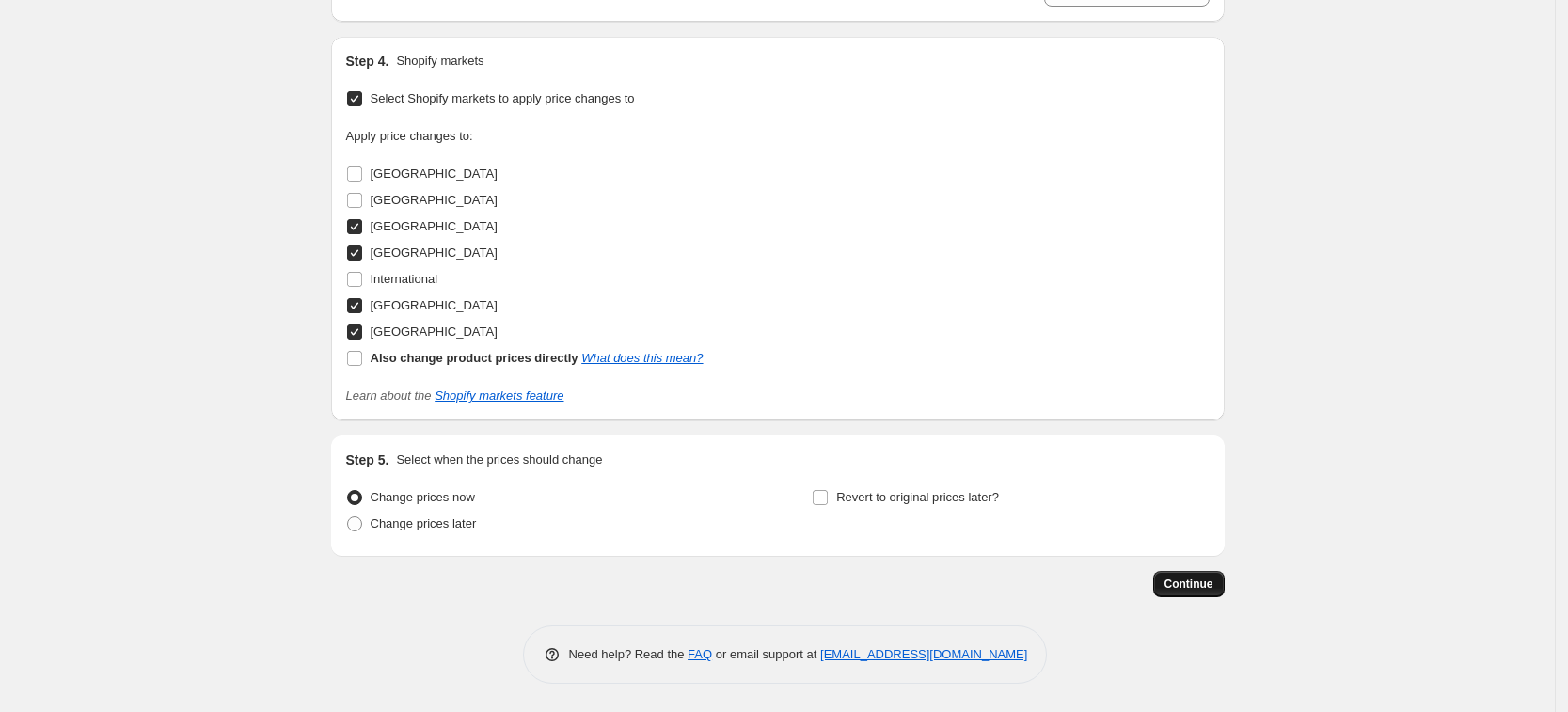 type on "84.99" 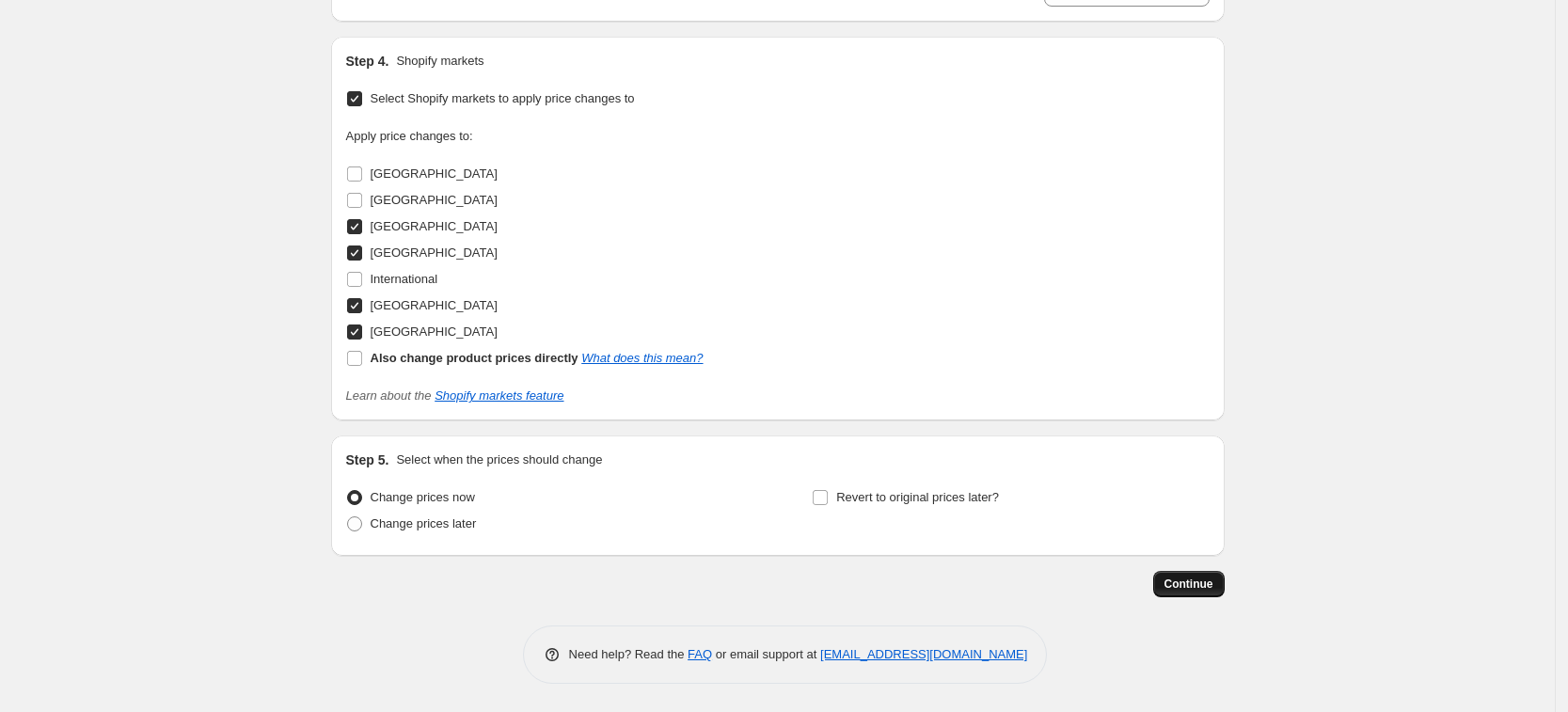 click on "Continue" at bounding box center [1189, 584] 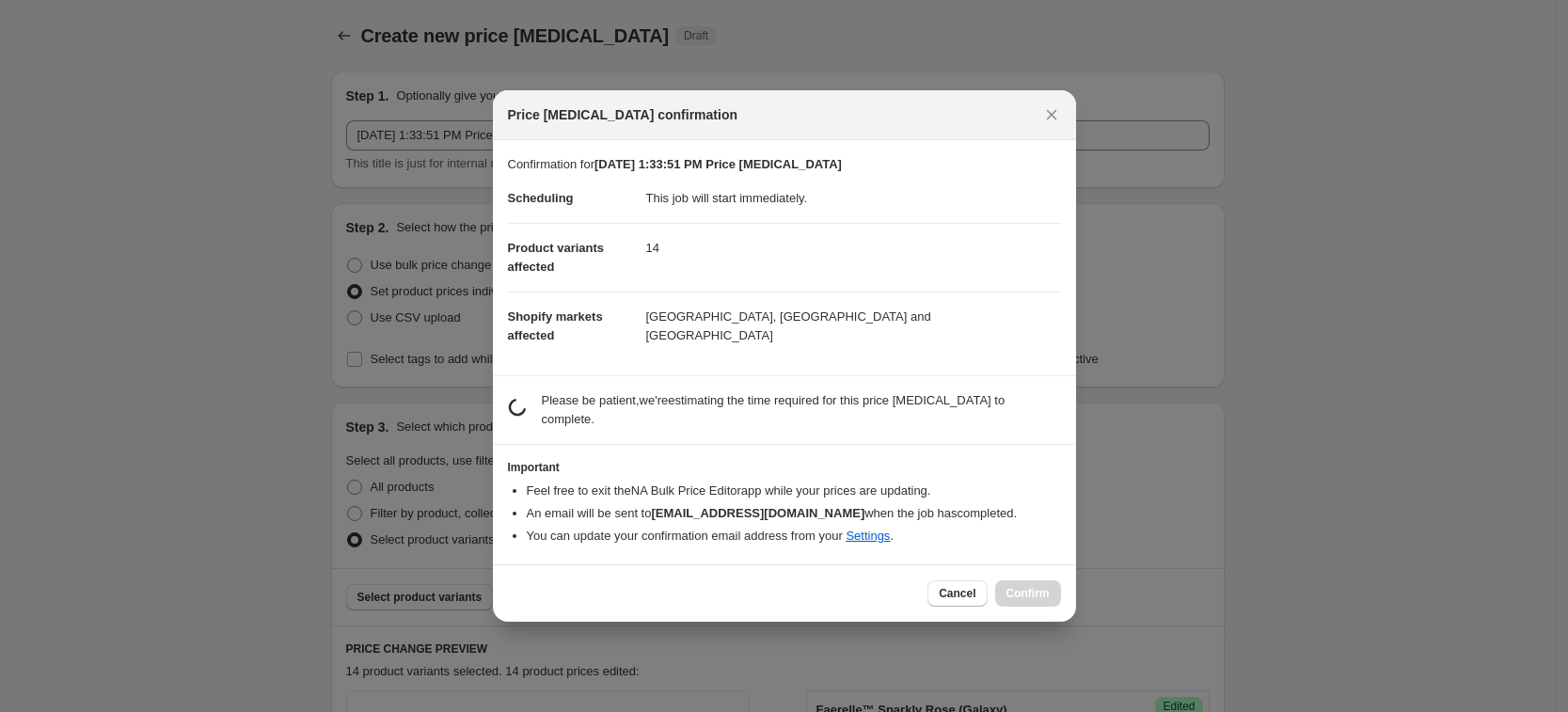 scroll, scrollTop: 0, scrollLeft: 0, axis: both 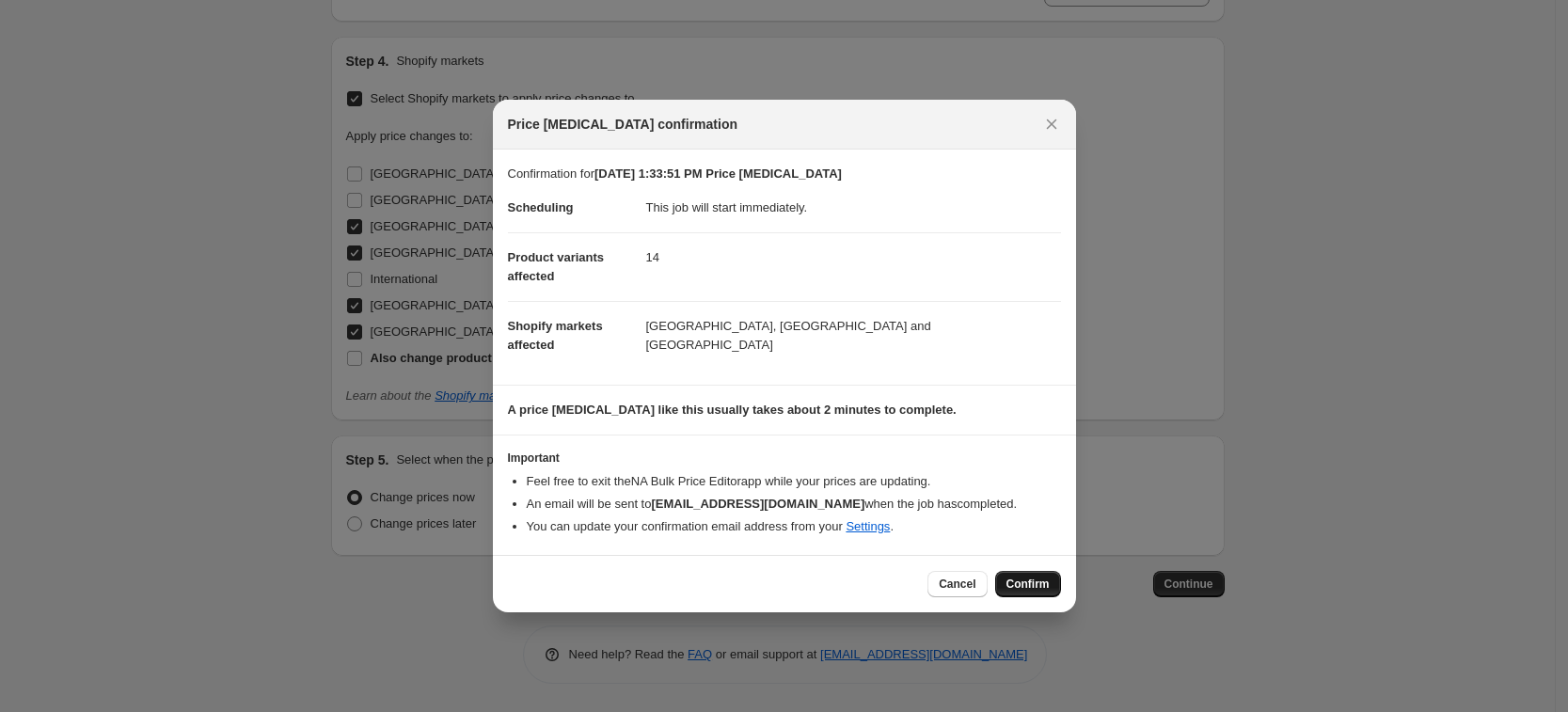 click on "Confirm" at bounding box center (1028, 584) 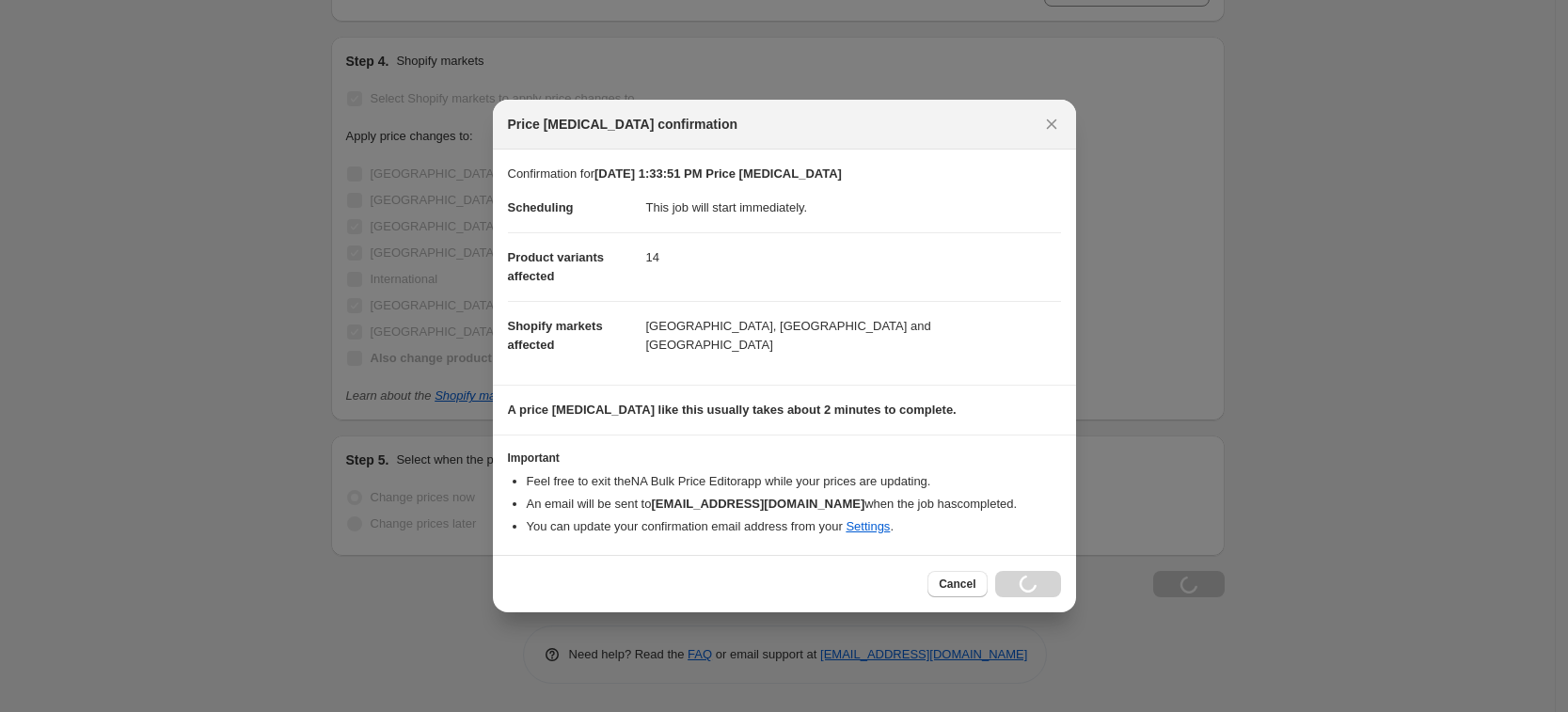 scroll, scrollTop: 2660, scrollLeft: 0, axis: vertical 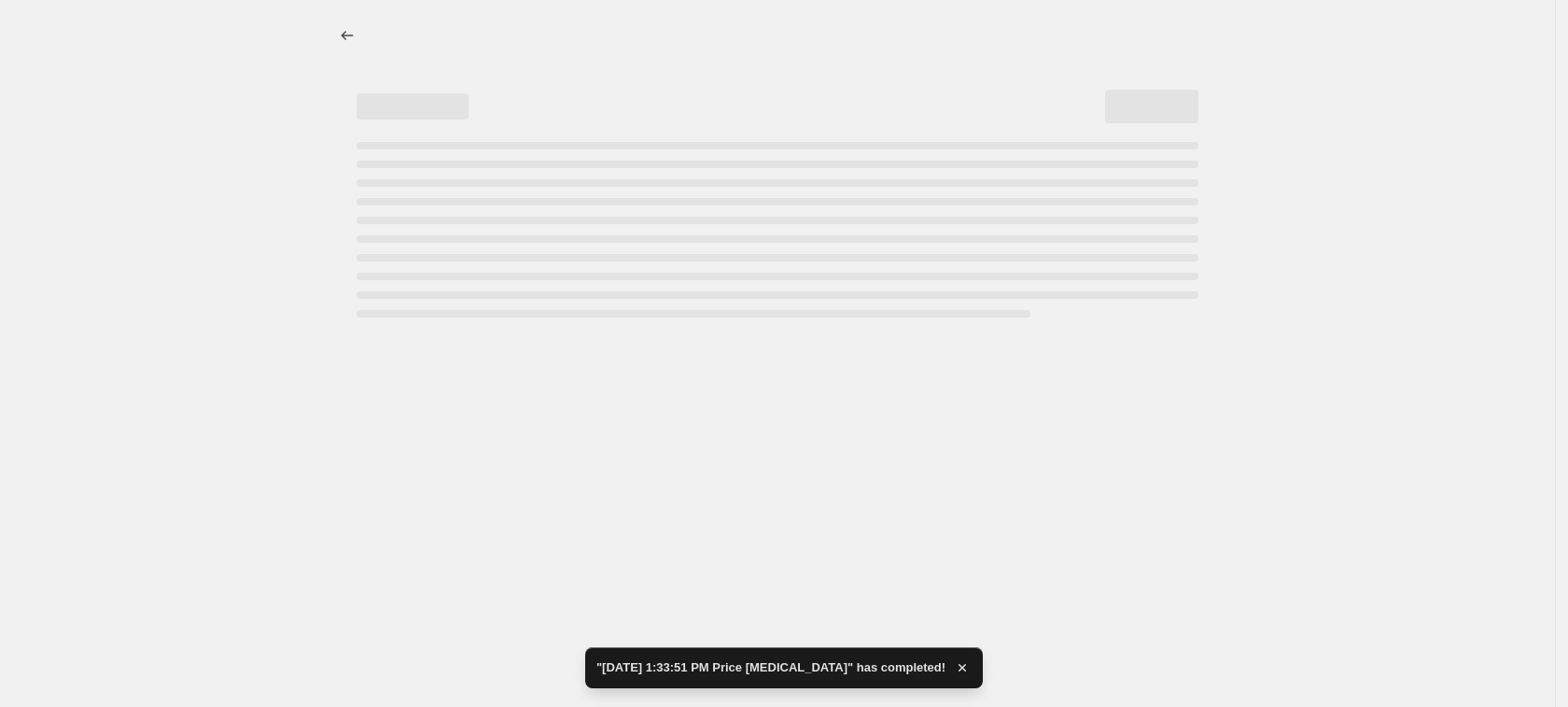 select on "7501644017" 